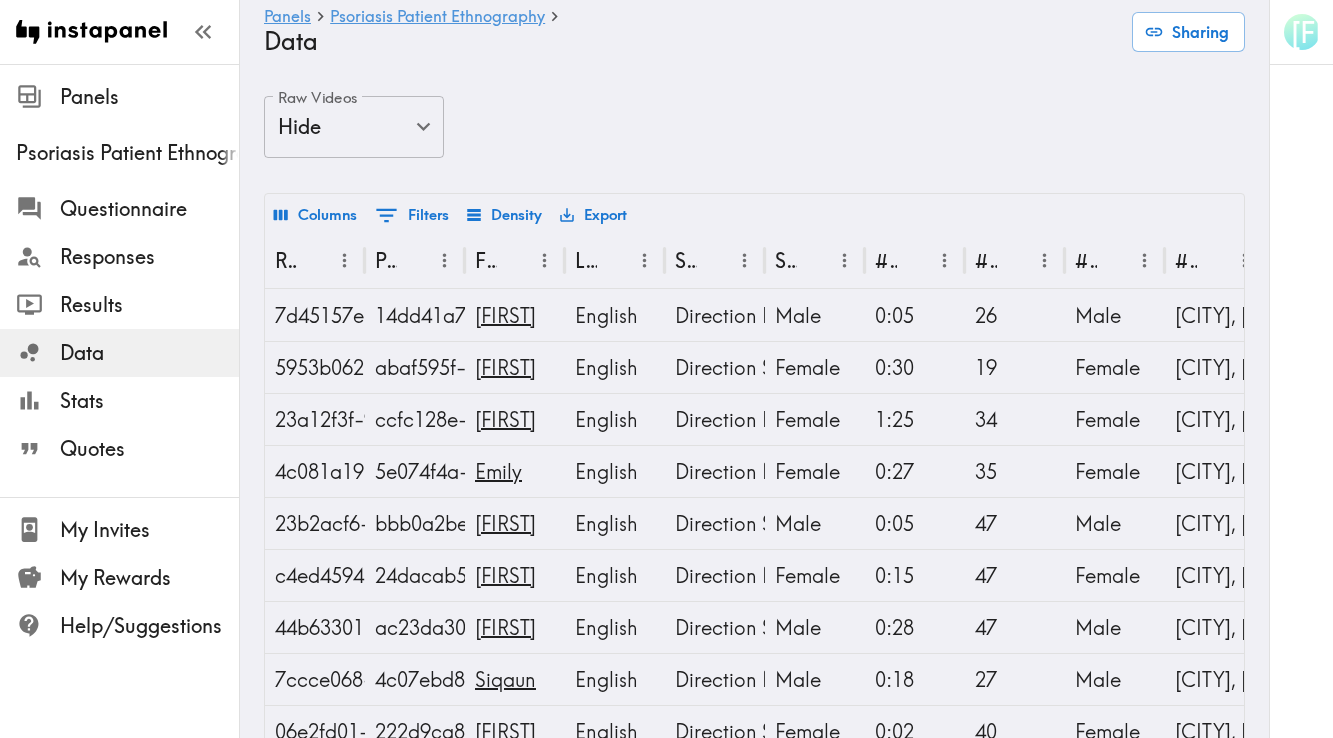 scroll, scrollTop: 0, scrollLeft: 0, axis: both 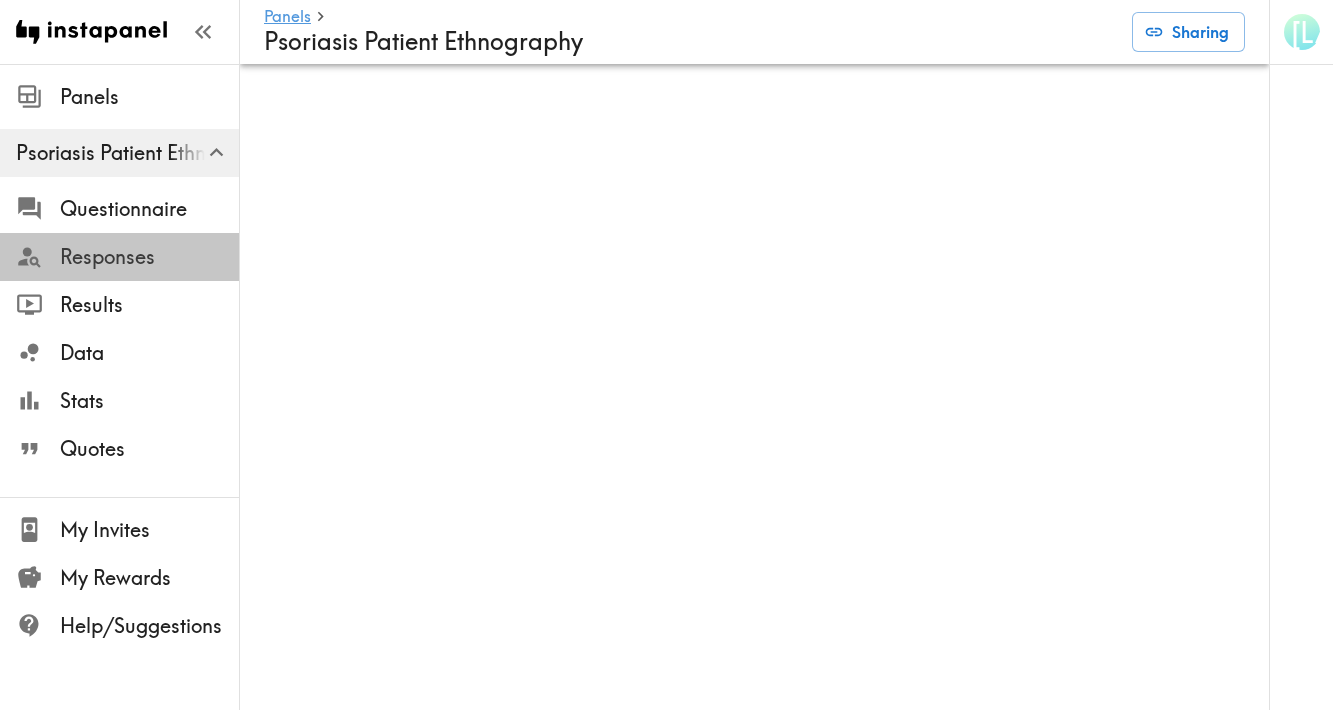 click on "Responses" at bounding box center [149, 257] 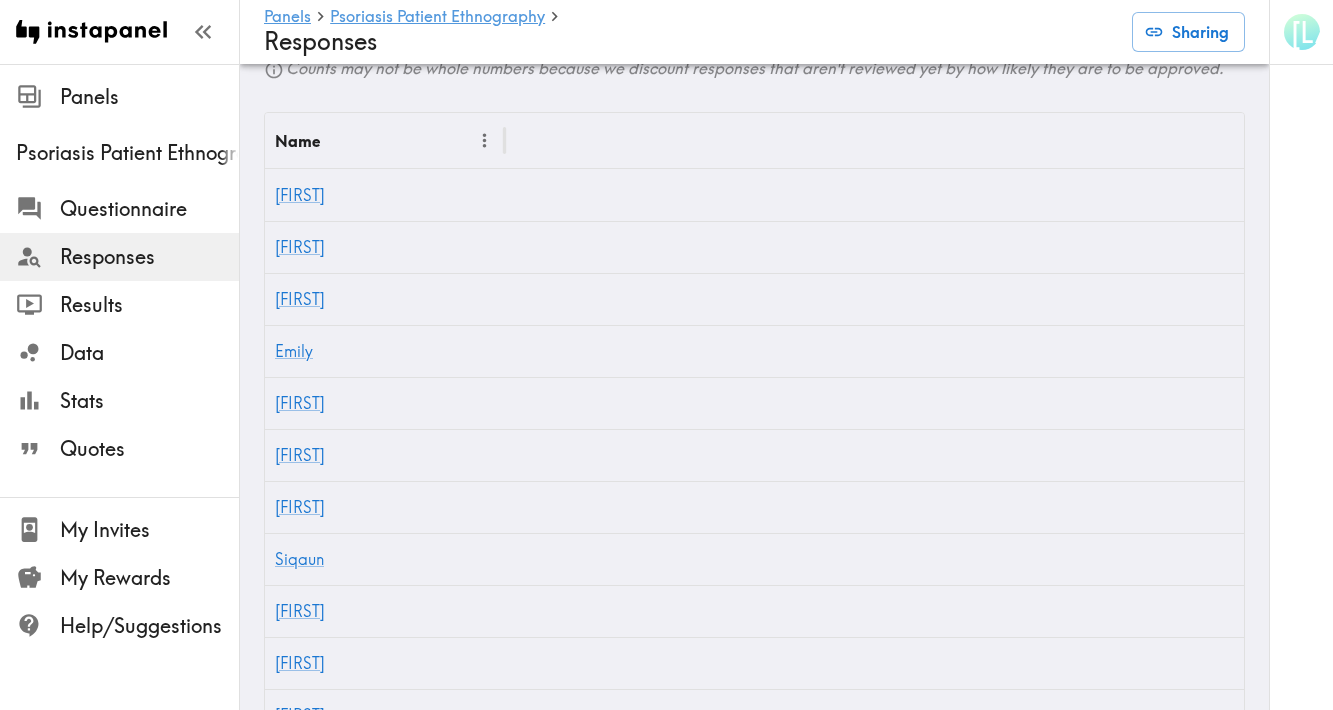 scroll, scrollTop: 506, scrollLeft: 0, axis: vertical 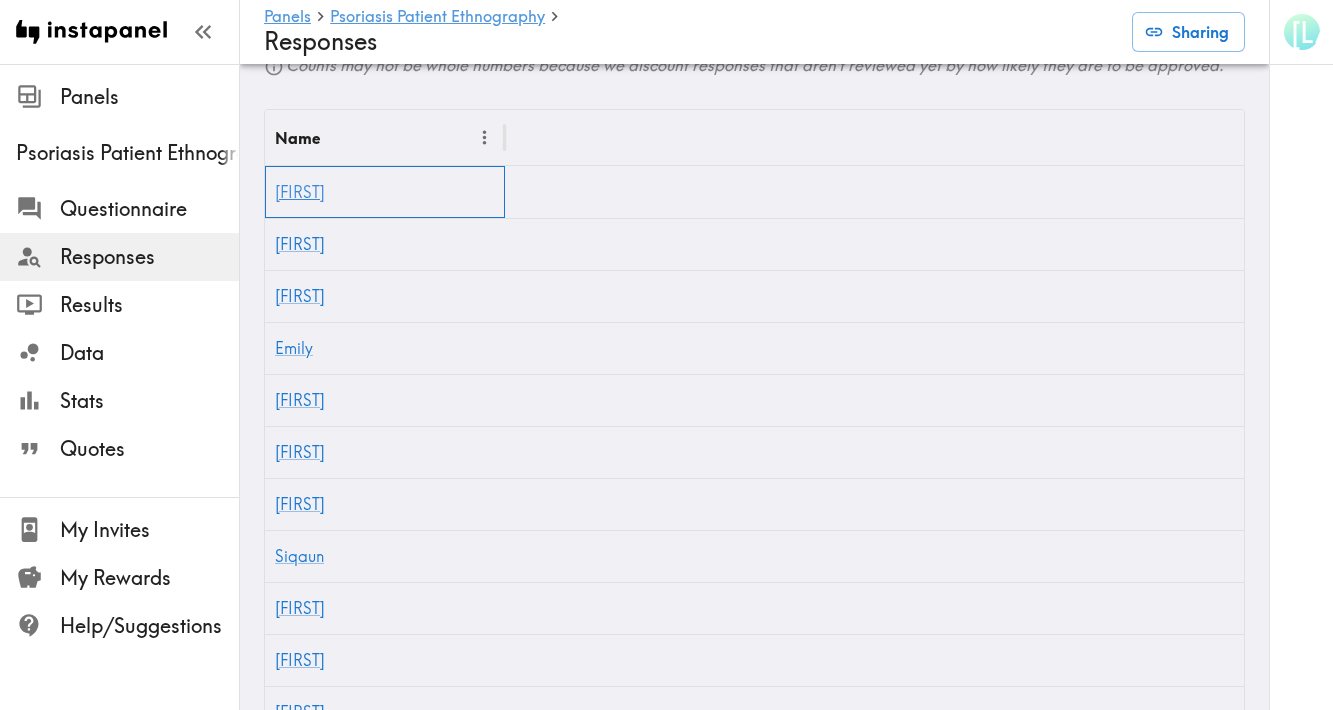 click on "[FIRST]" at bounding box center (300, 192) 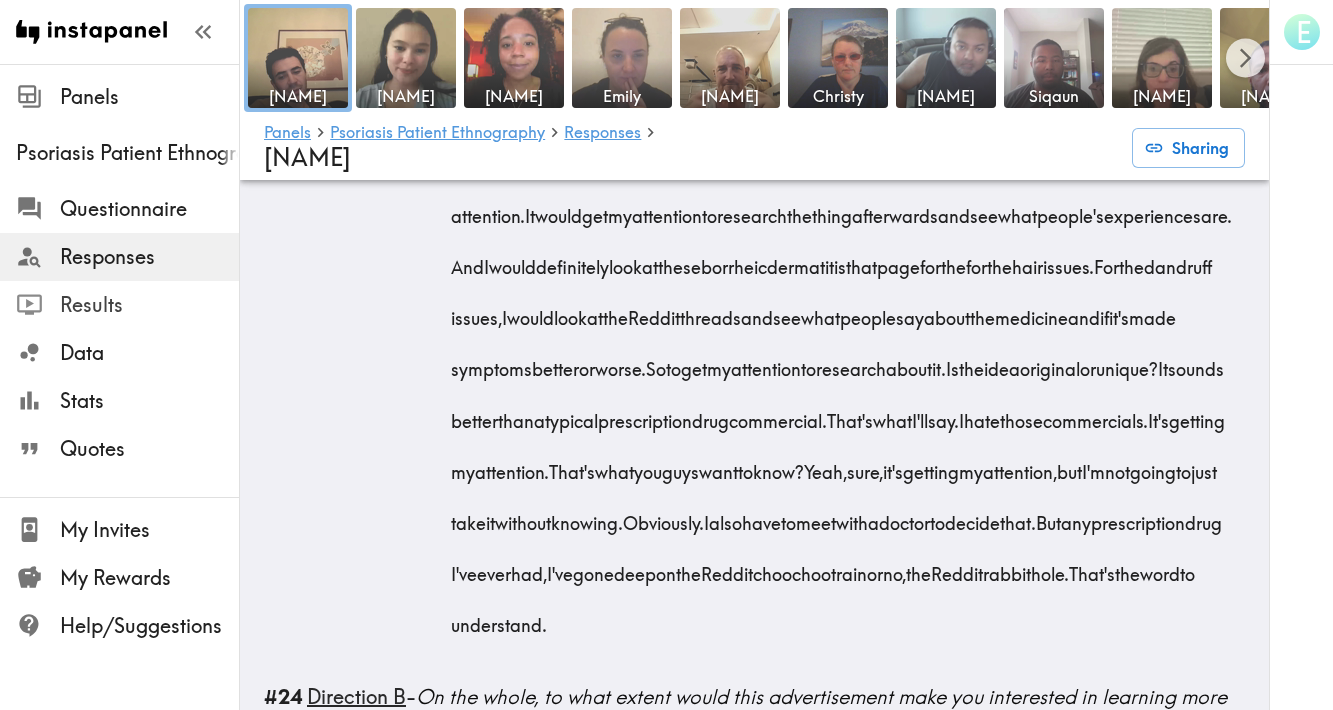 scroll, scrollTop: 6836, scrollLeft: 0, axis: vertical 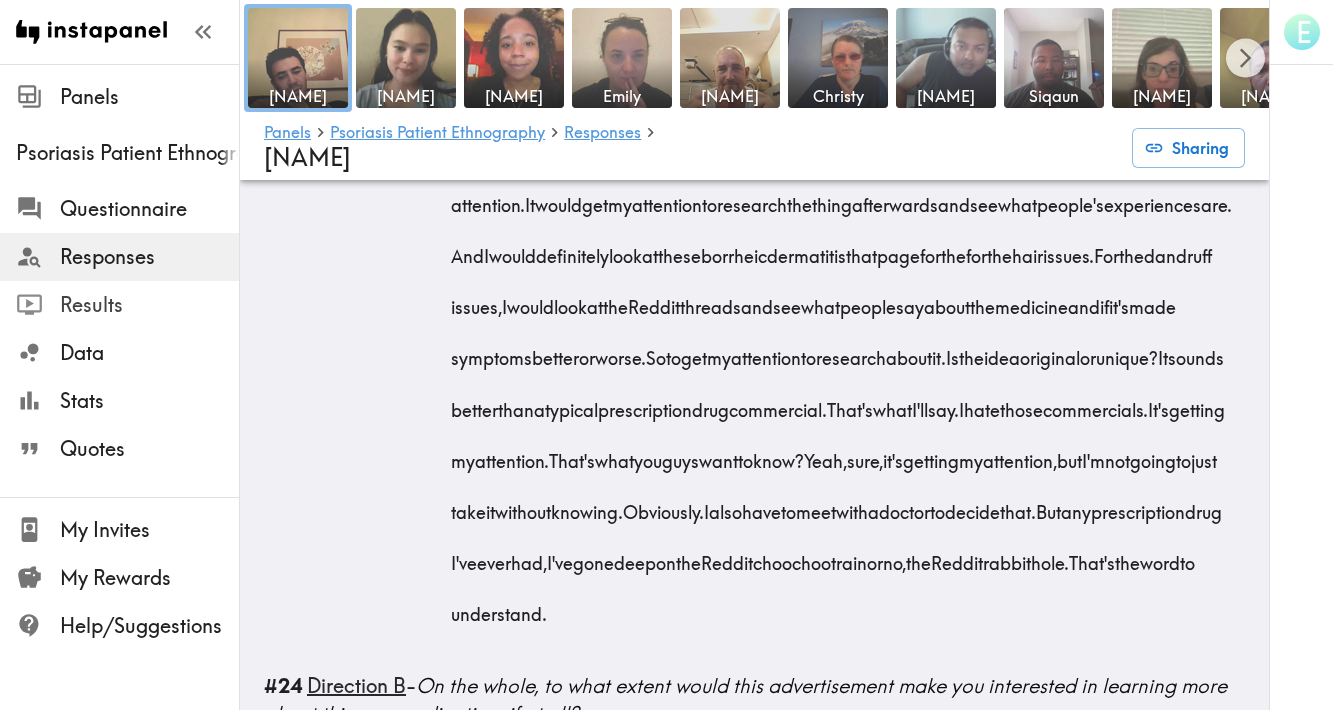 click on "Results" at bounding box center (149, 305) 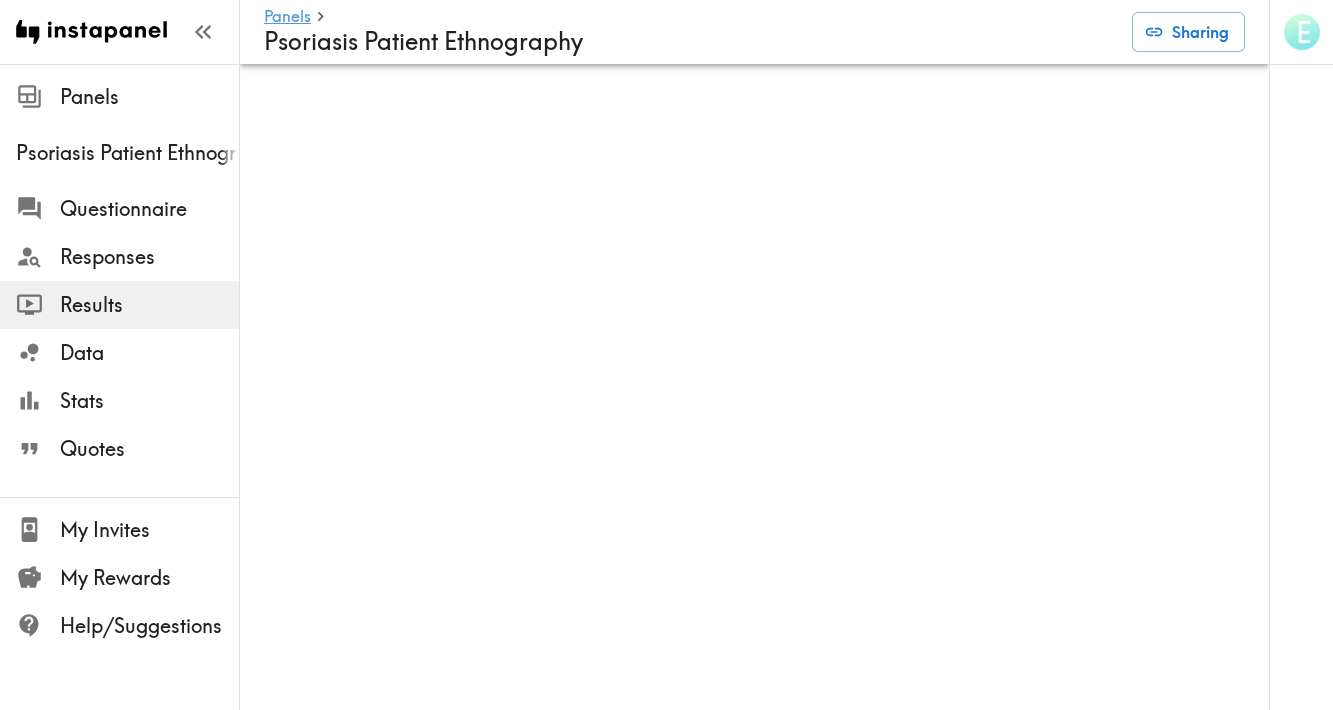 scroll, scrollTop: 0, scrollLeft: 0, axis: both 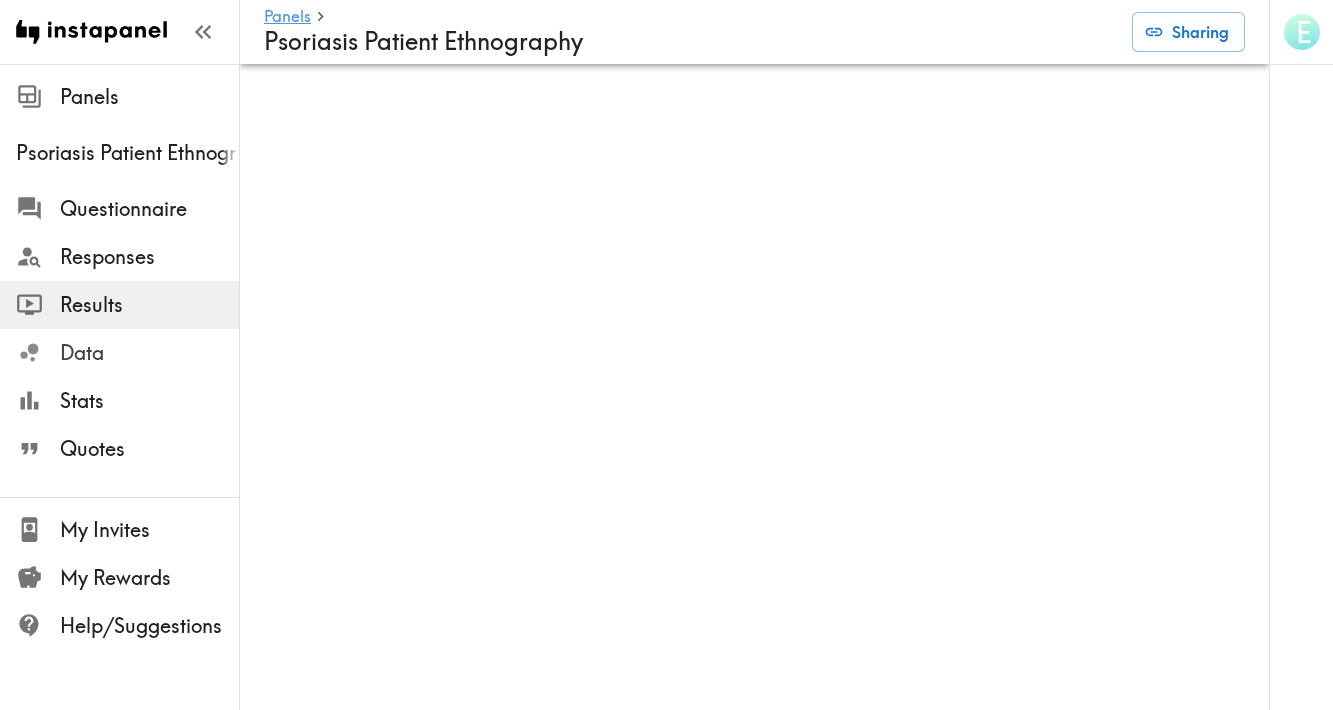 click on "Data" at bounding box center (149, 353) 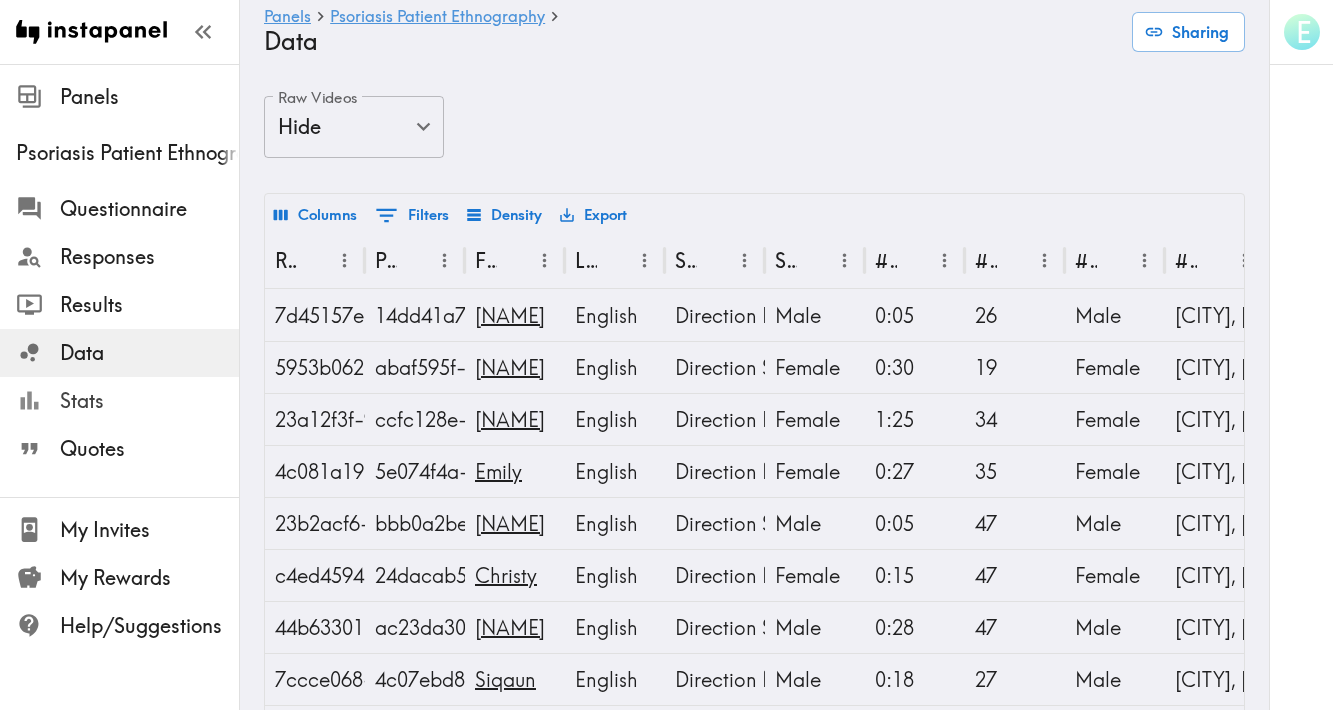 click on "Stats" at bounding box center (149, 401) 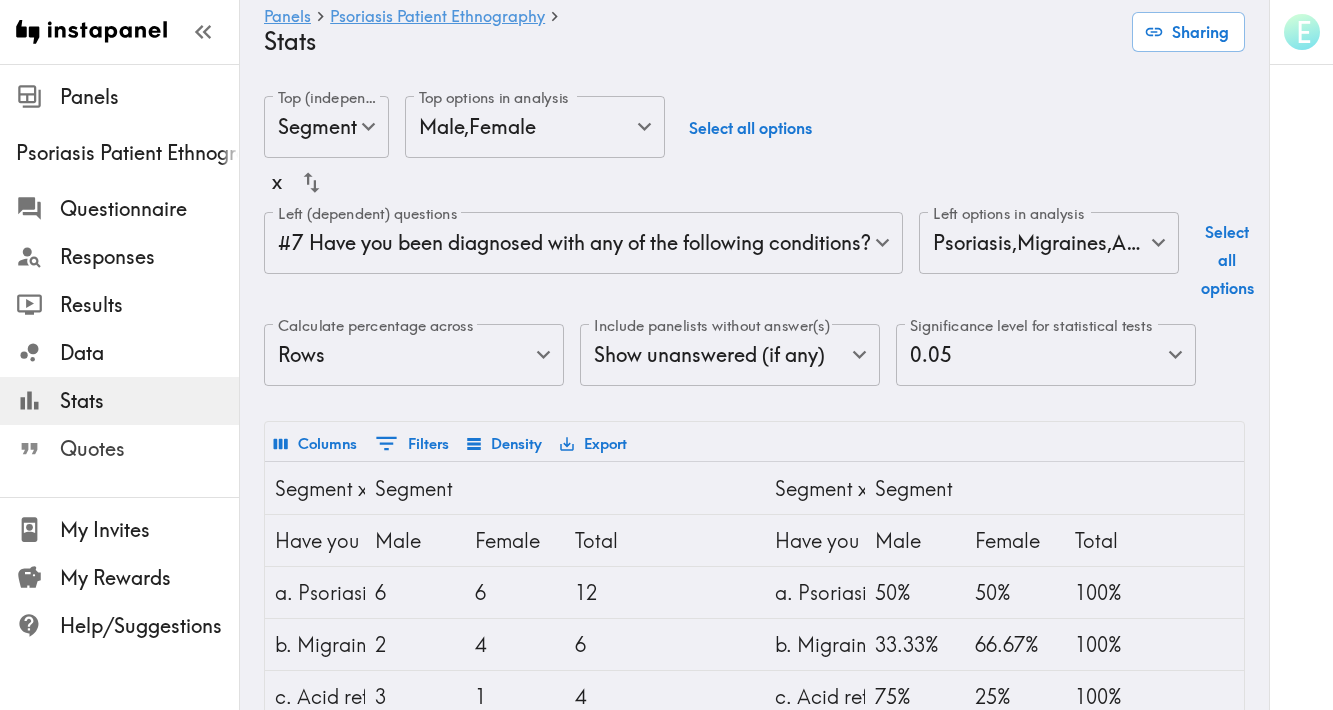 click on "Quotes" at bounding box center (149, 449) 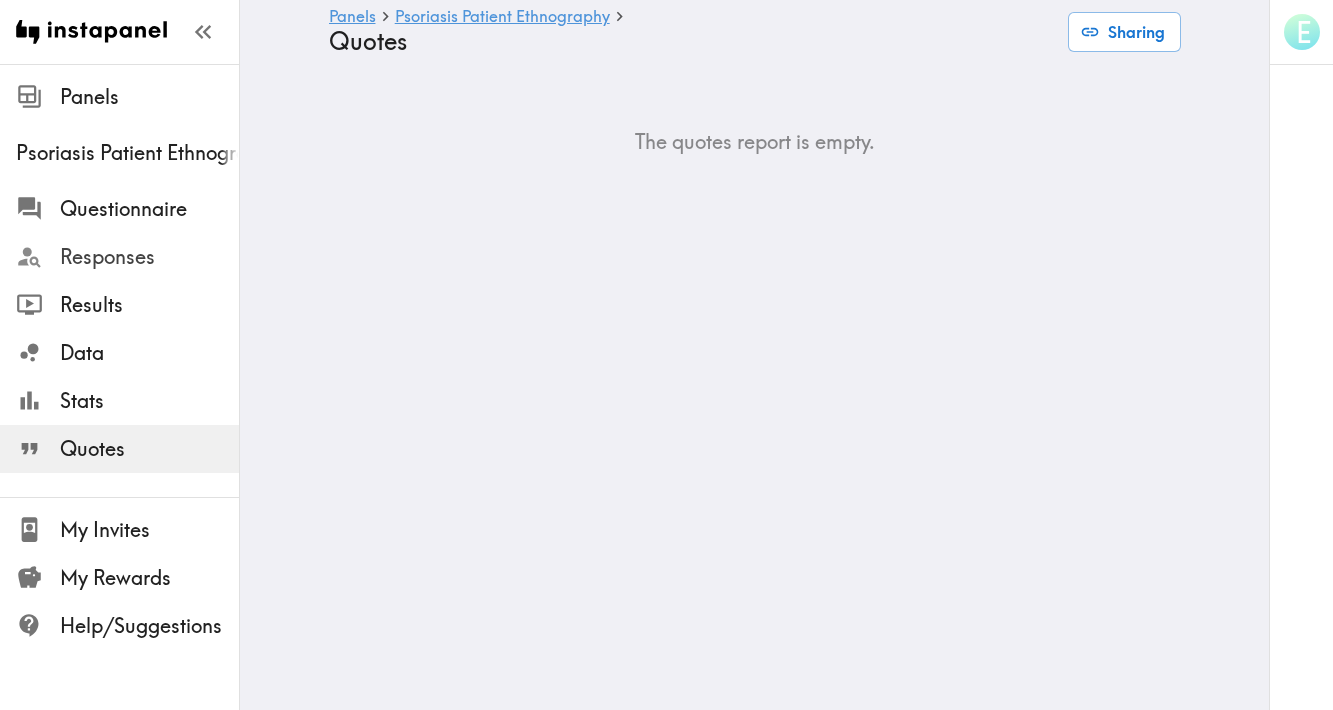 click on "Responses" at bounding box center [149, 257] 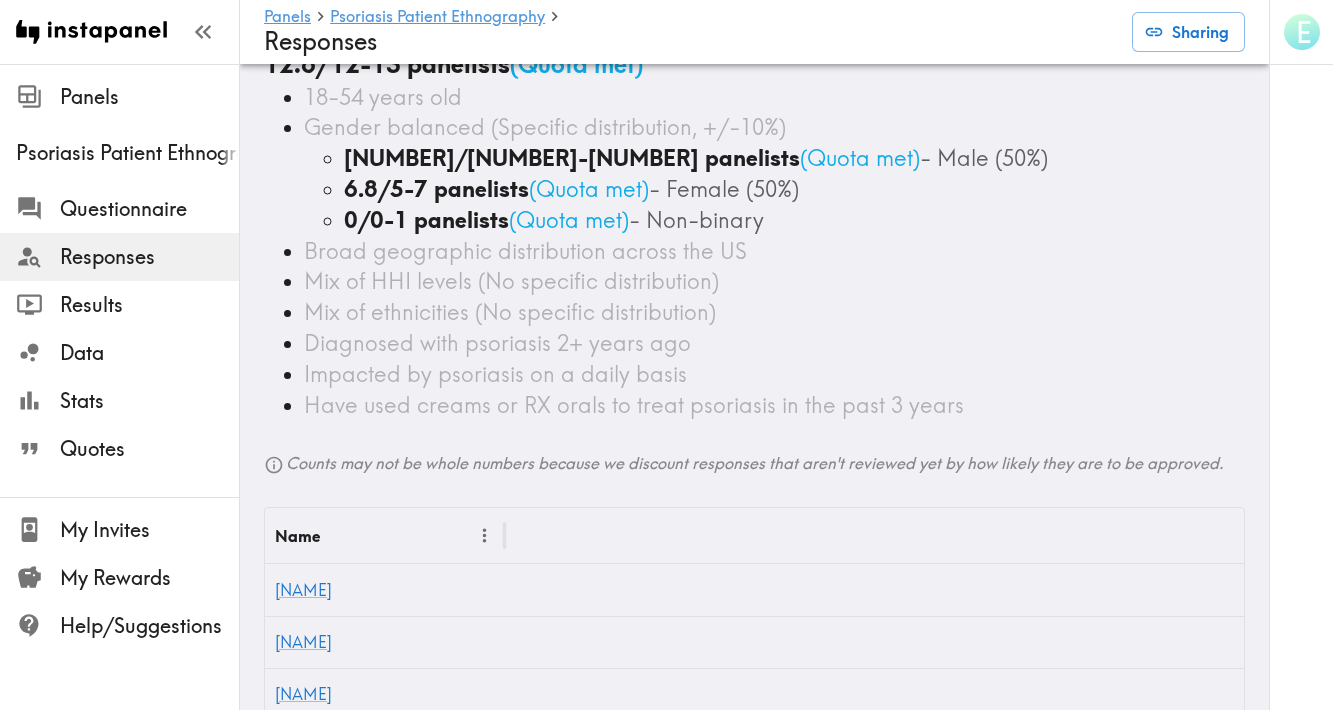 scroll, scrollTop: 140, scrollLeft: 0, axis: vertical 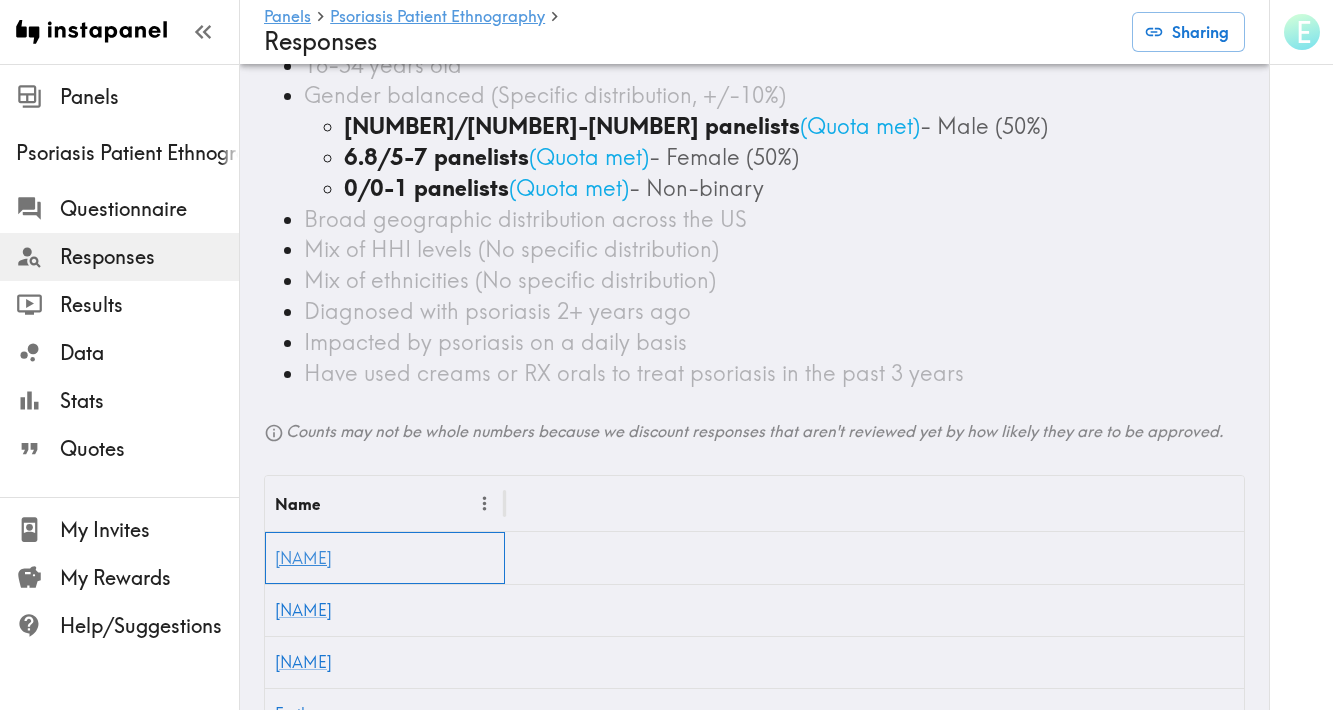 click on "[NAME]" at bounding box center (303, 558) 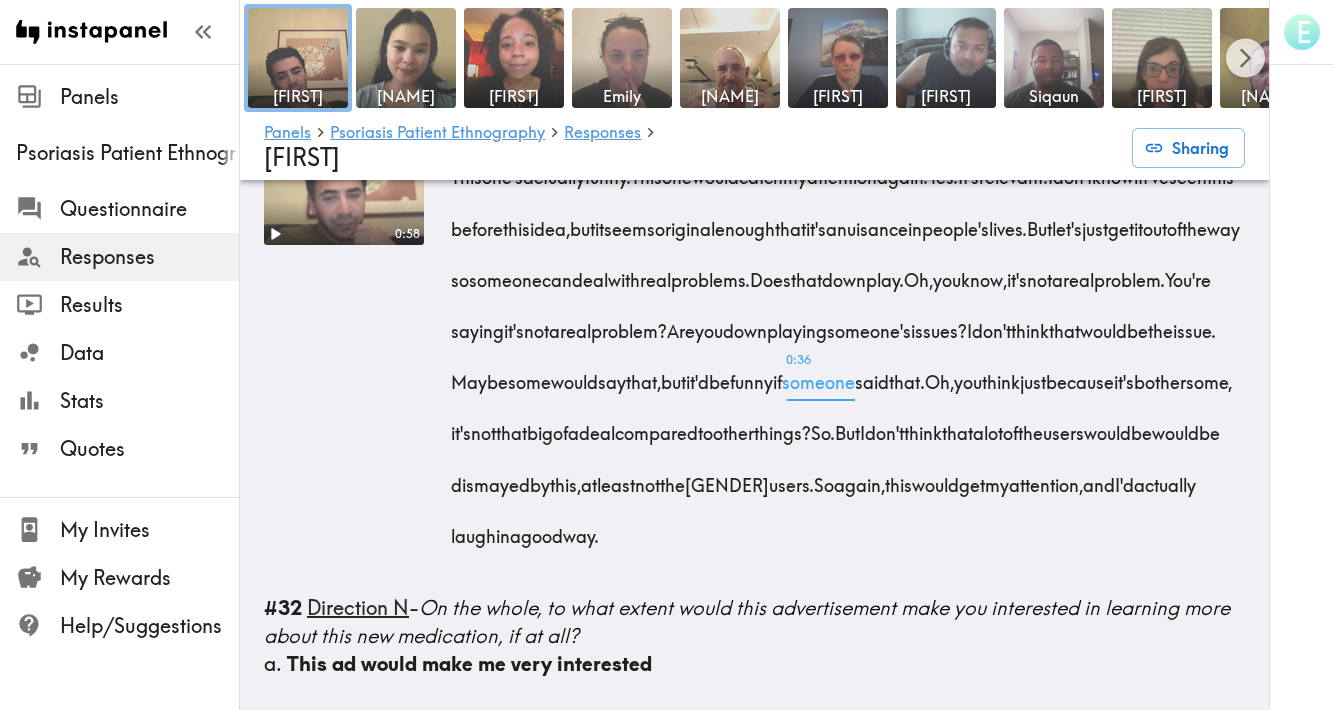 scroll, scrollTop: 9126, scrollLeft: 0, axis: vertical 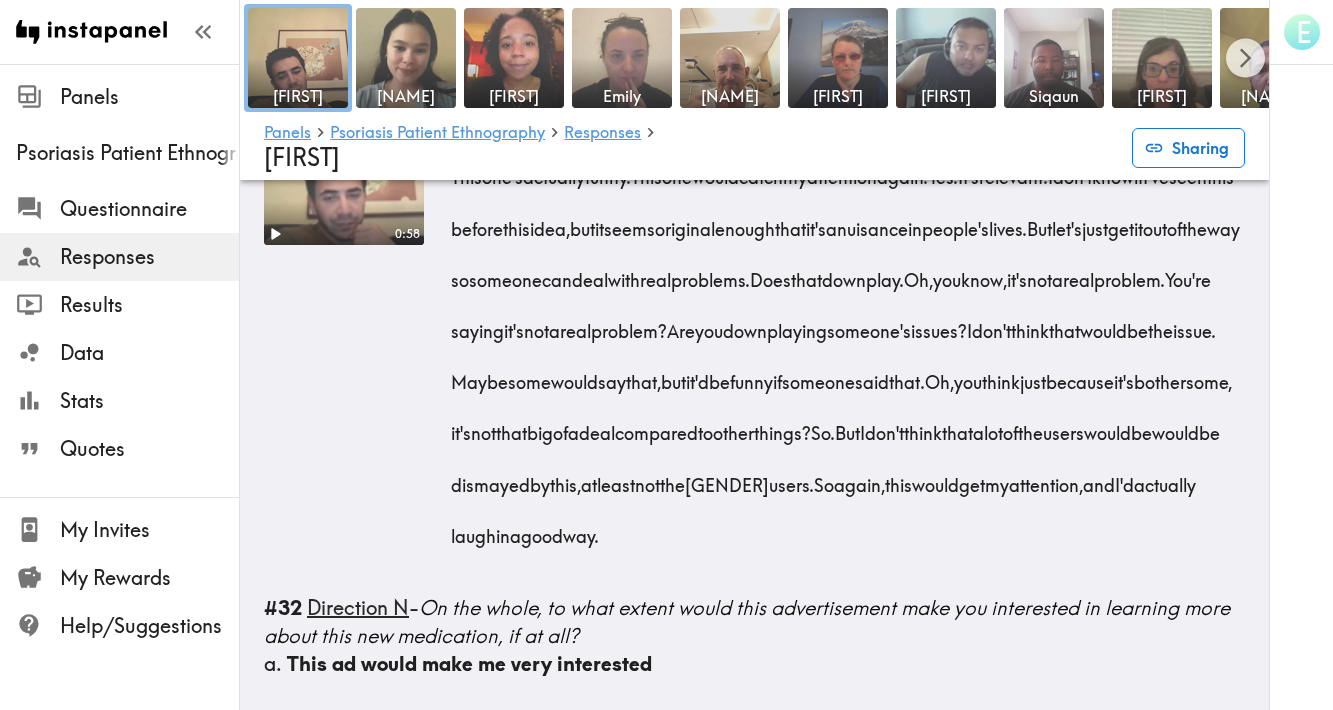 click on "Sharing" at bounding box center (1188, 148) 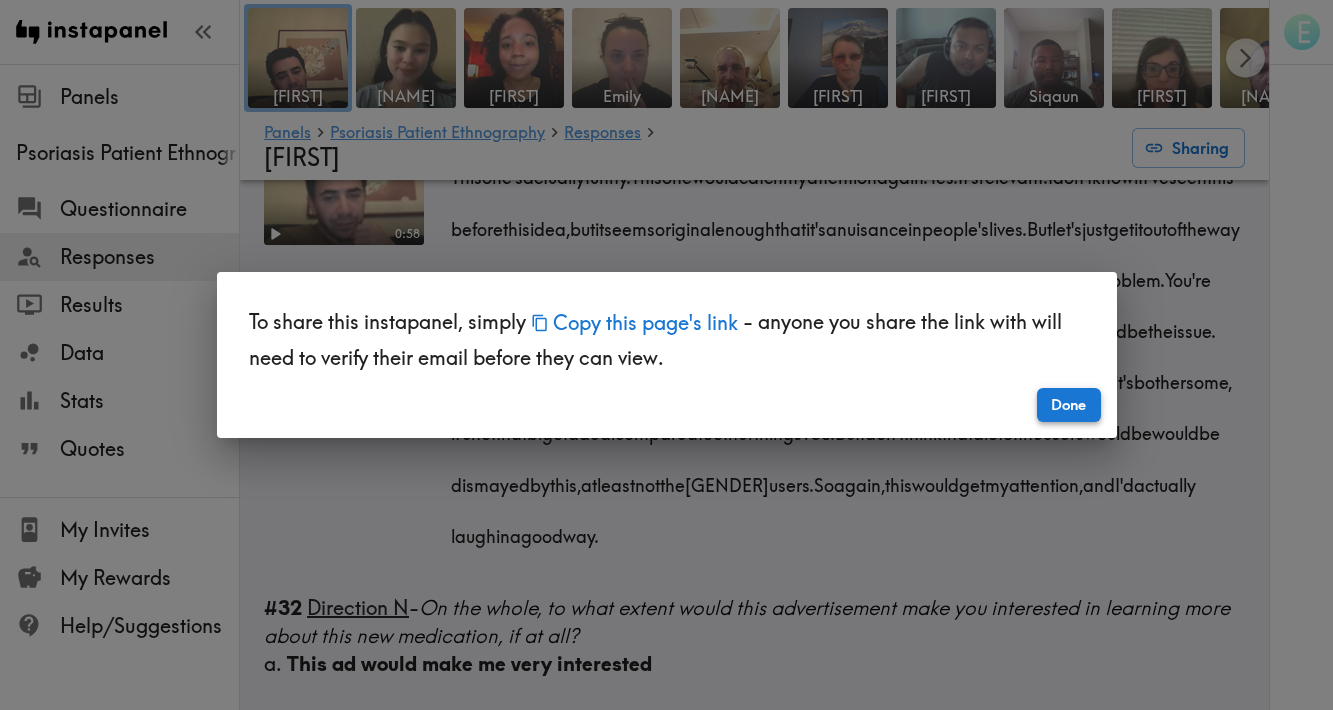 click on "Done" at bounding box center (1069, 405) 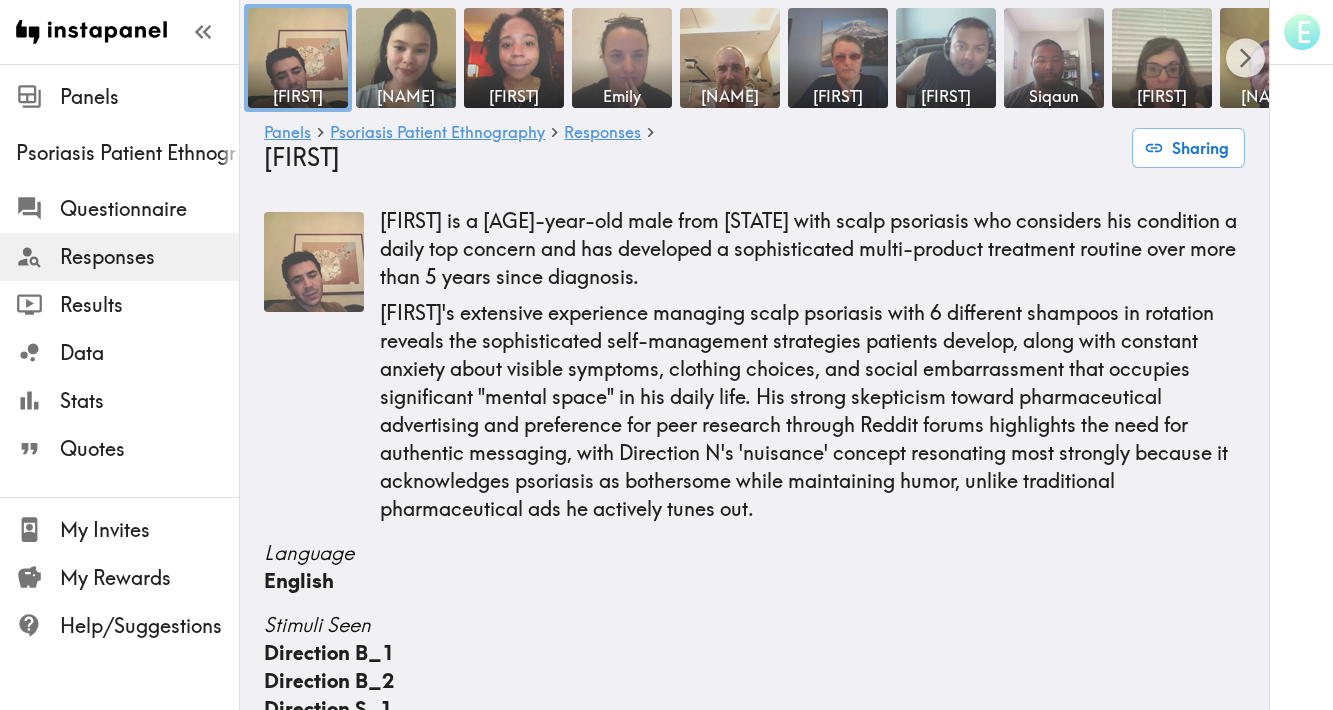 scroll, scrollTop: 0, scrollLeft: 0, axis: both 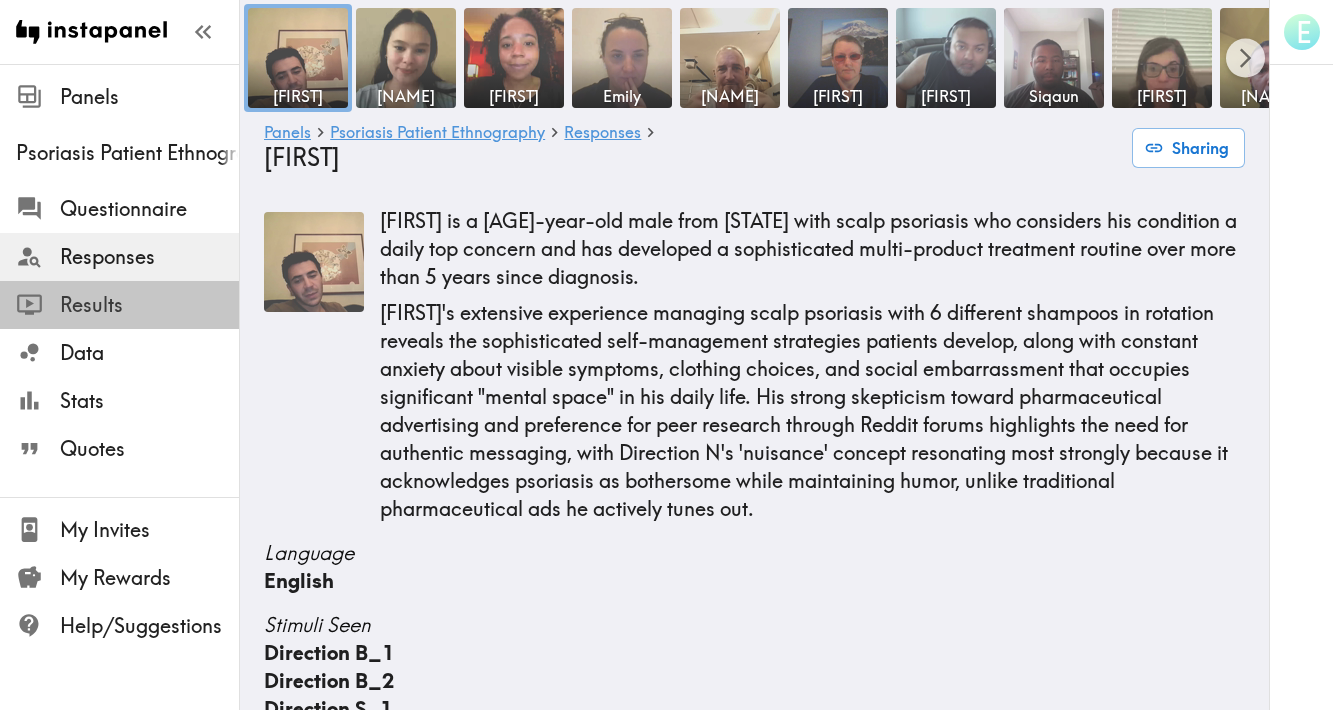 click on "Results" at bounding box center (149, 305) 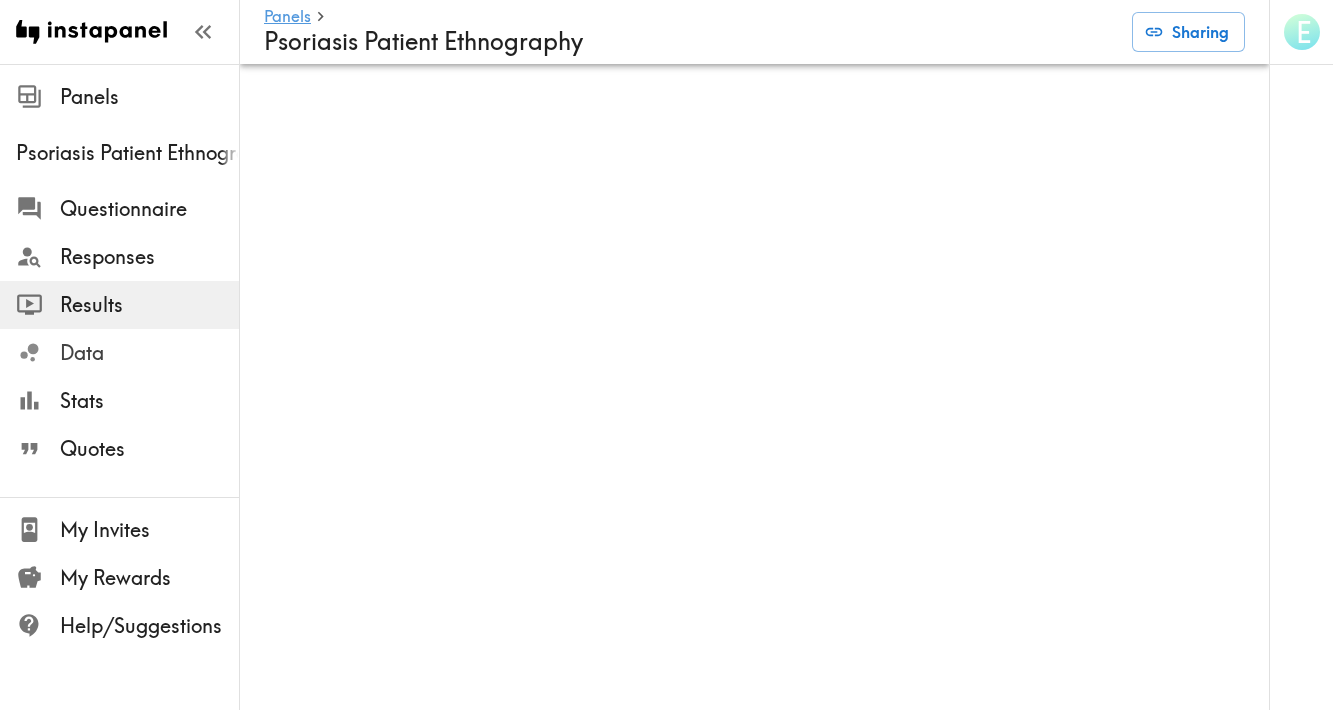 click on "Data" at bounding box center [149, 353] 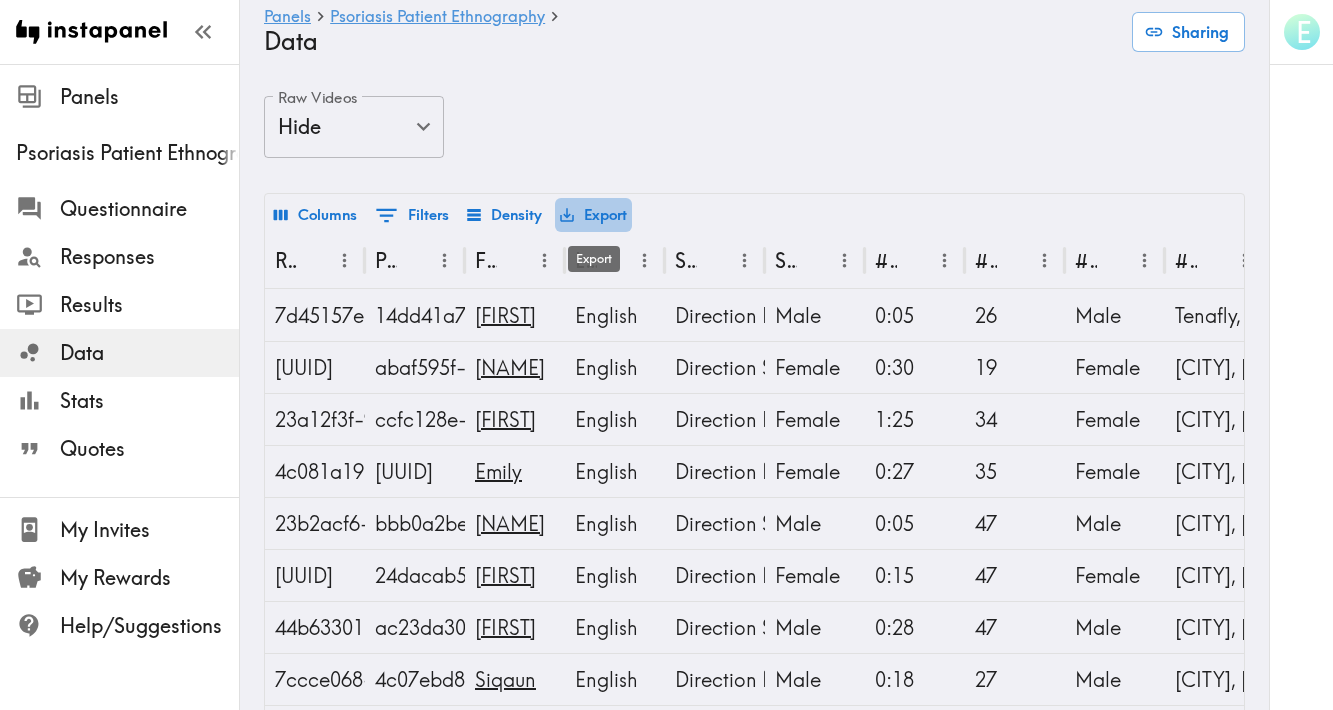 click on "Export" at bounding box center [593, 215] 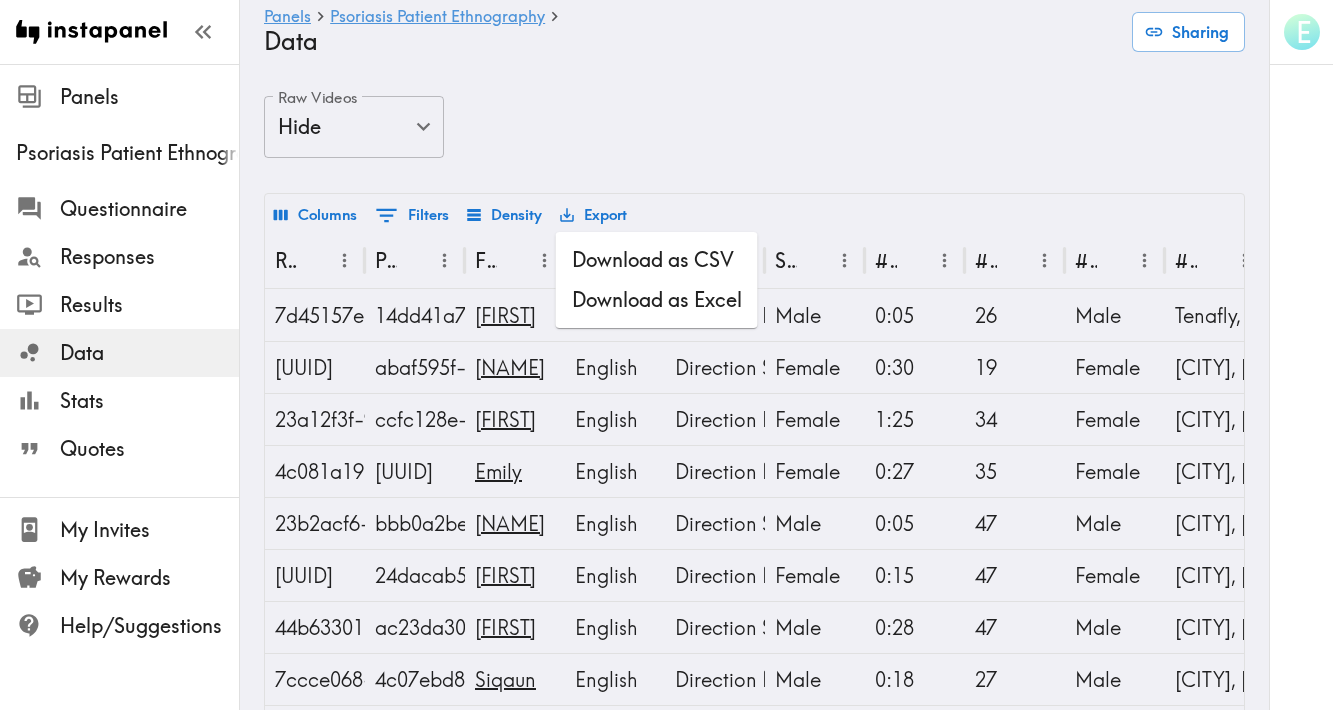click on "Download as Excel" at bounding box center (657, 300) 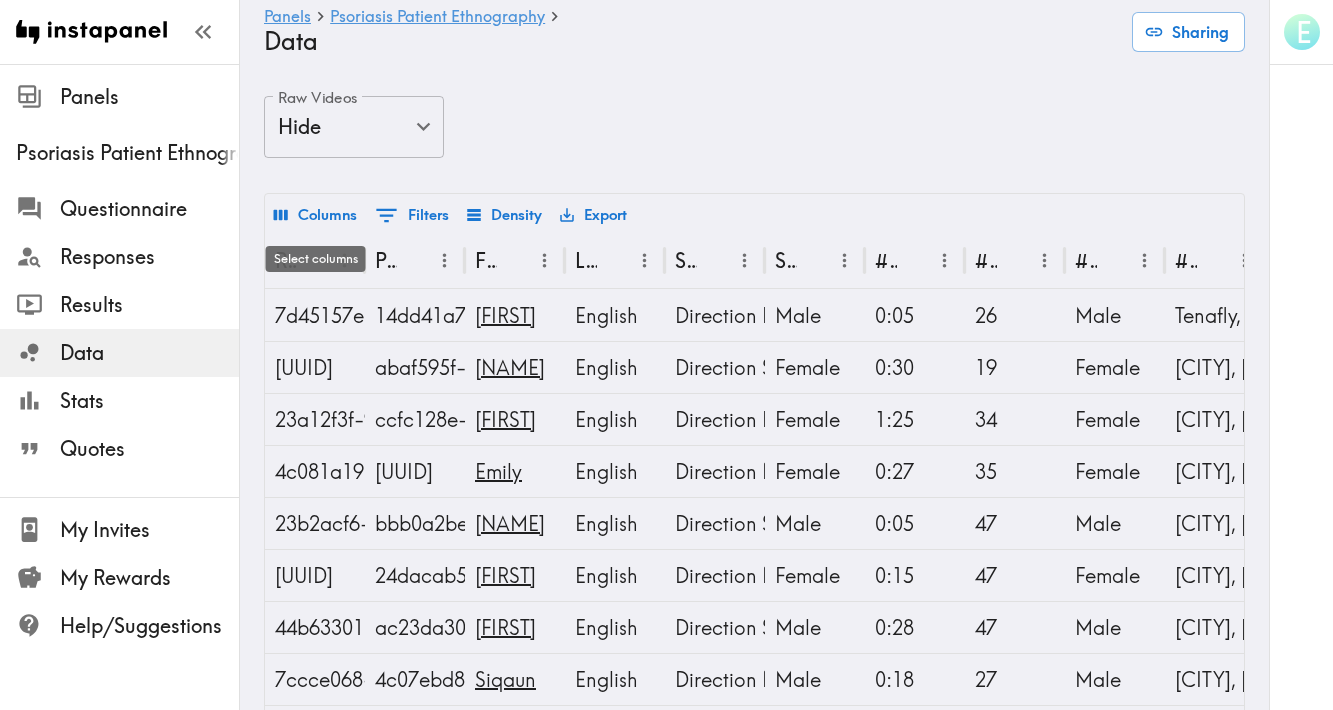 click on "Columns" at bounding box center (315, 215) 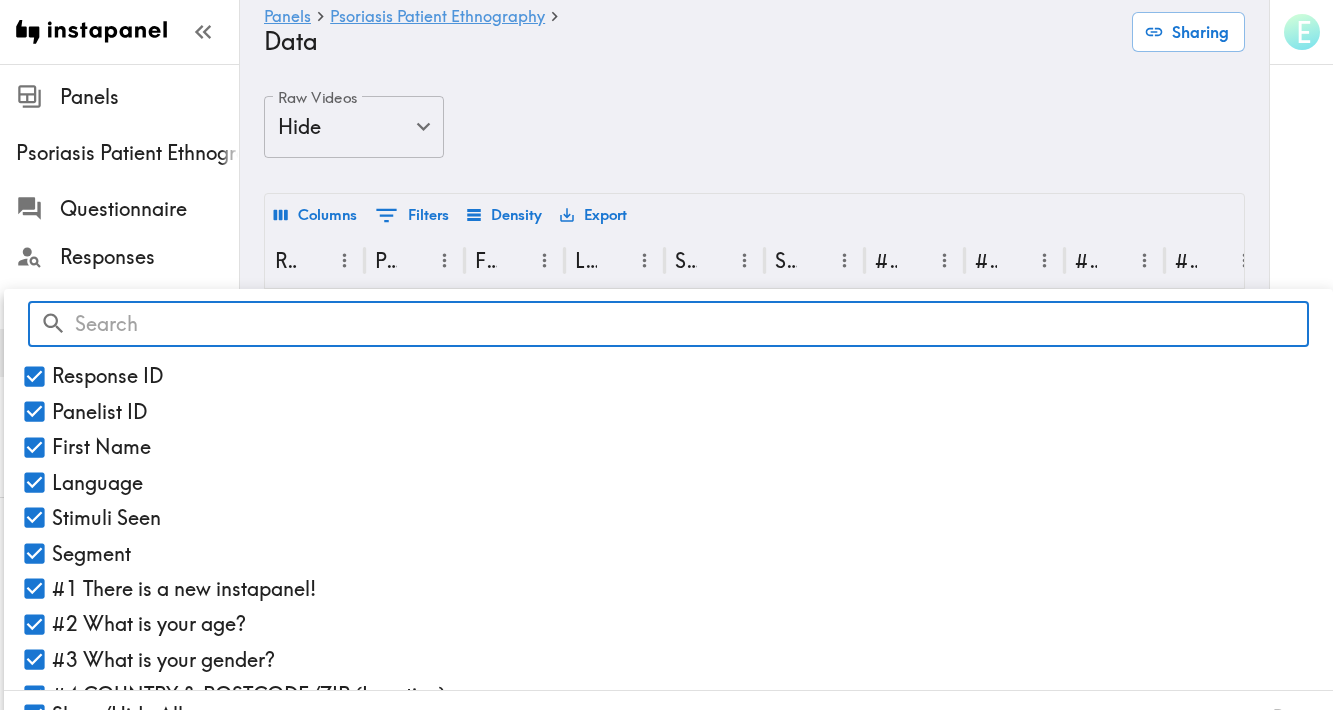 click on "Response ID" at bounding box center [34, 376] 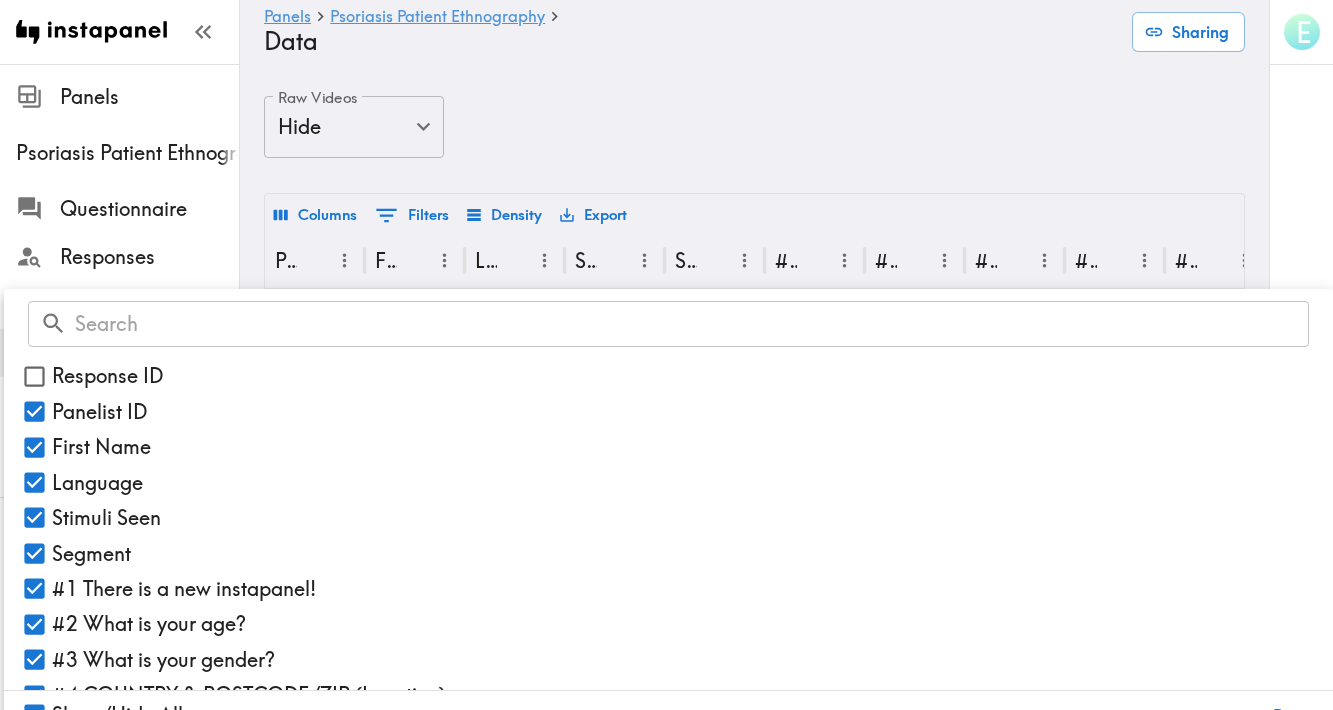 click on "Panelist ID" at bounding box center [34, 411] 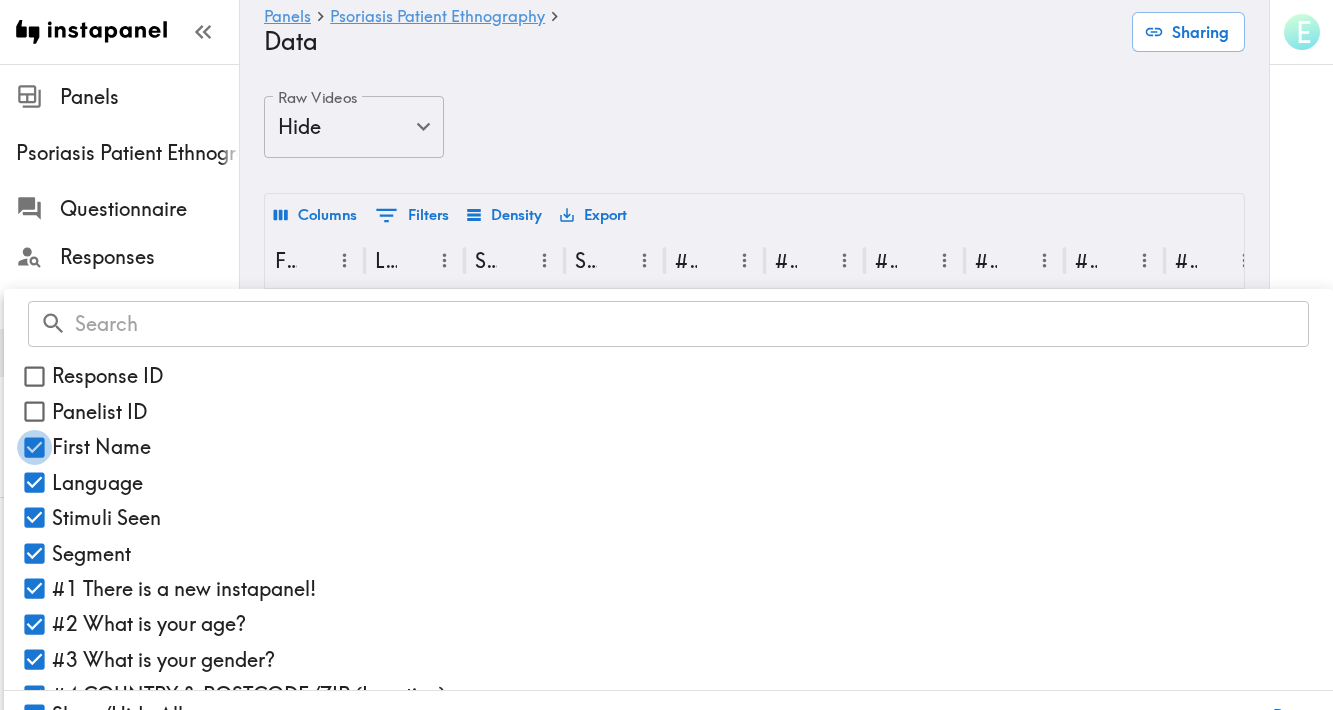 click on "First Name" at bounding box center (34, 447) 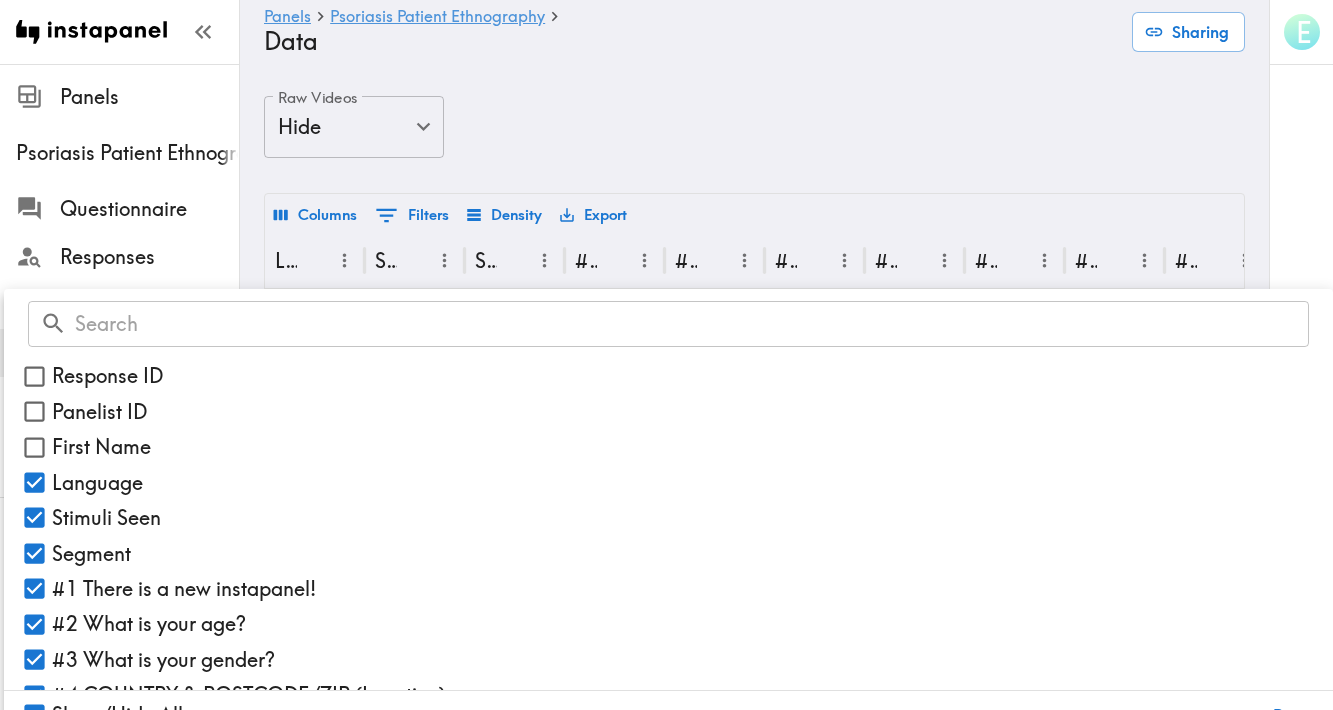 click on "Language" at bounding box center [34, 482] 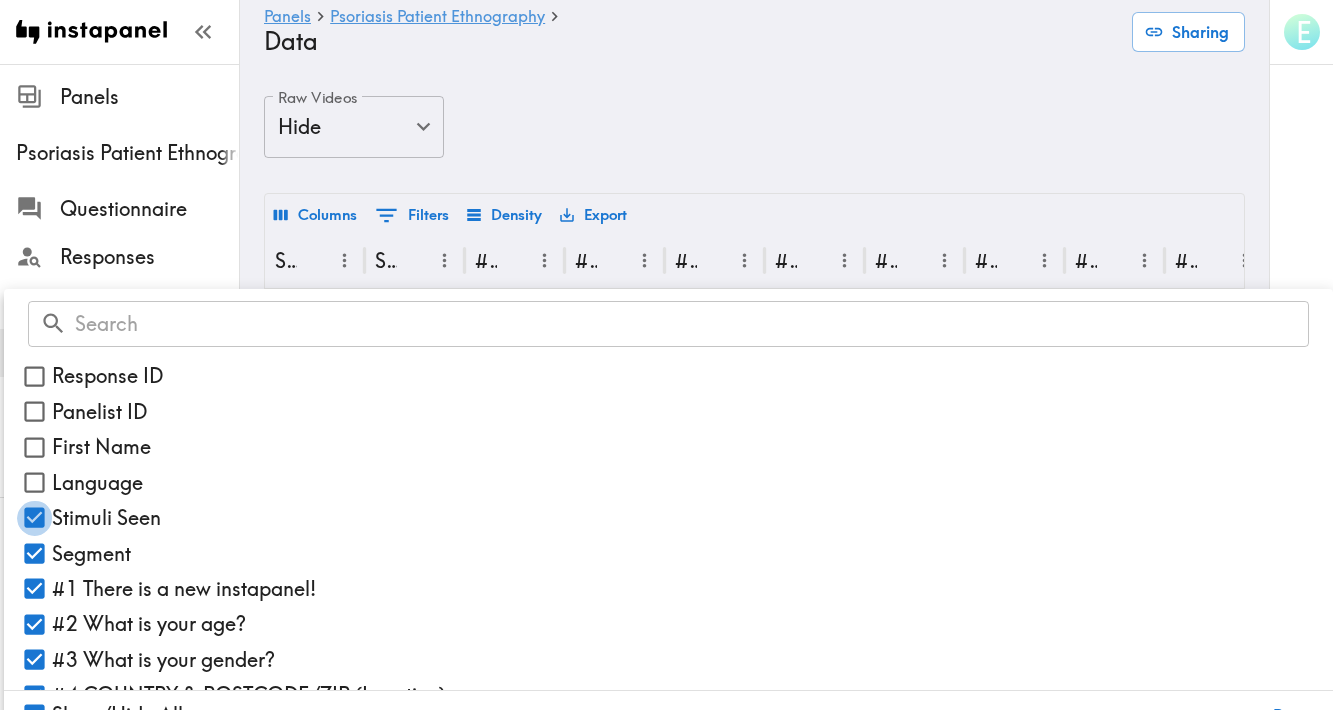 click on "Stimuli Seen" at bounding box center [34, 517] 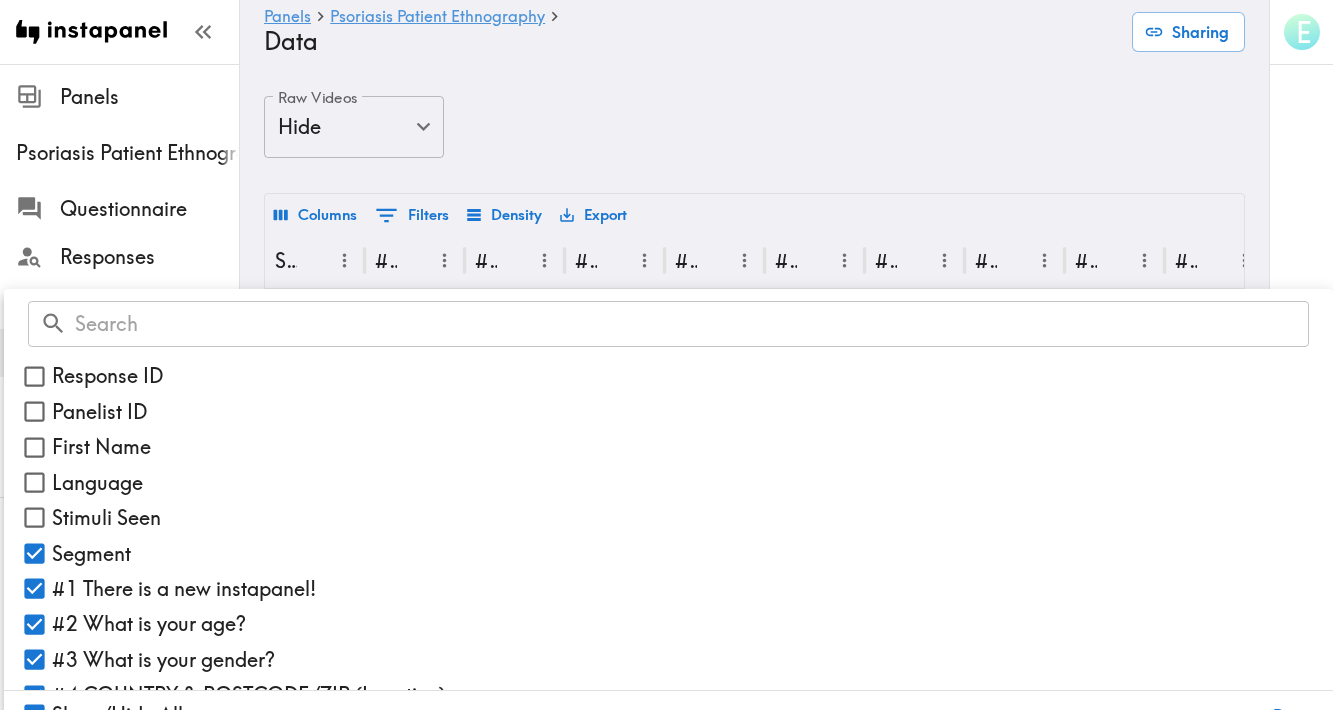 click on "Segment" at bounding box center [34, 553] 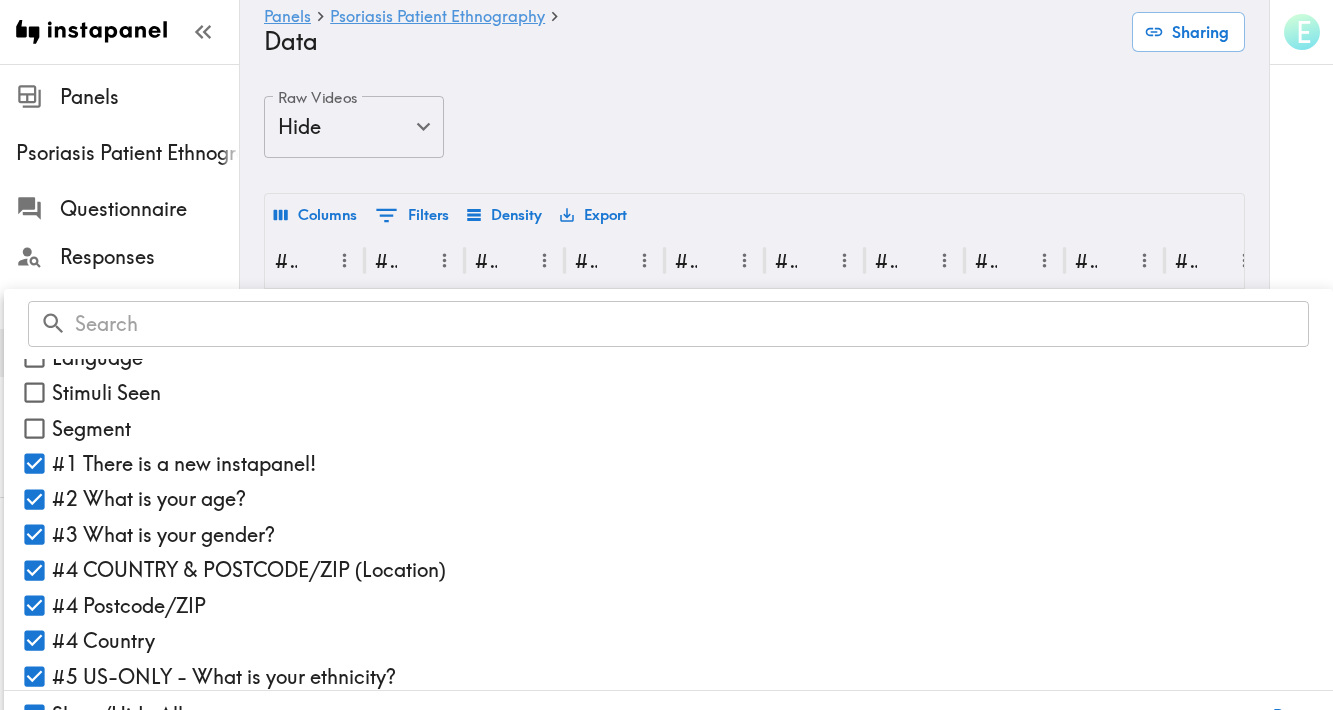 scroll, scrollTop: 139, scrollLeft: 0, axis: vertical 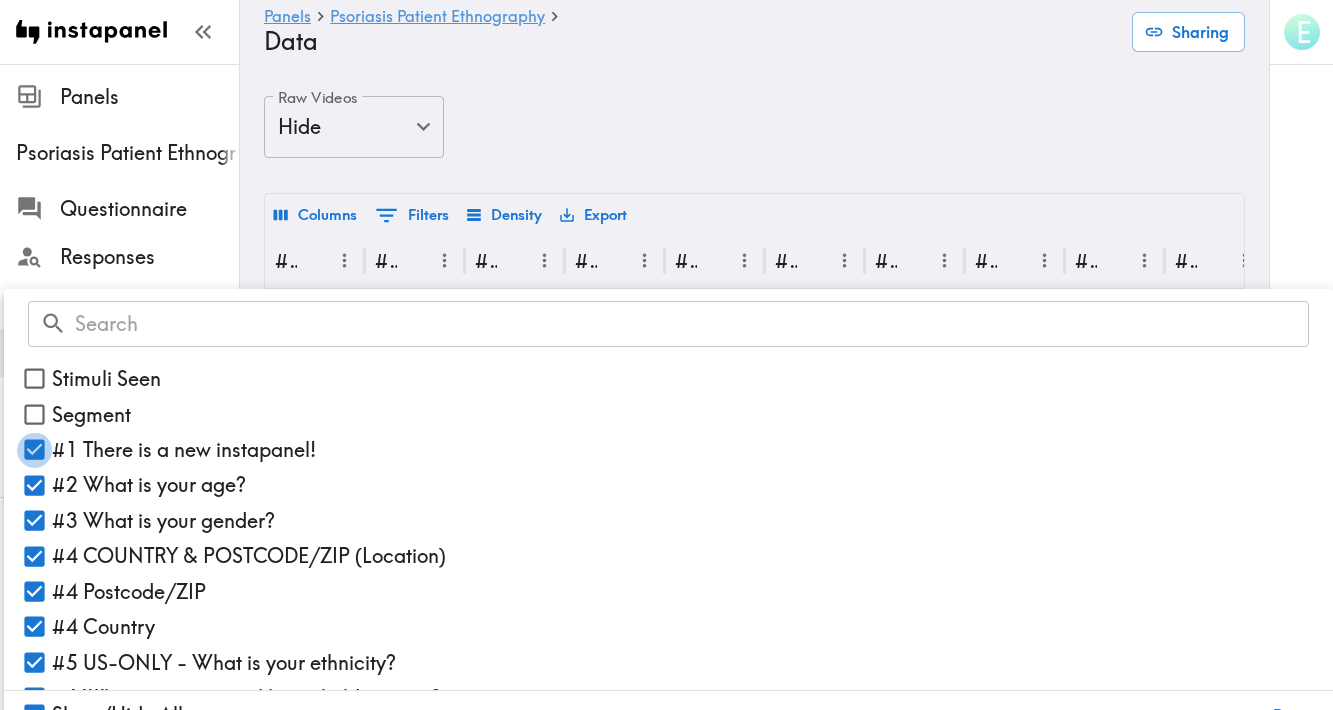 click on "#1 There is a new instapanel!" at bounding box center (34, 449) 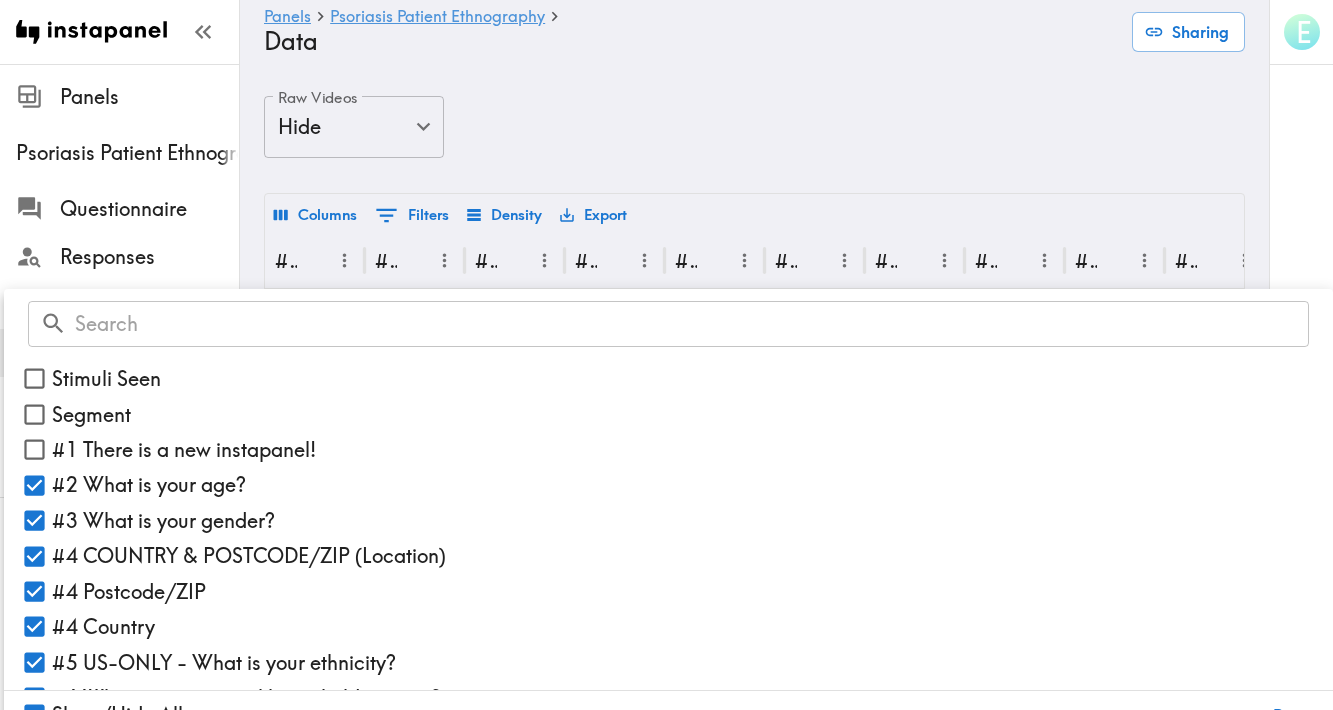 click on "#2 What is your age?" at bounding box center (34, 485) 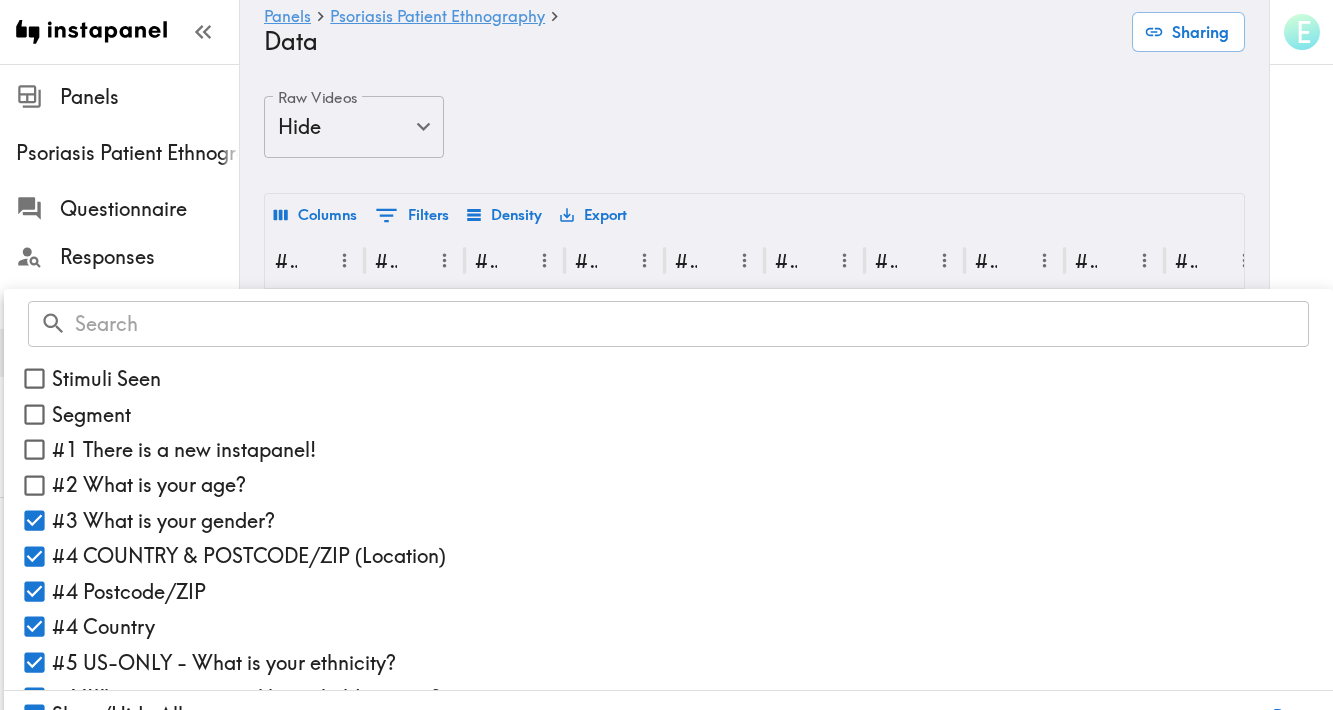 click on "#3 What is your [GENDER]?" at bounding box center [34, 520] 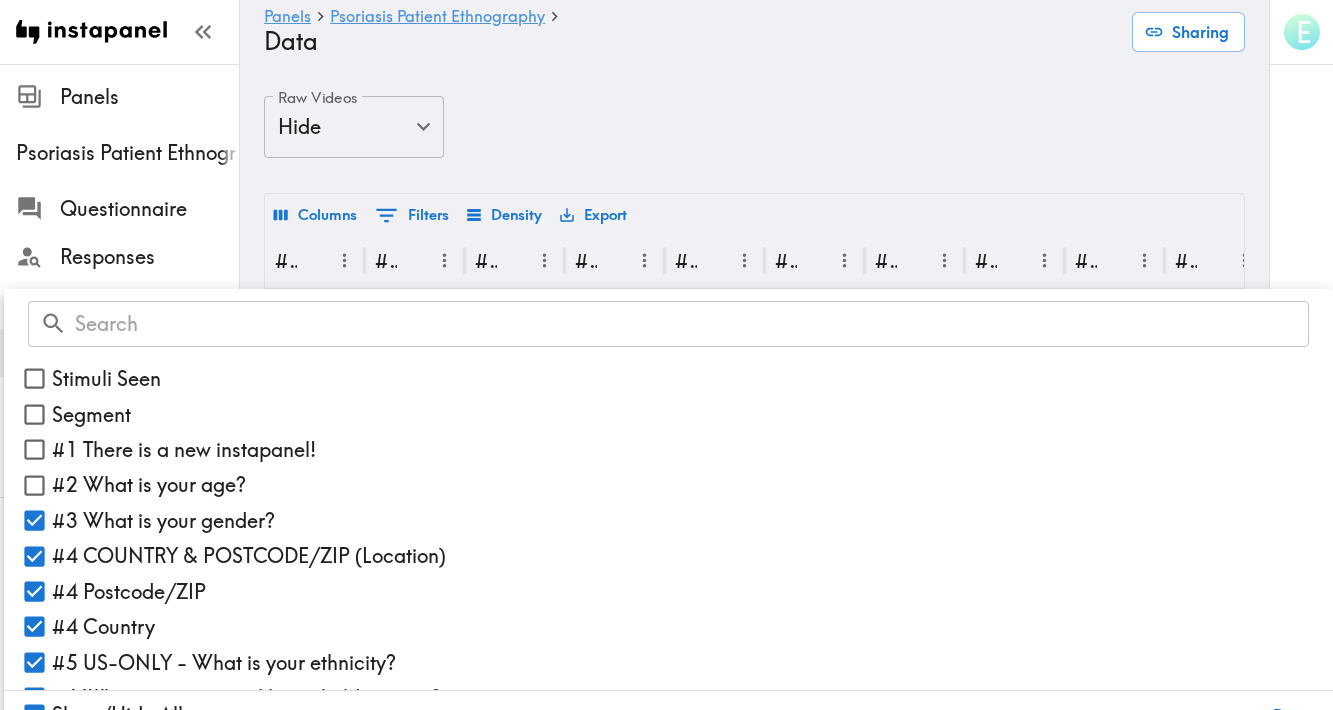 checkbox on "false" 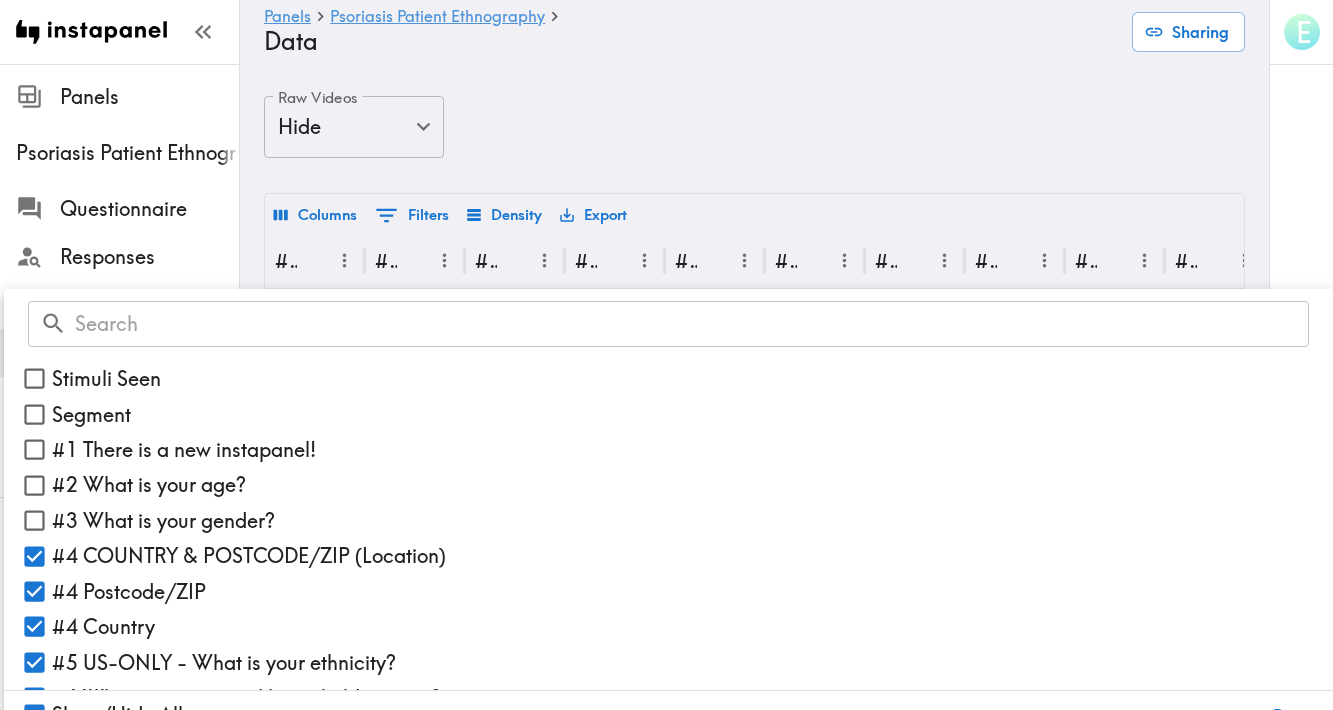 click on "#4 COUNTRY & POSTCODE/ZIP (Location)" at bounding box center [34, 556] 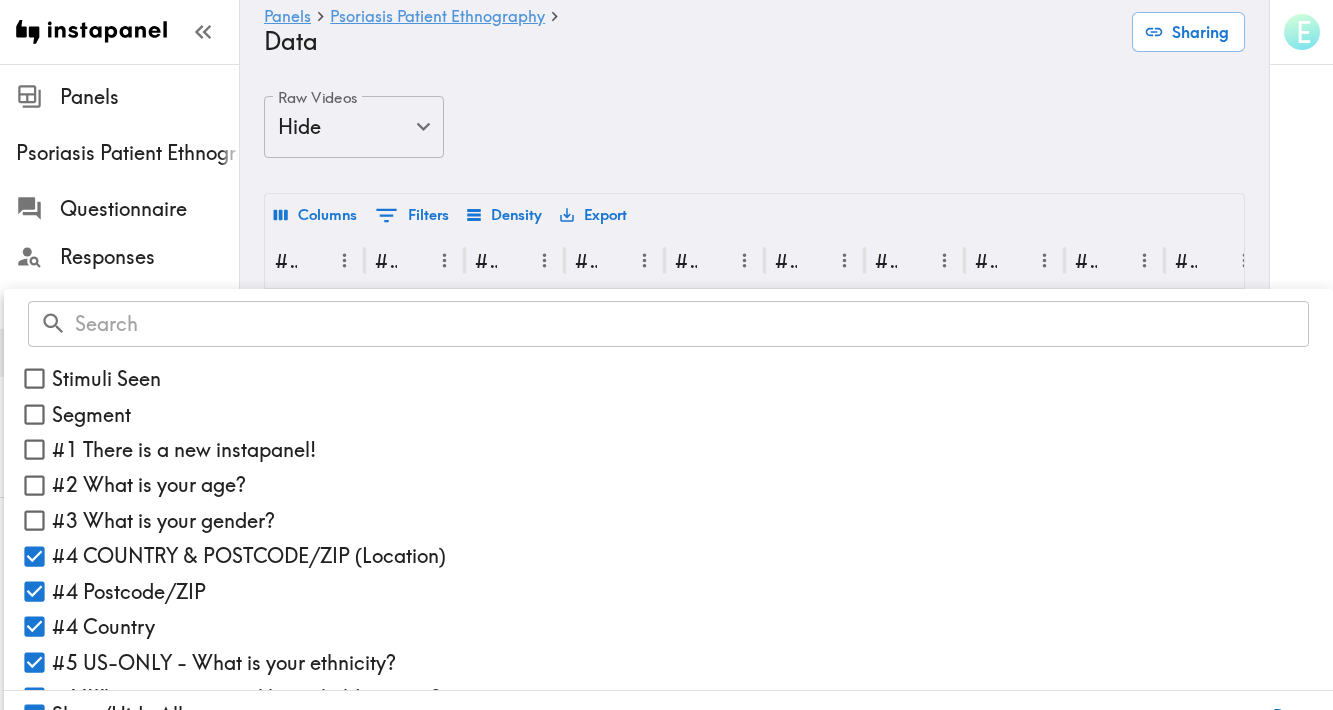 checkbox on "false" 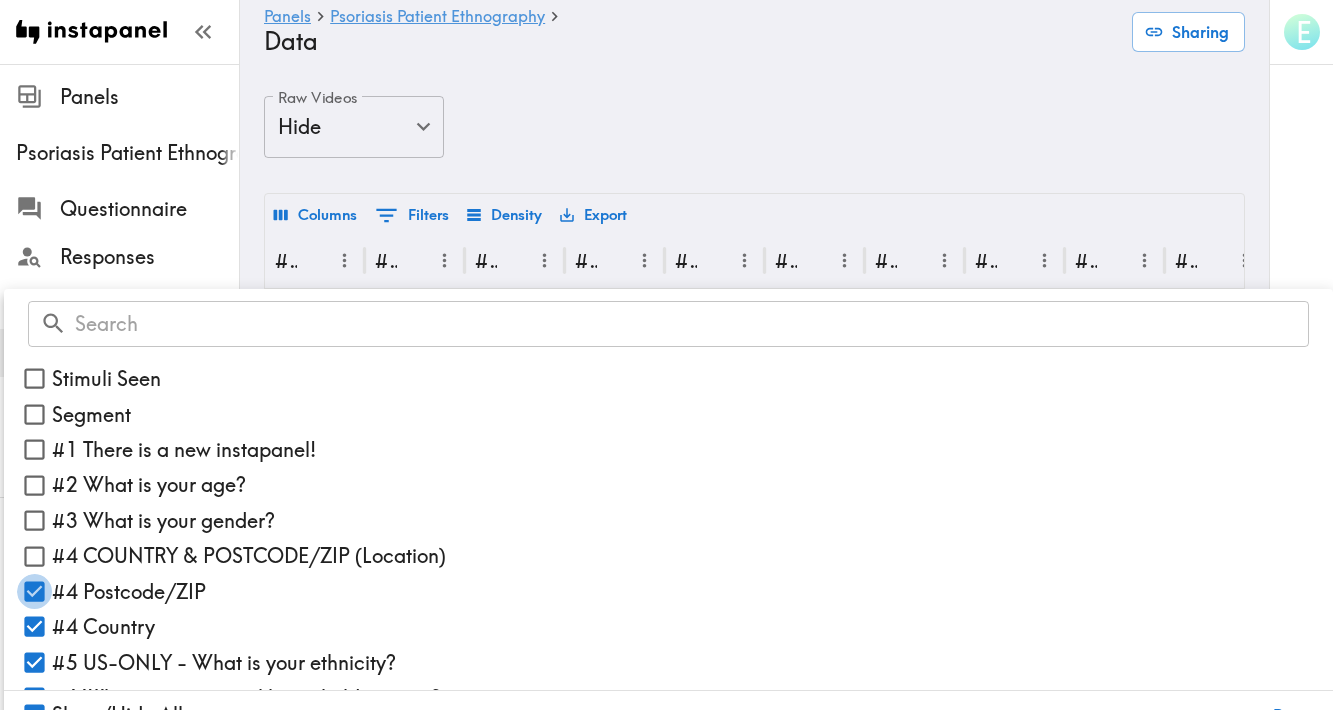 click on "#4 Postcode/ZIP" at bounding box center [34, 591] 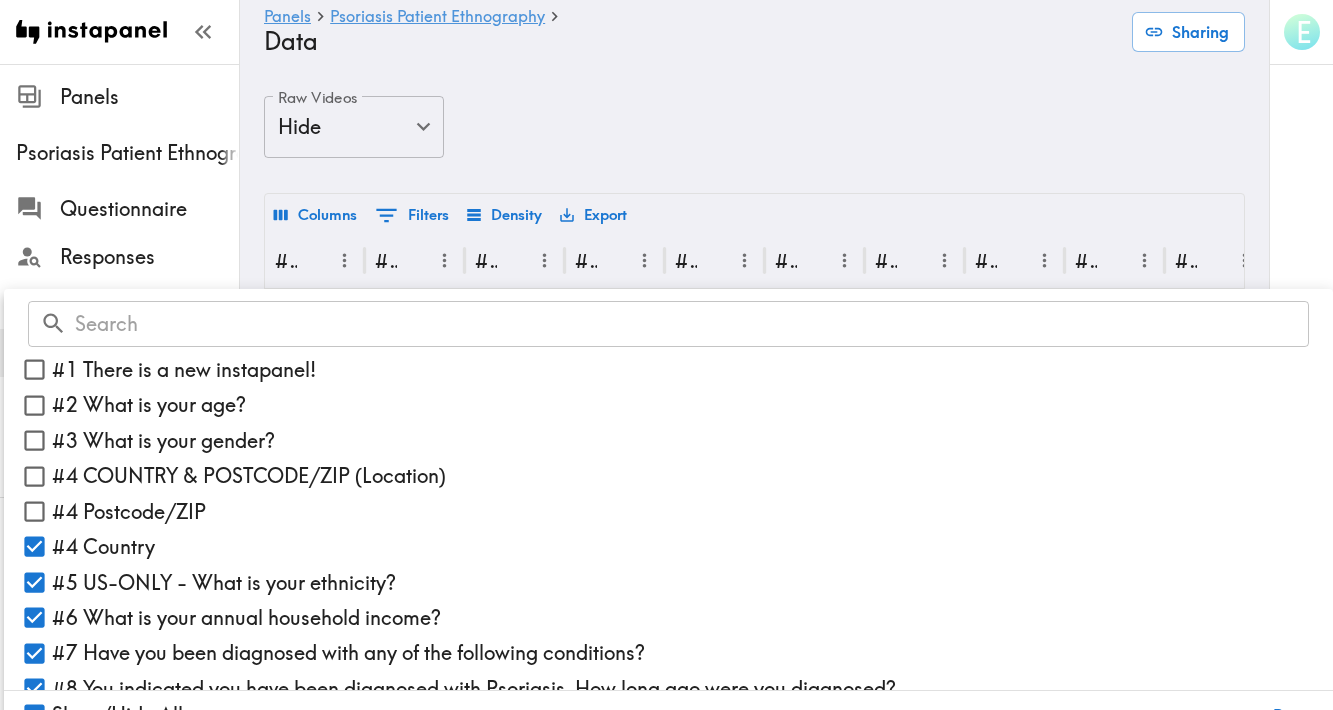 scroll, scrollTop: 267, scrollLeft: 0, axis: vertical 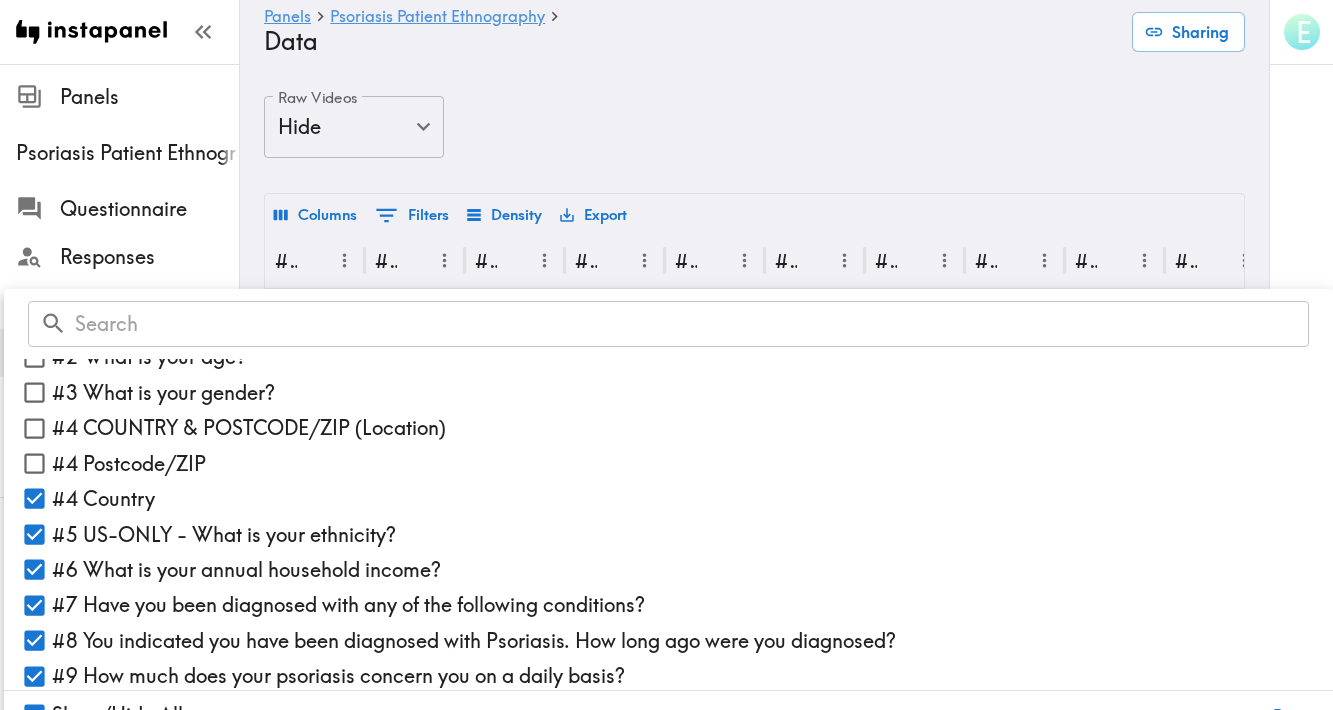 click on "#4 Postcode/ZIP" at bounding box center [34, 463] 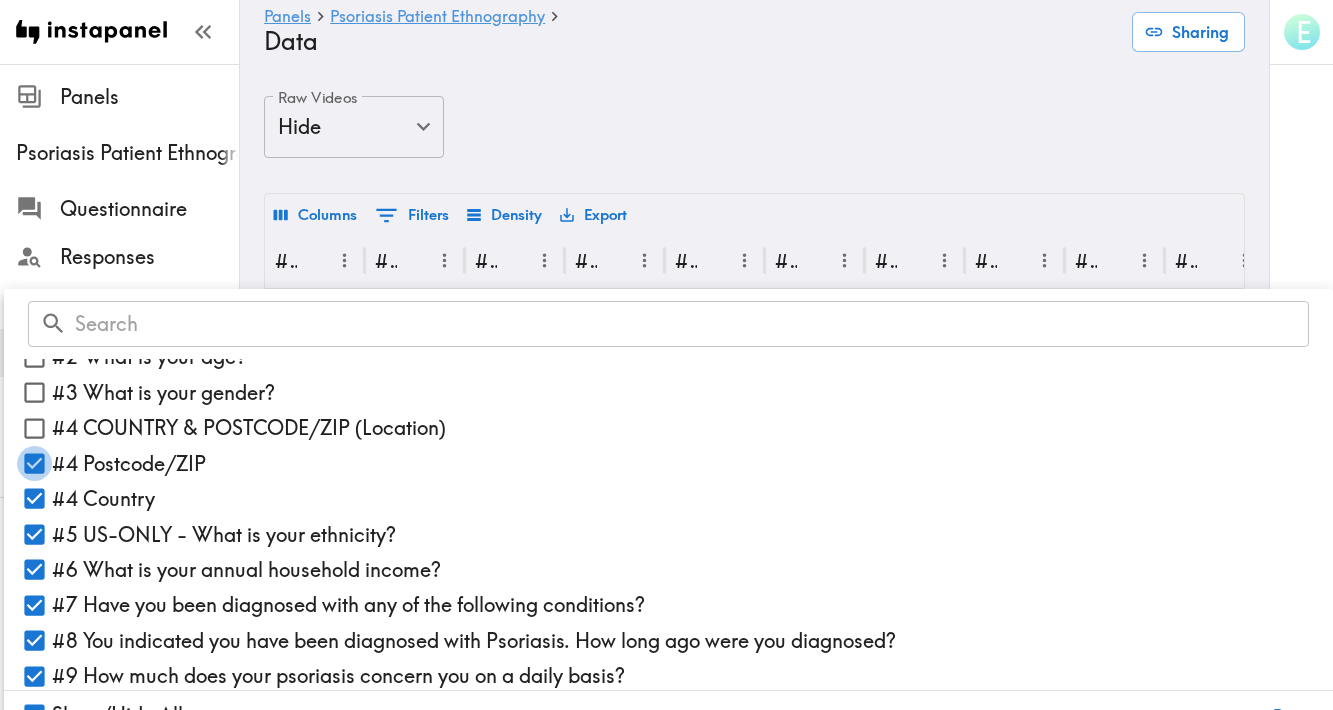 click on "#4 Postcode/ZIP" at bounding box center [34, 463] 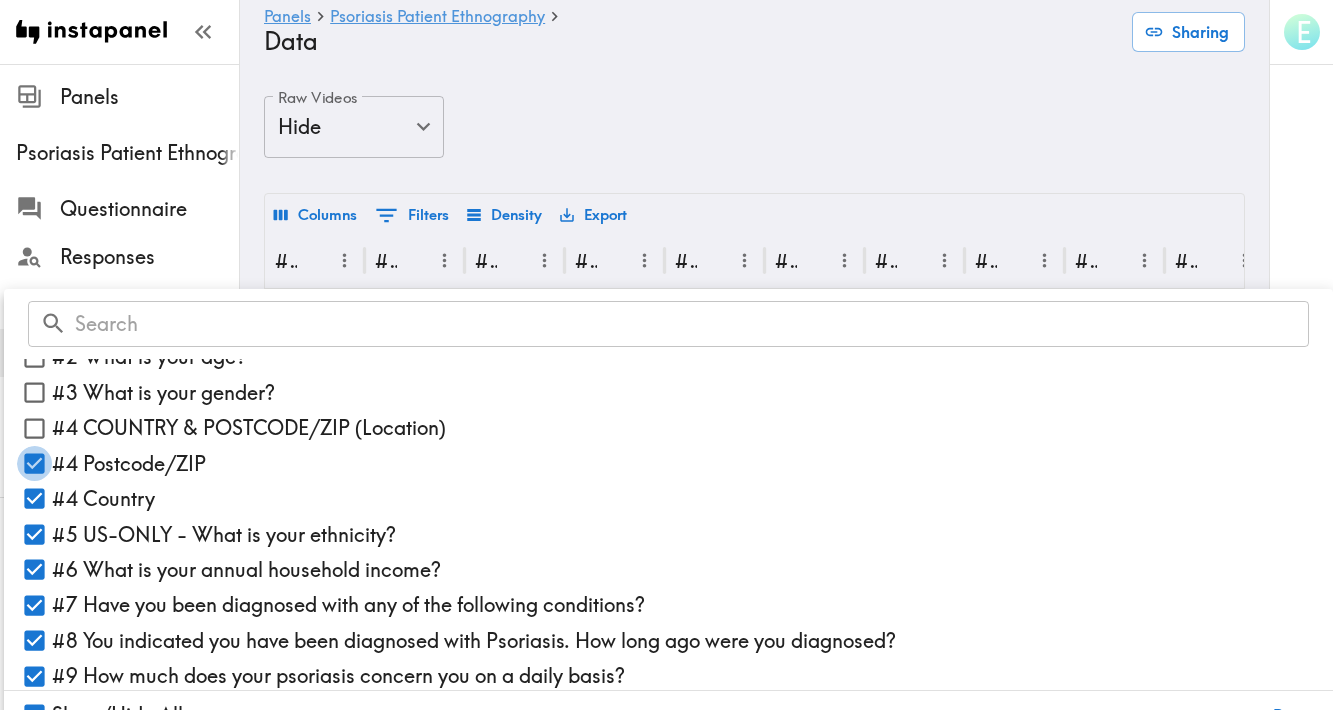 checkbox on "false" 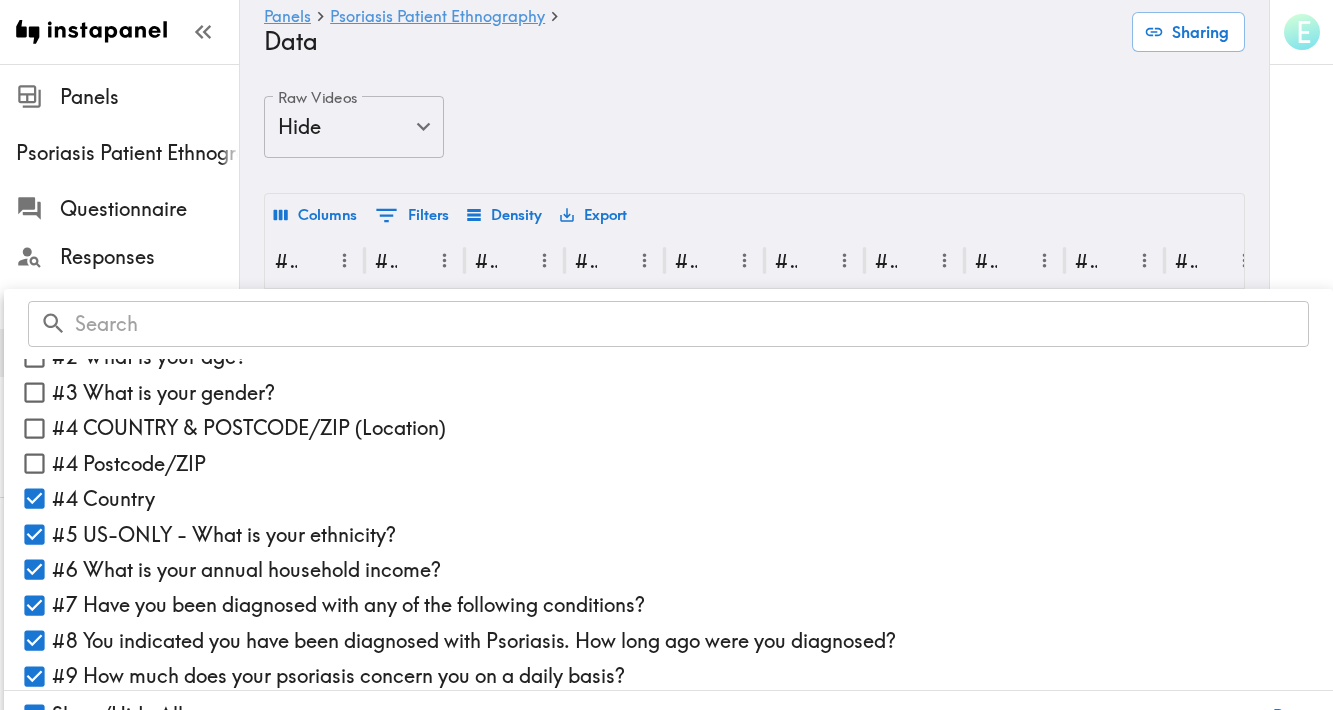 click on "#4 [STREET]" at bounding box center [34, 498] 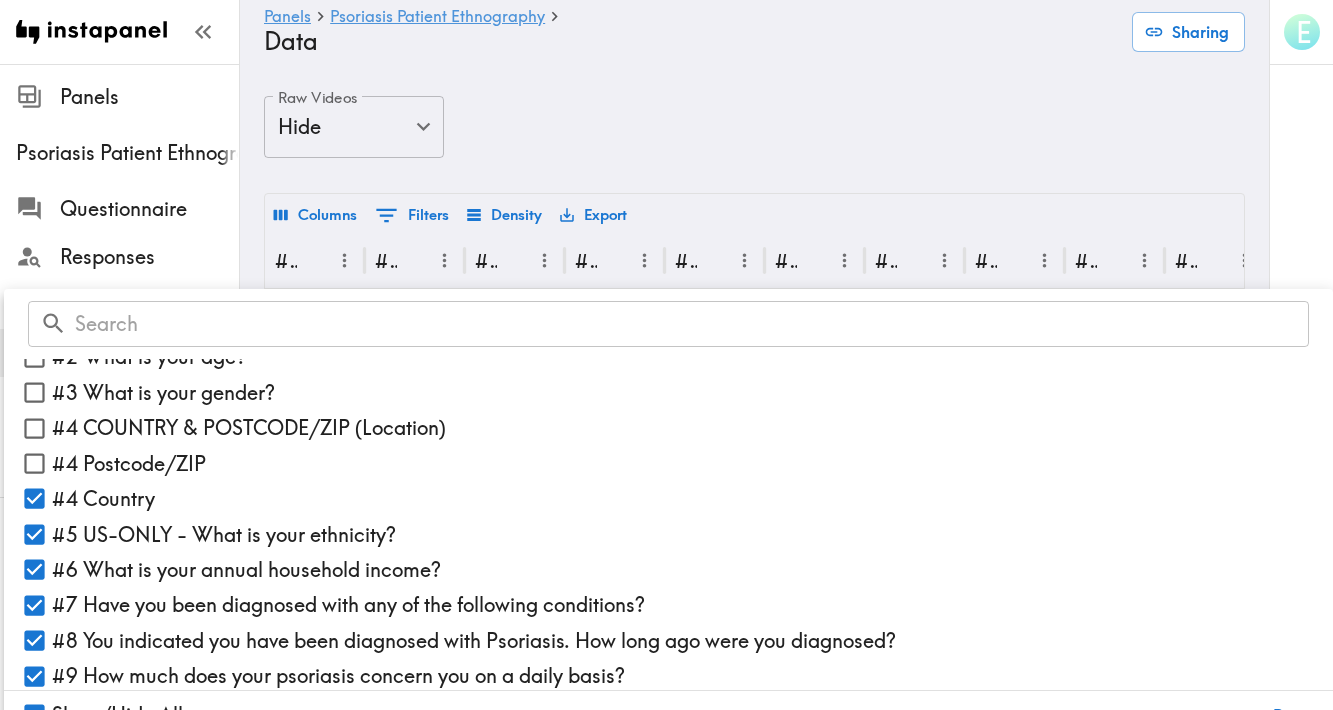 checkbox on "false" 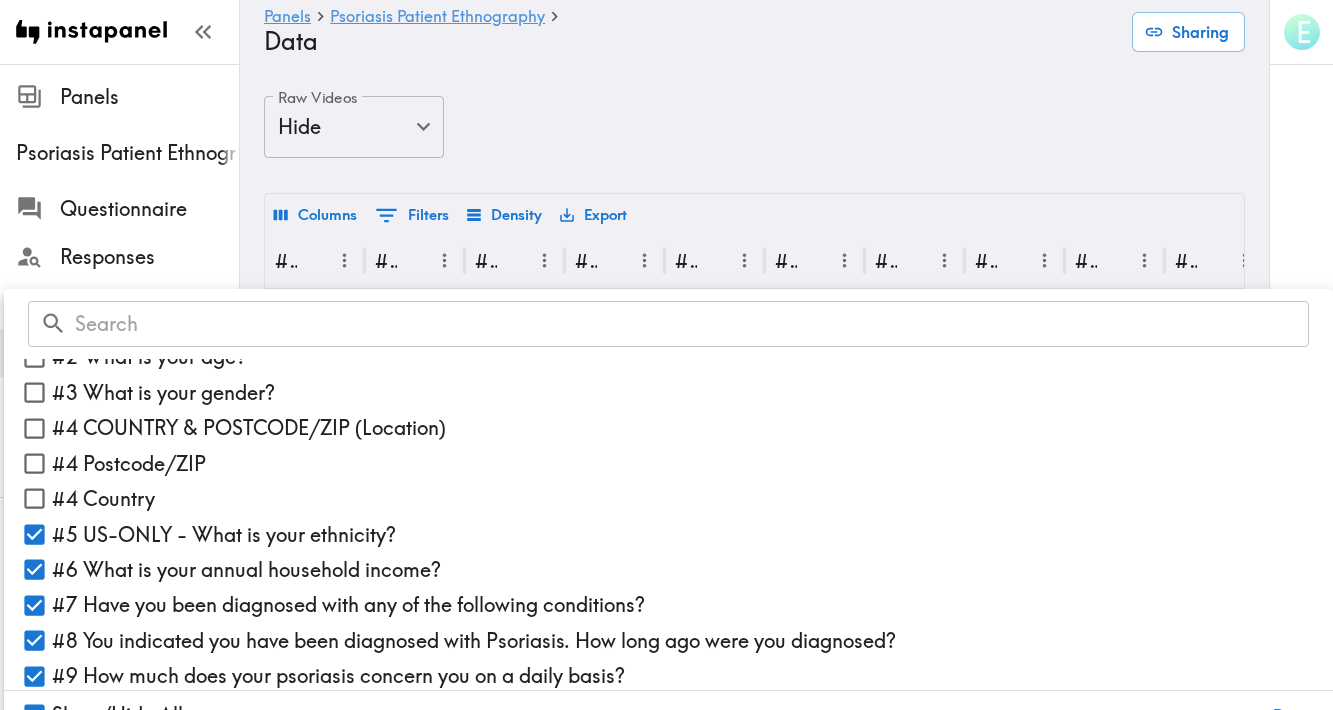 click on "#5 US-ONLY - What is your ethnicity?" at bounding box center [34, 534] 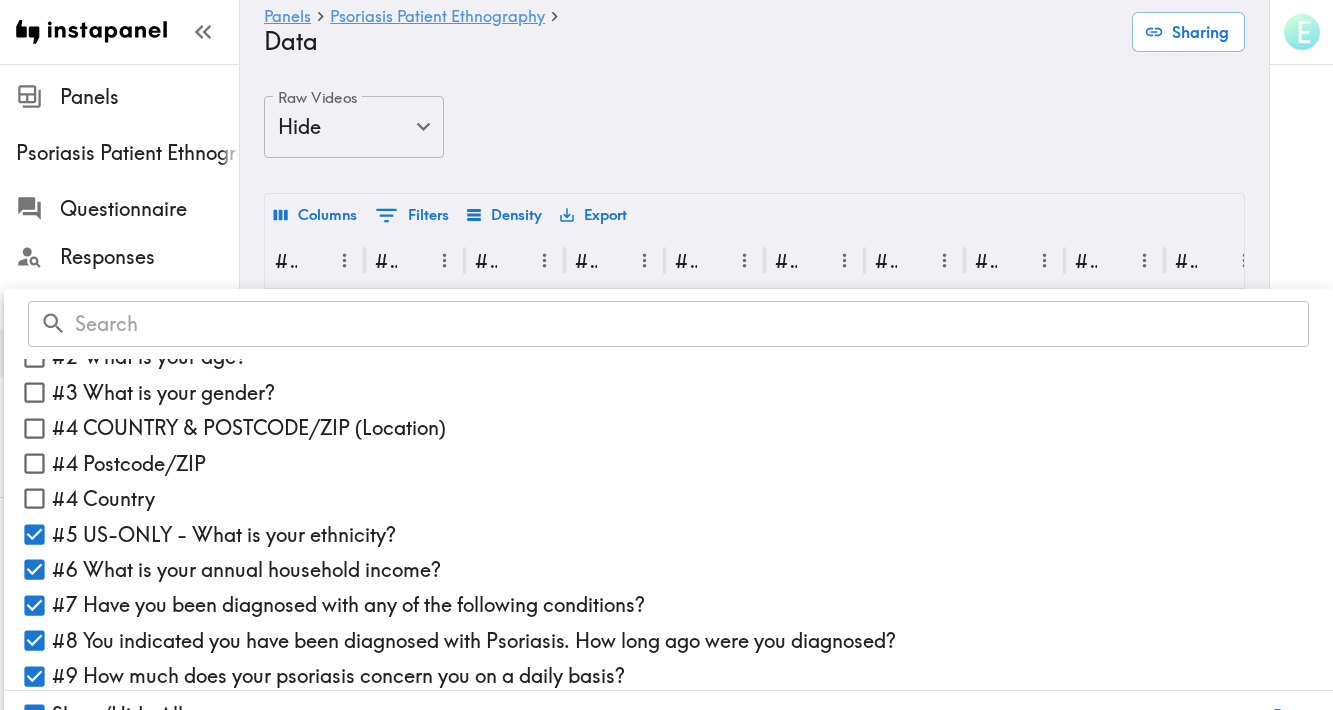 checkbox on "false" 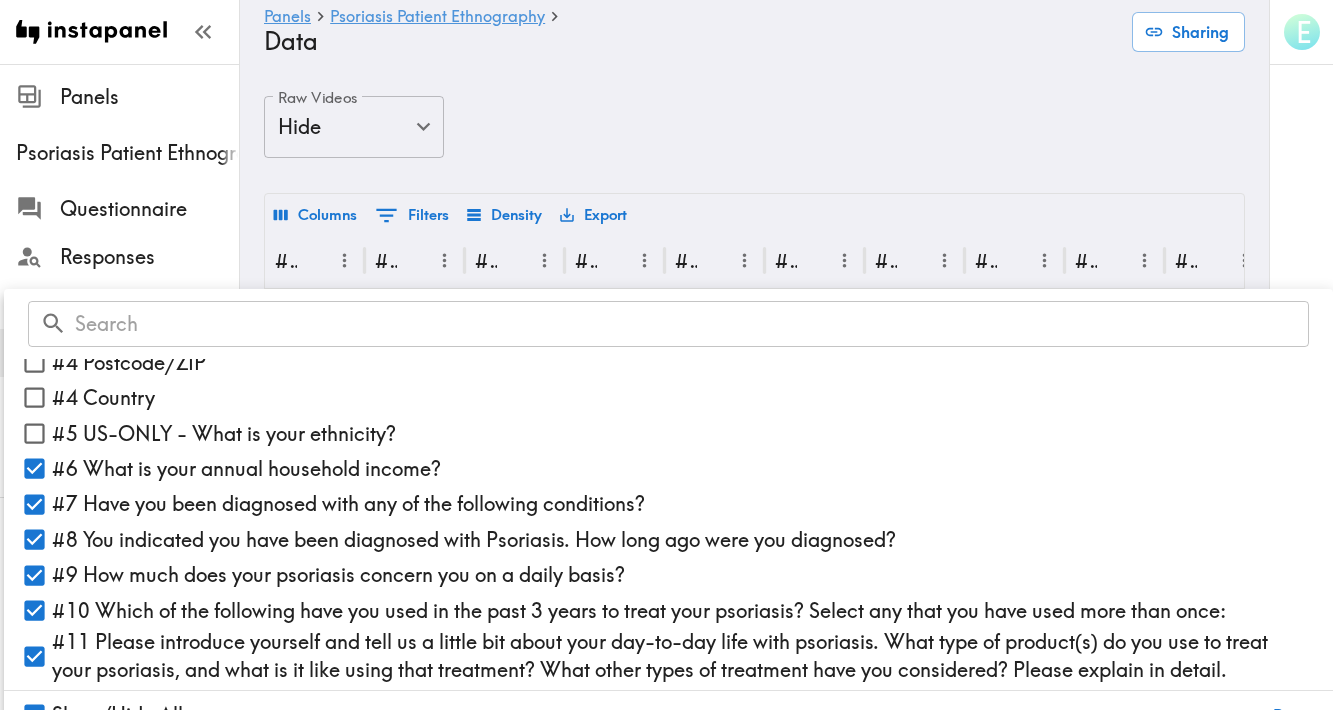 scroll, scrollTop: 394, scrollLeft: 0, axis: vertical 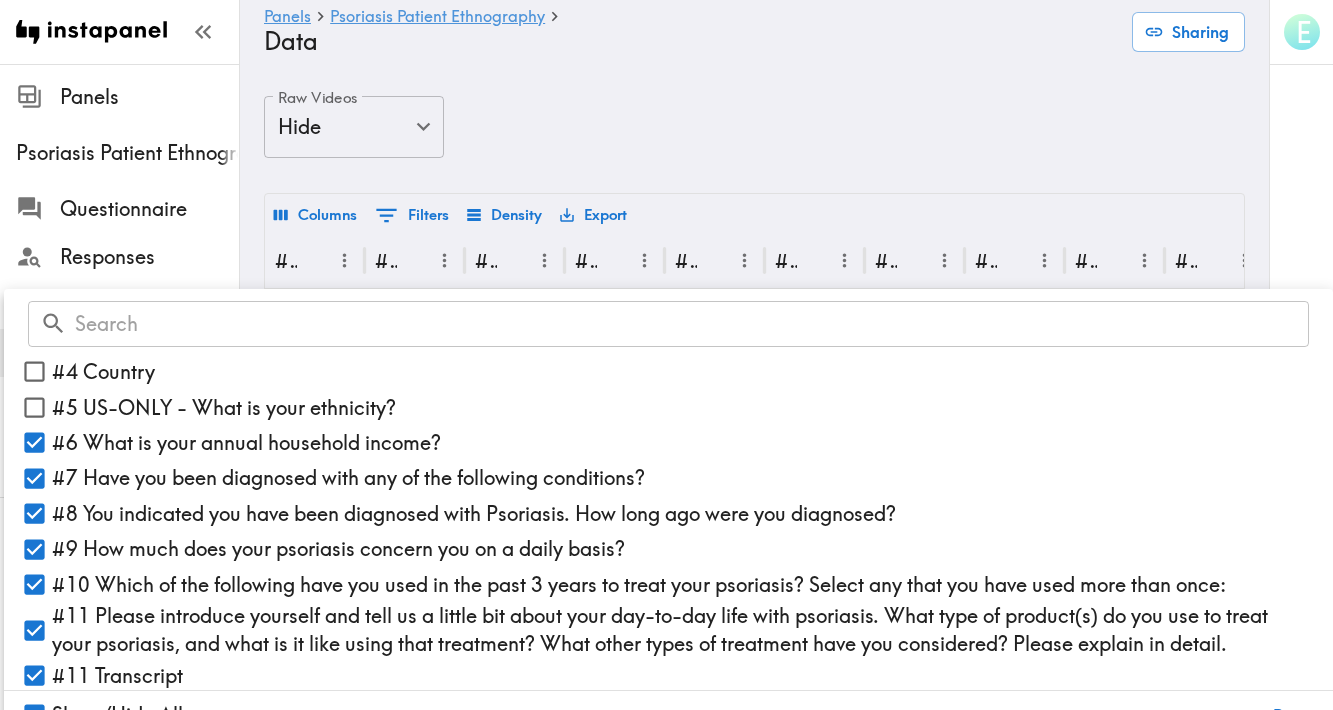 click on "#6 What is your annual household income?" at bounding box center (34, 442) 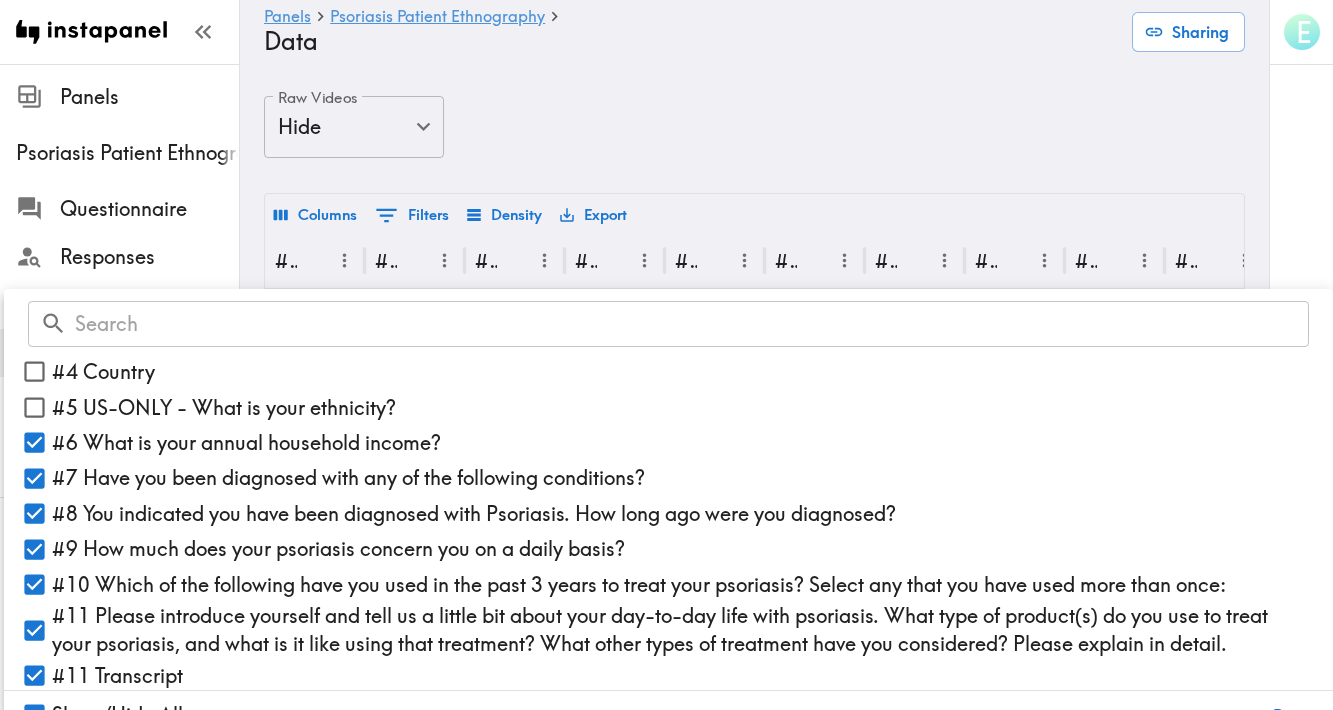 checkbox on "false" 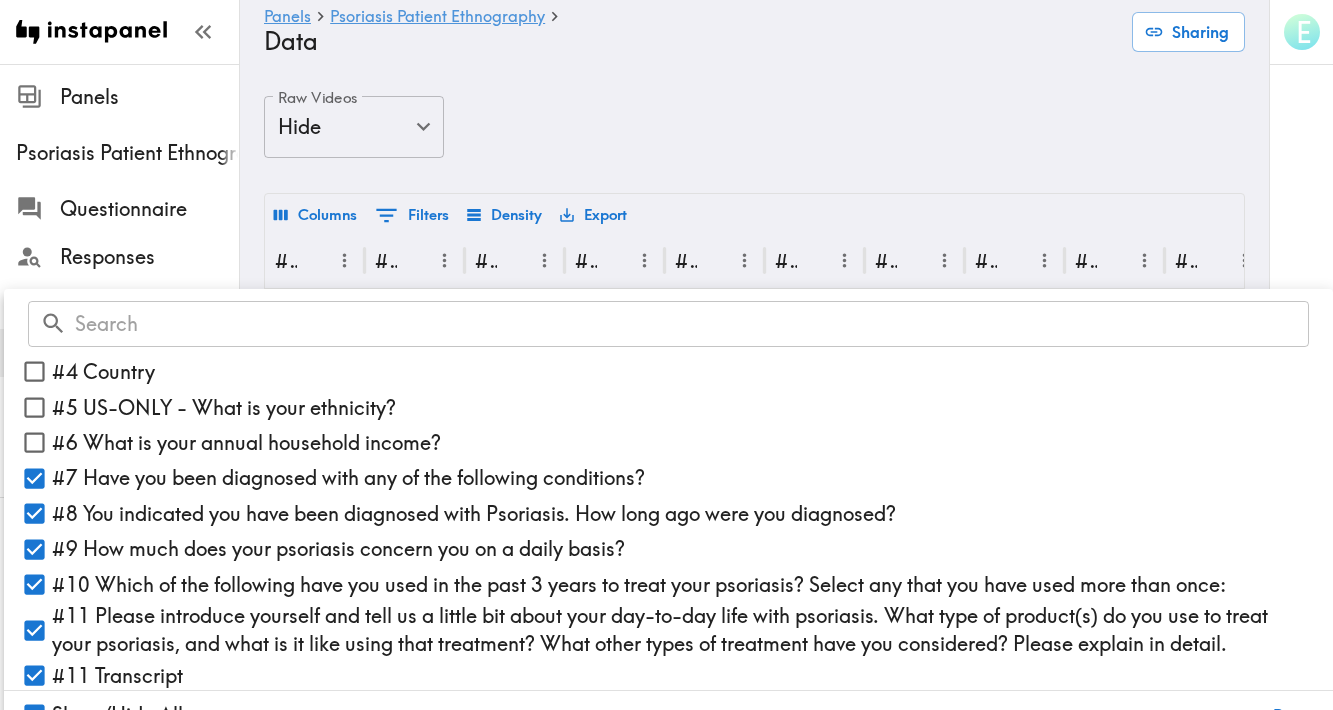 click on "#7 Have you been diagnosed with any of the following conditions?" at bounding box center [34, 478] 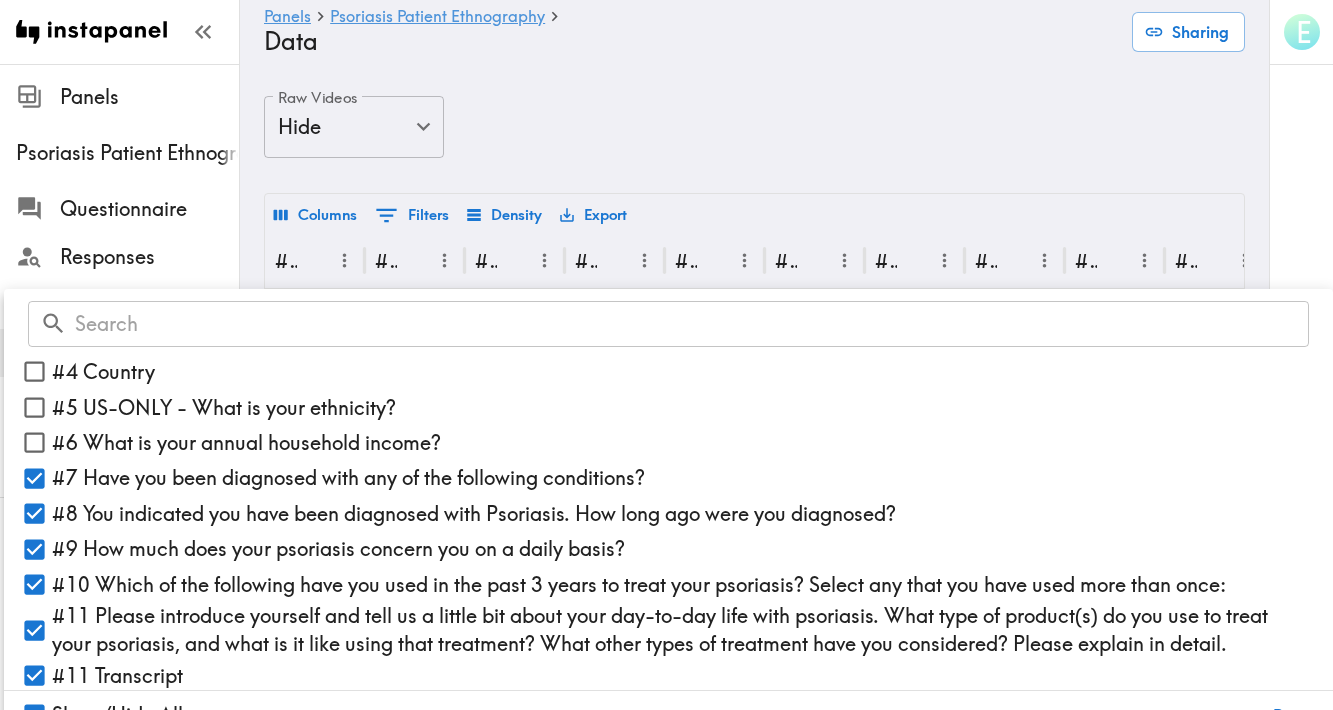 checkbox on "false" 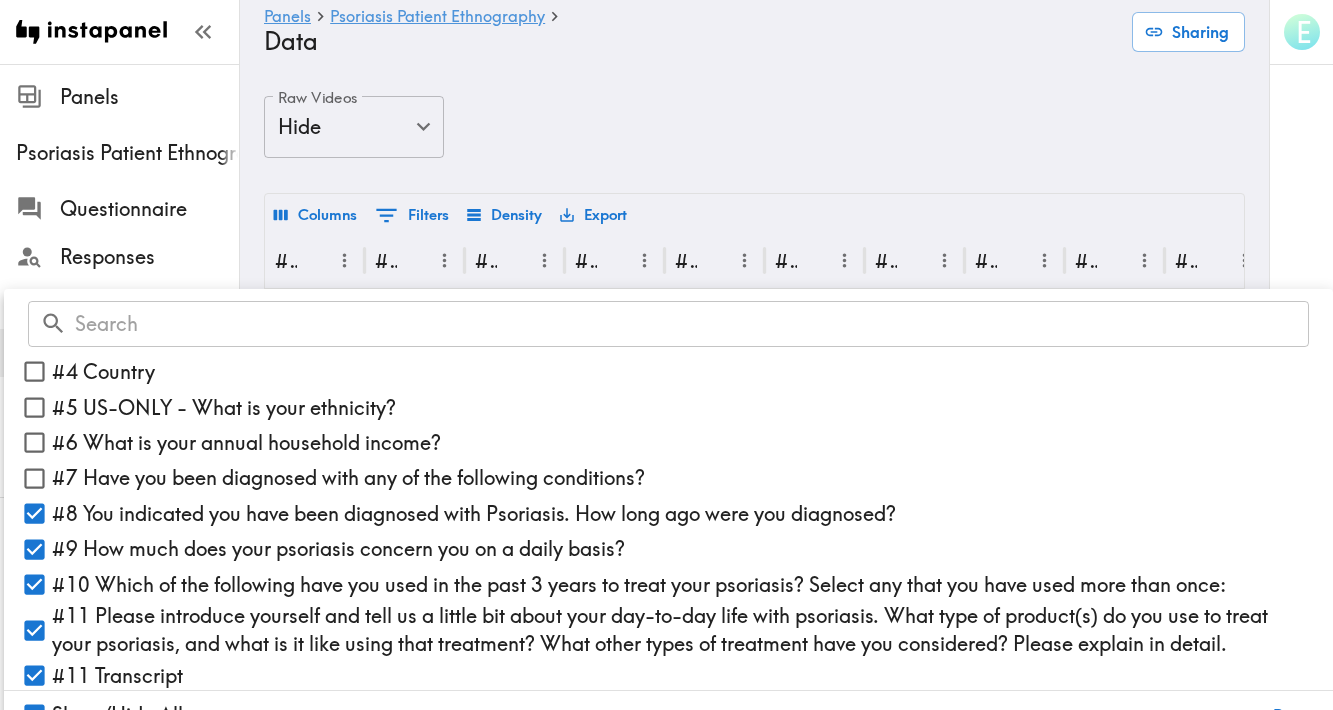 click on "#8 You indicated you have been diagnosed with Psoriasis. How long ago were you diagnosed?" at bounding box center (34, 513) 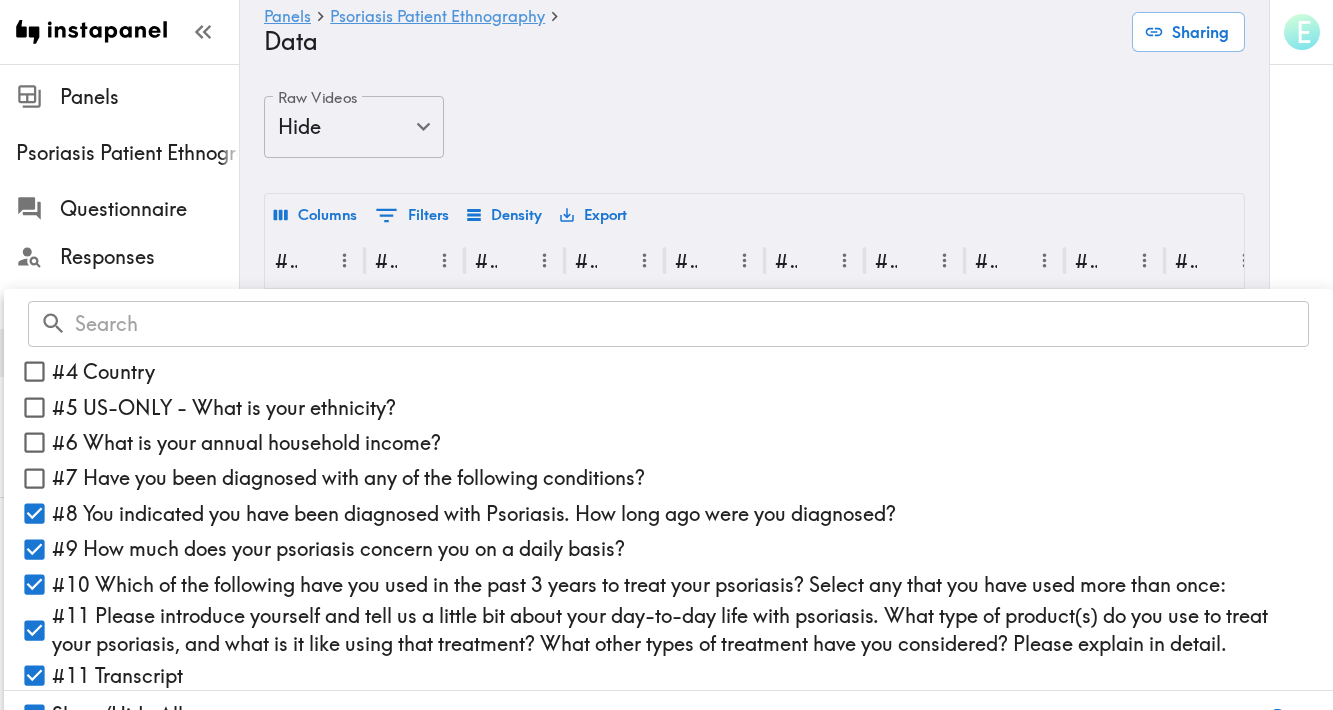 checkbox on "false" 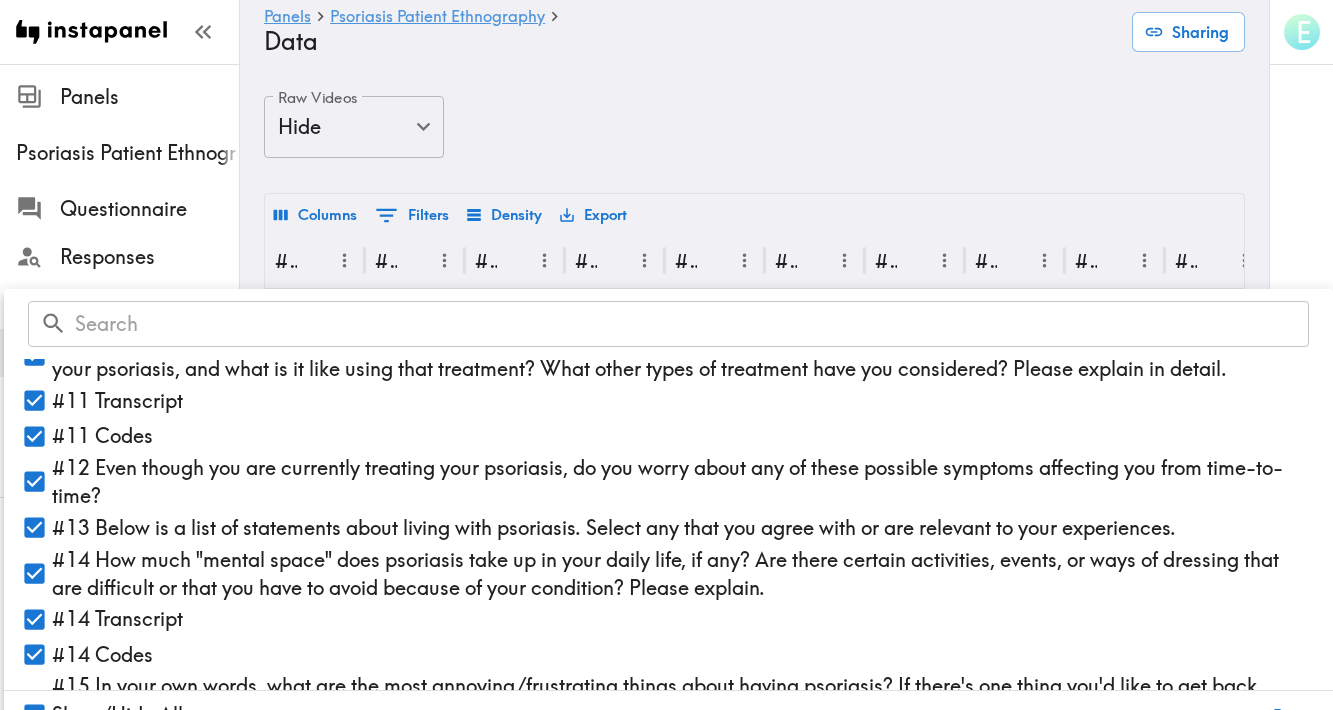 scroll, scrollTop: 662, scrollLeft: 0, axis: vertical 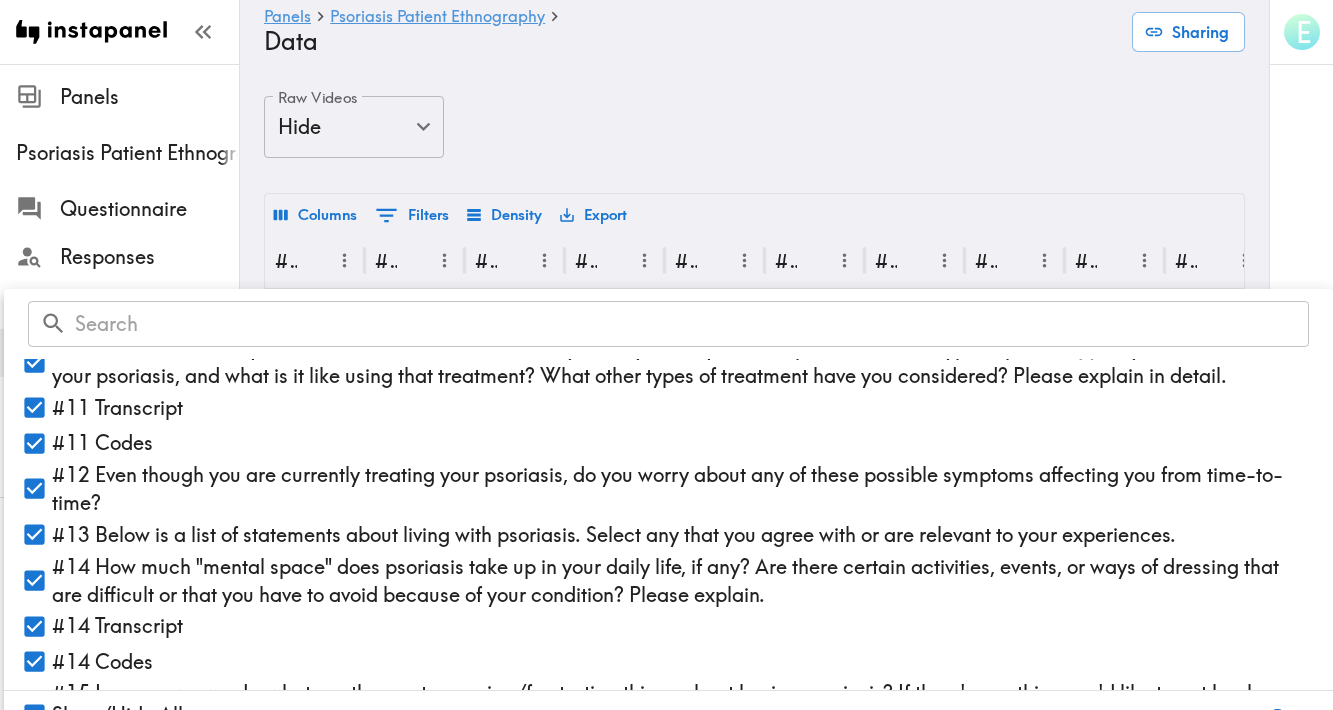 click on "#11 Codes" at bounding box center [34, 443] 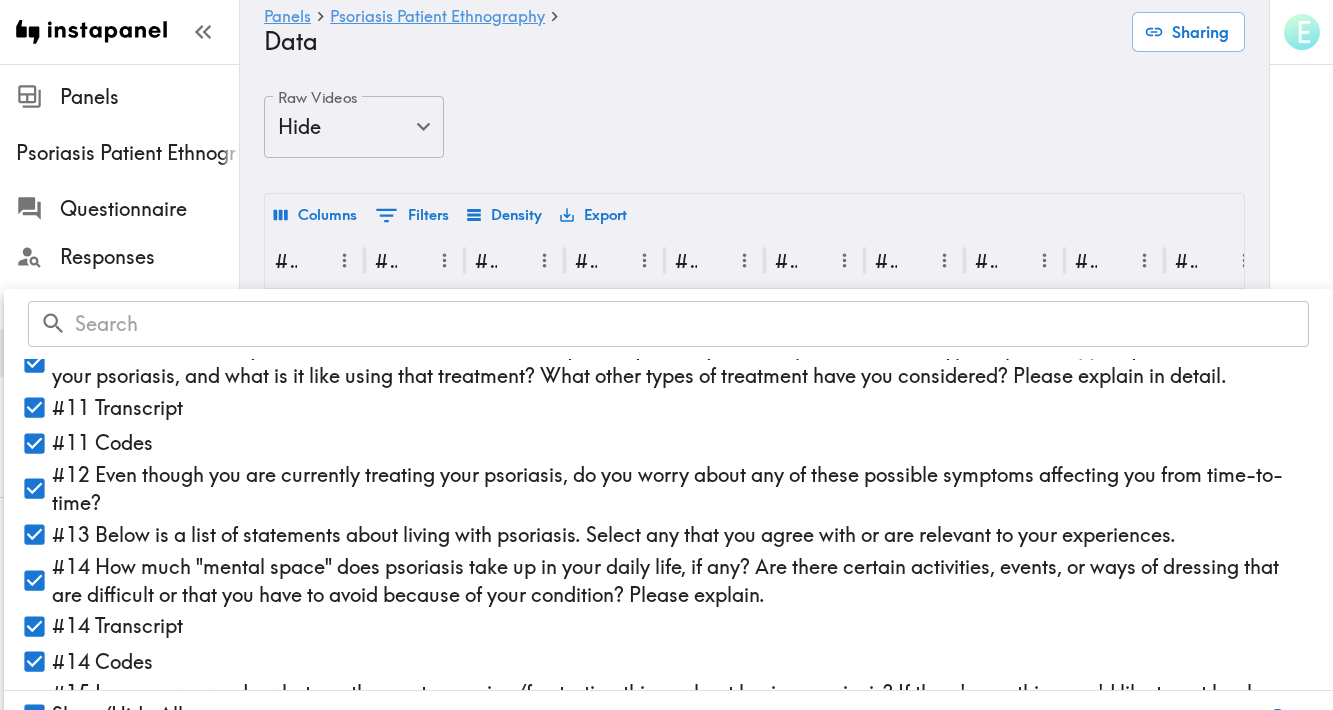 checkbox on "false" 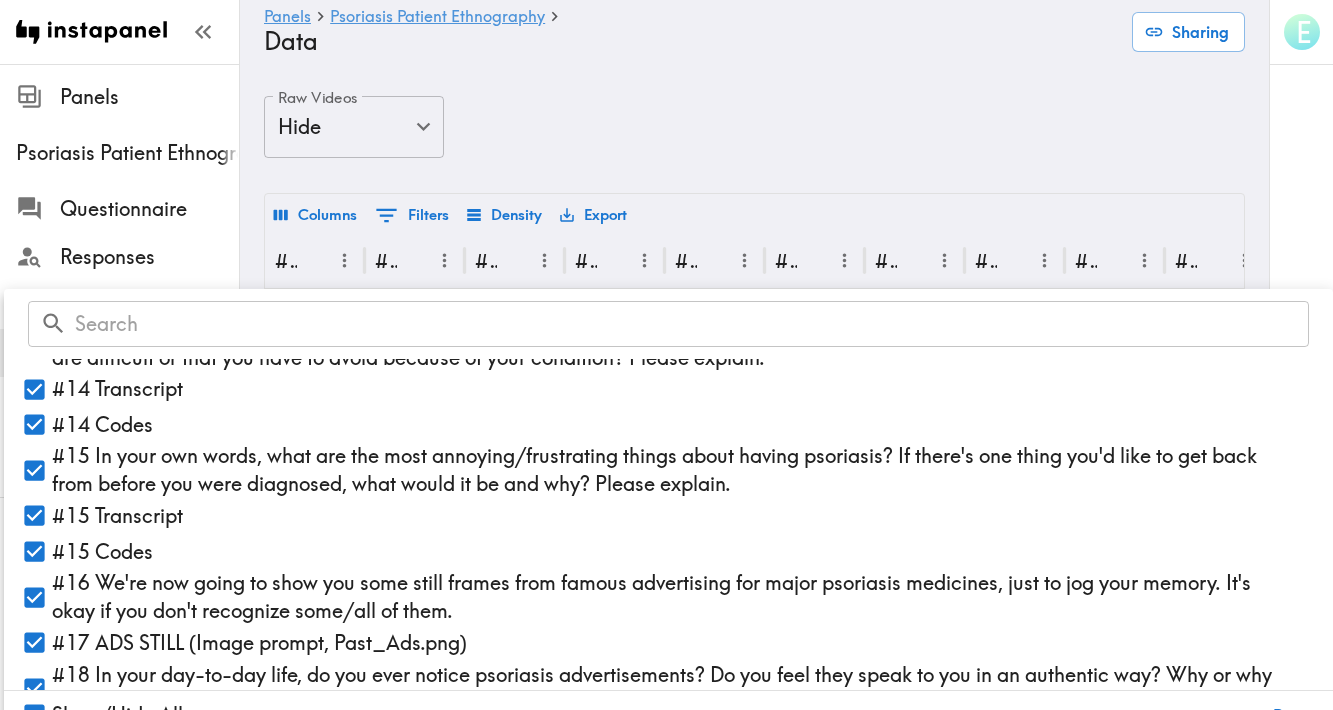 scroll, scrollTop: 914, scrollLeft: 0, axis: vertical 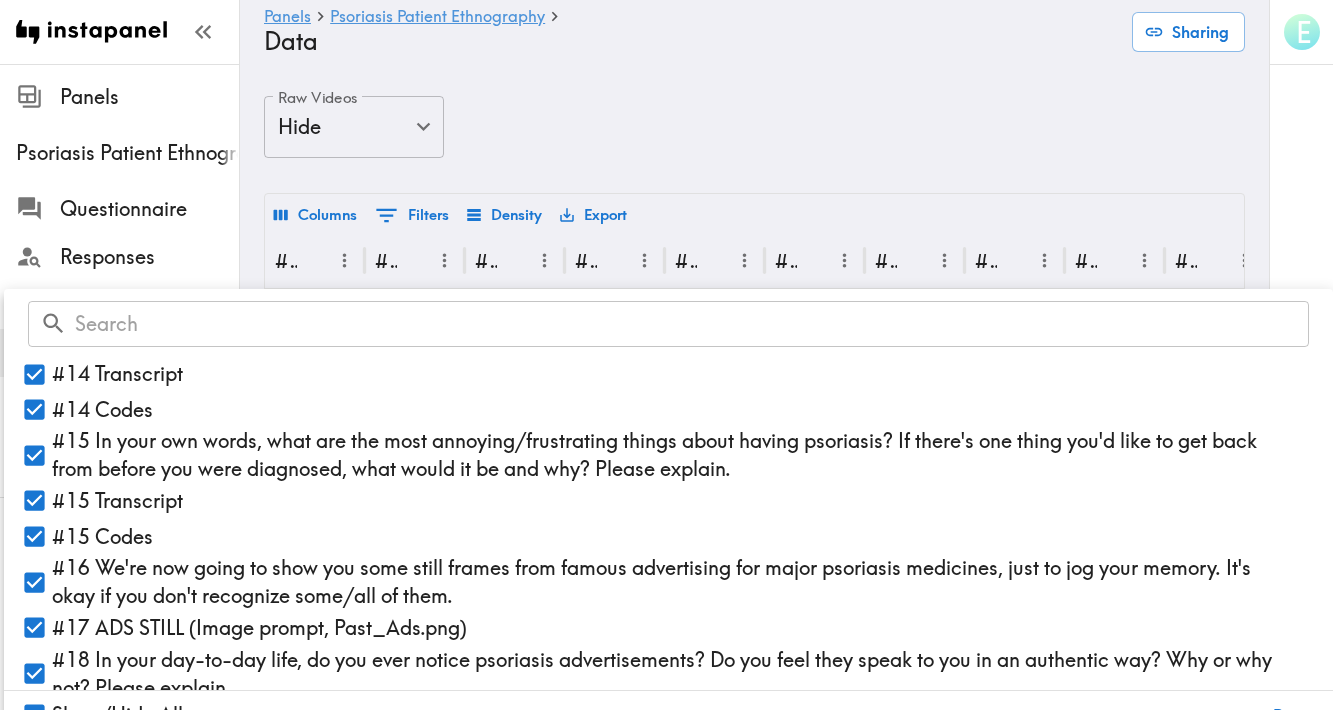 click on "#14 Codes" at bounding box center [34, 409] 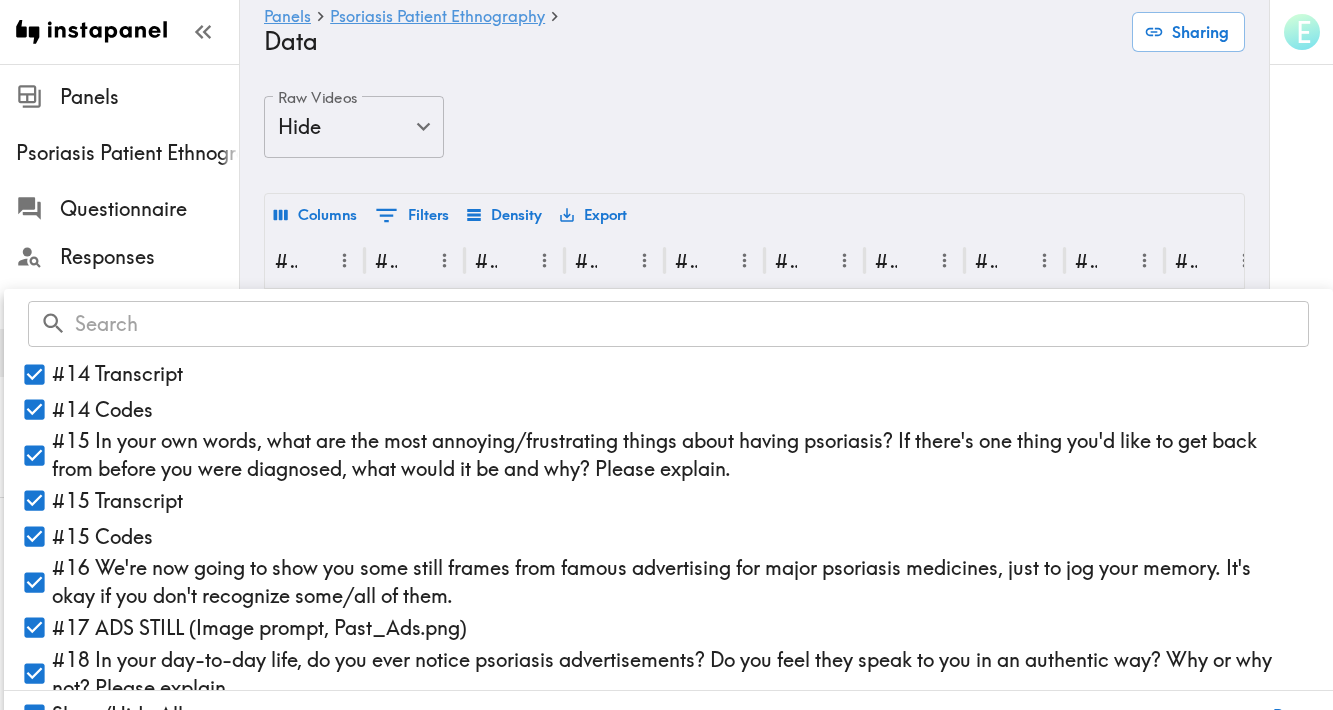 checkbox on "false" 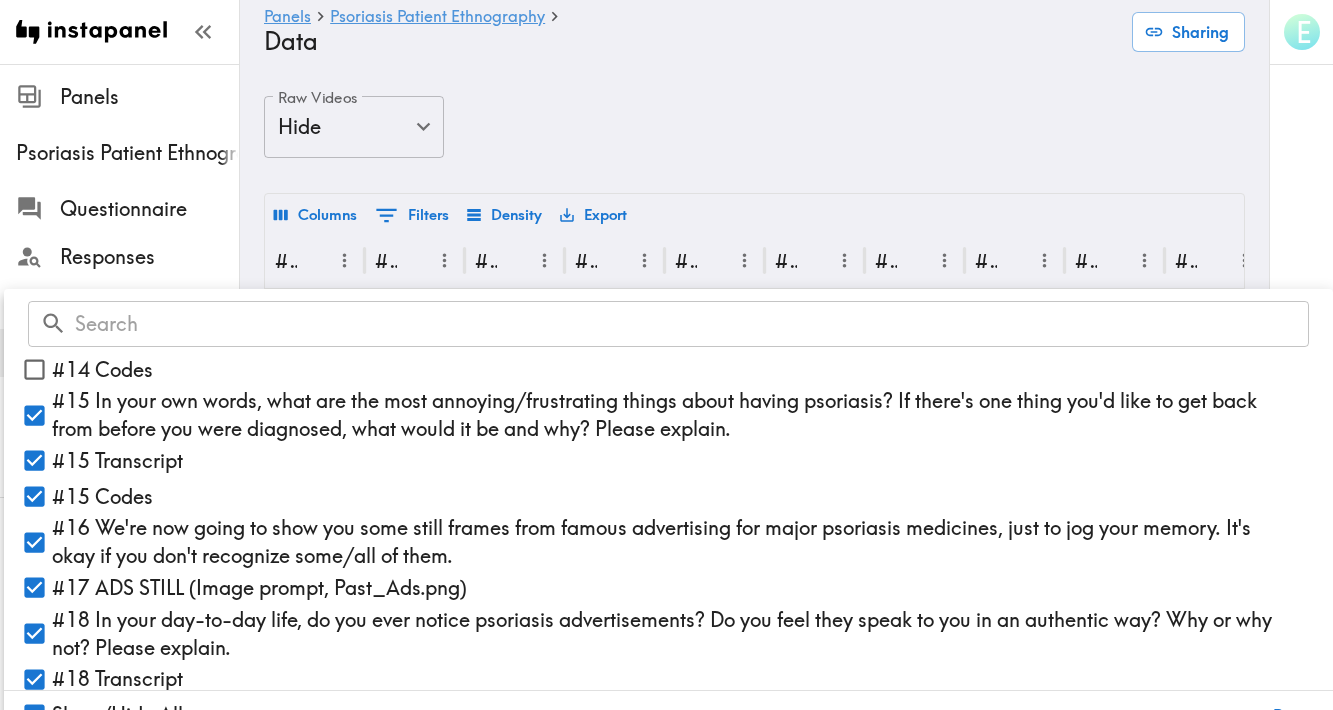 scroll, scrollTop: 965, scrollLeft: 0, axis: vertical 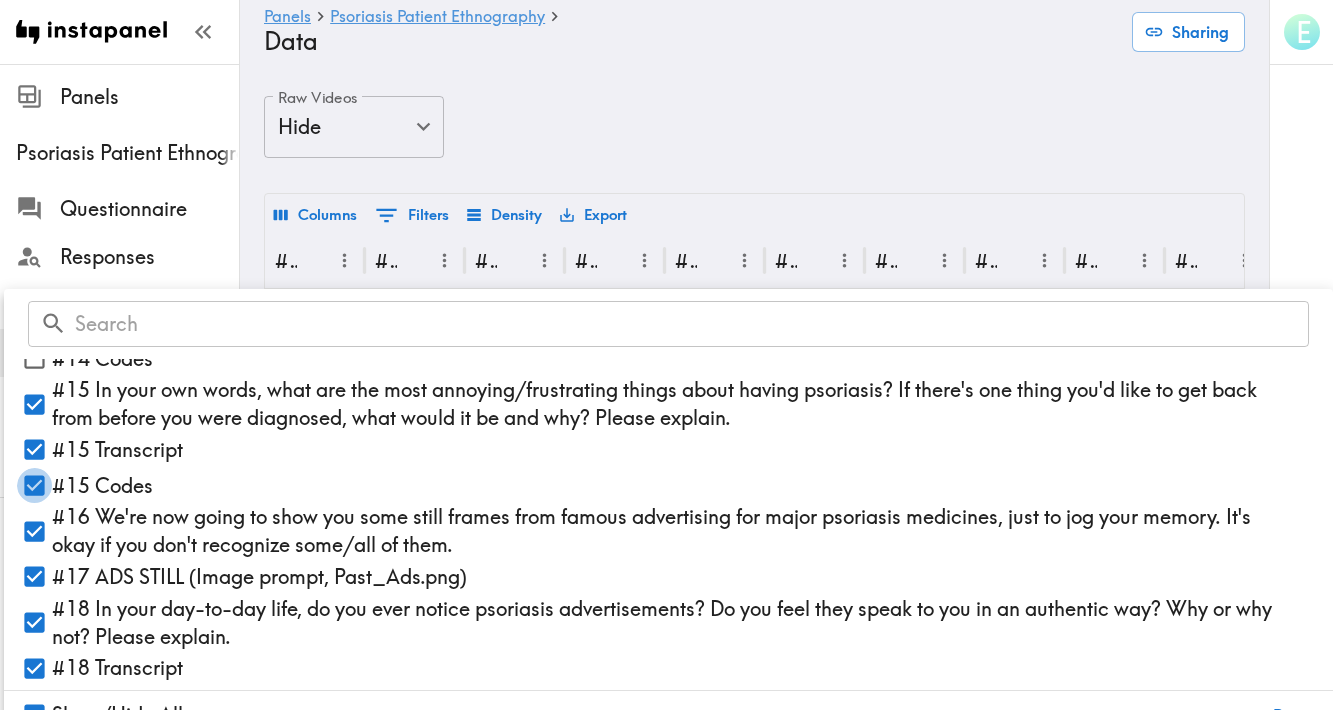 click on "#15 Codes" at bounding box center [34, 485] 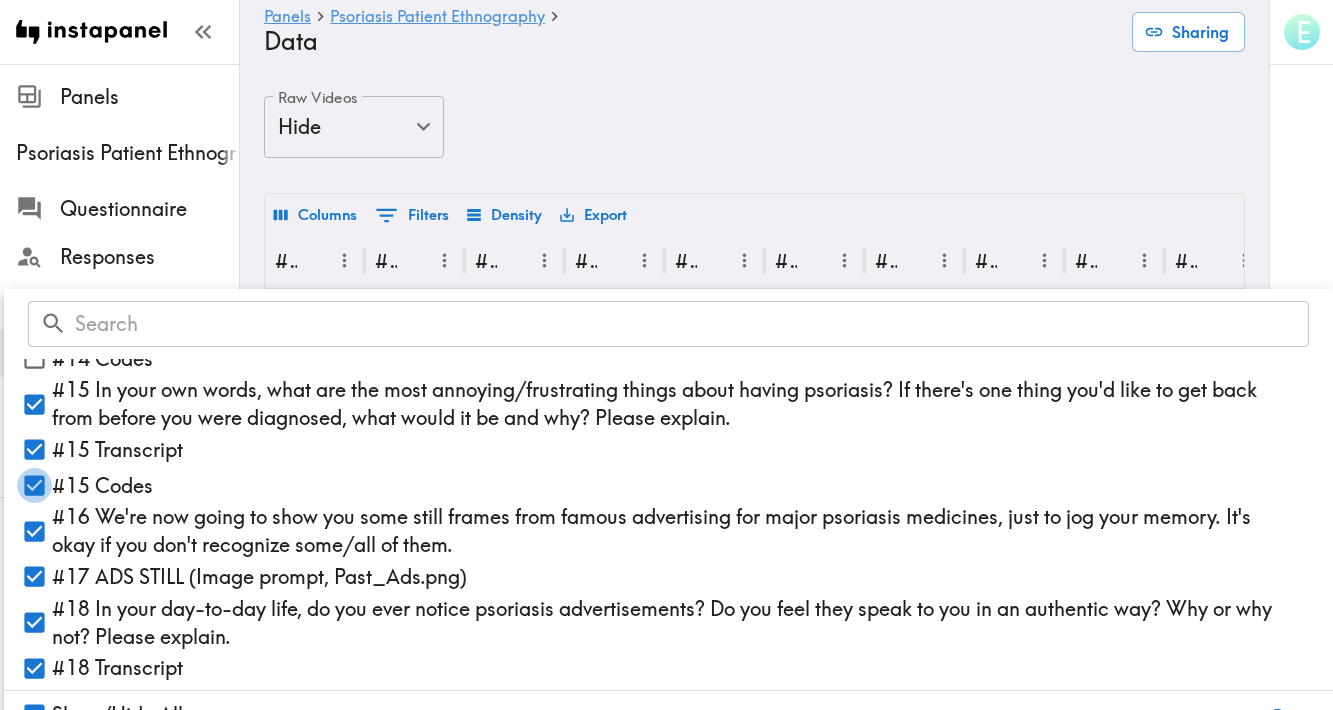checkbox on "false" 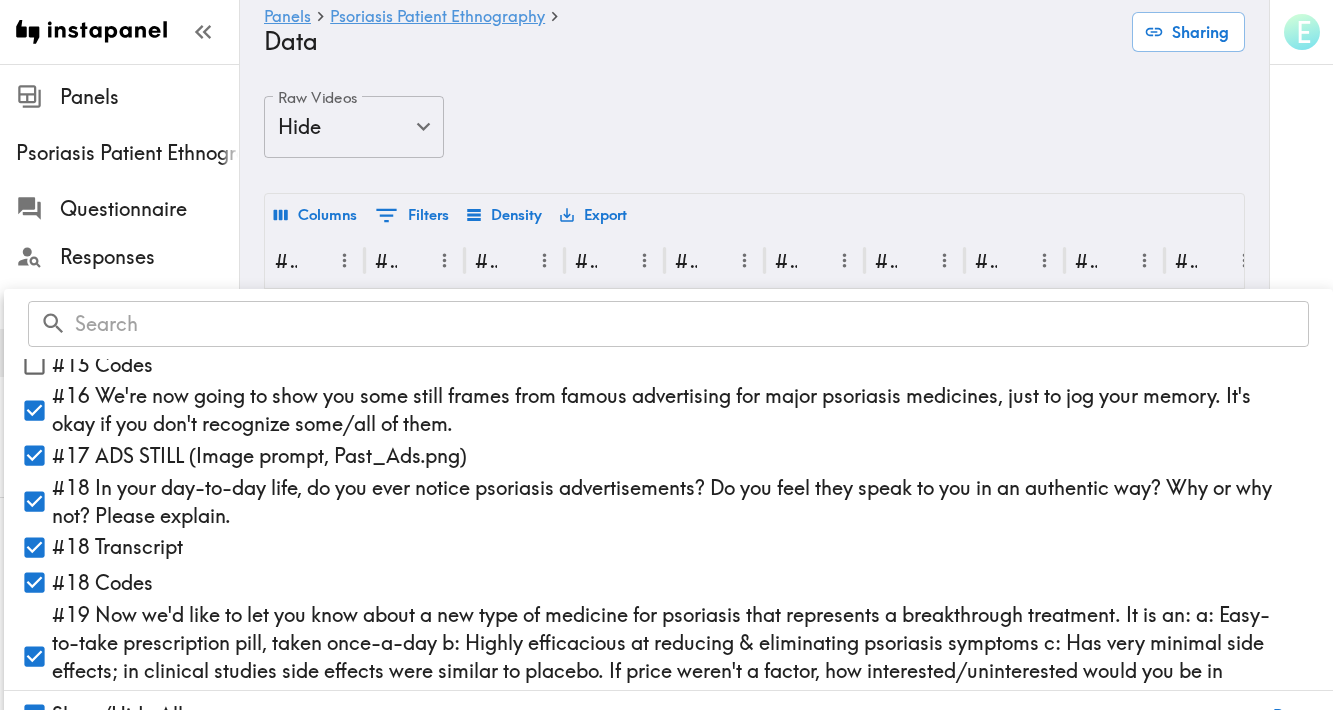 scroll, scrollTop: 1087, scrollLeft: 0, axis: vertical 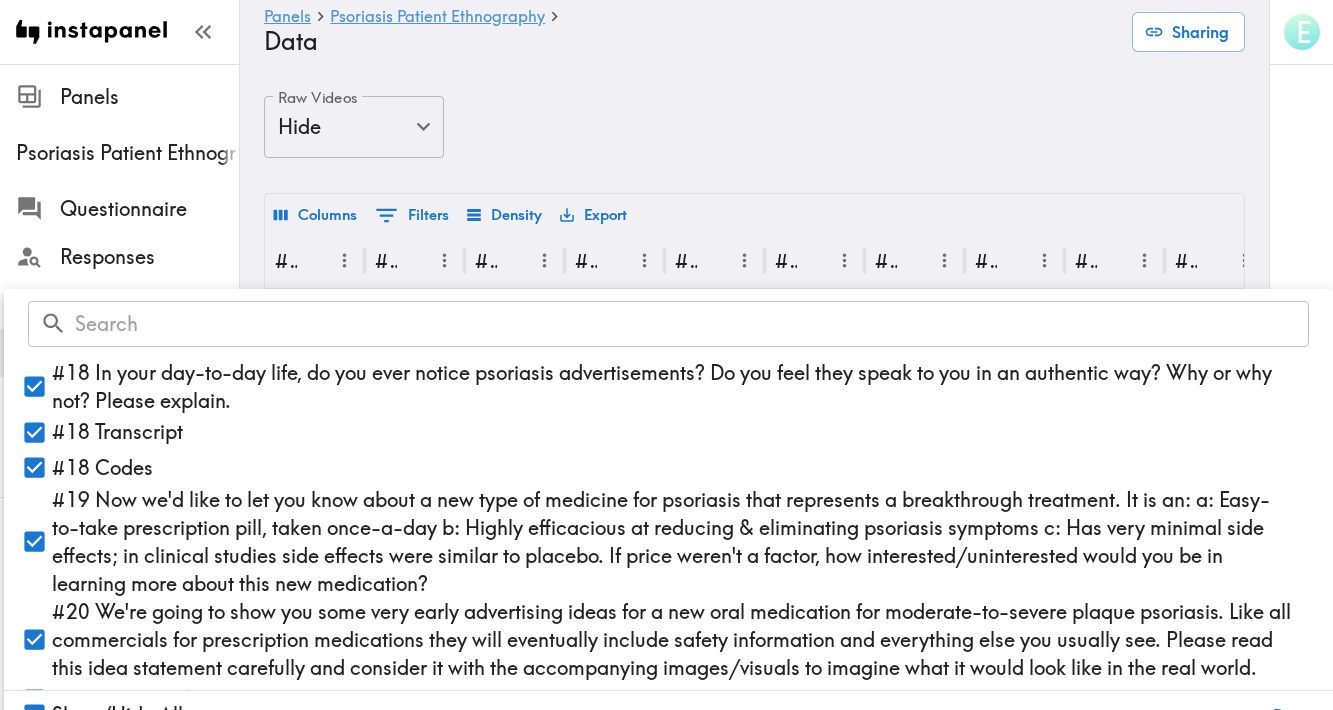 click on "#18 Codes" at bounding box center (34, 467) 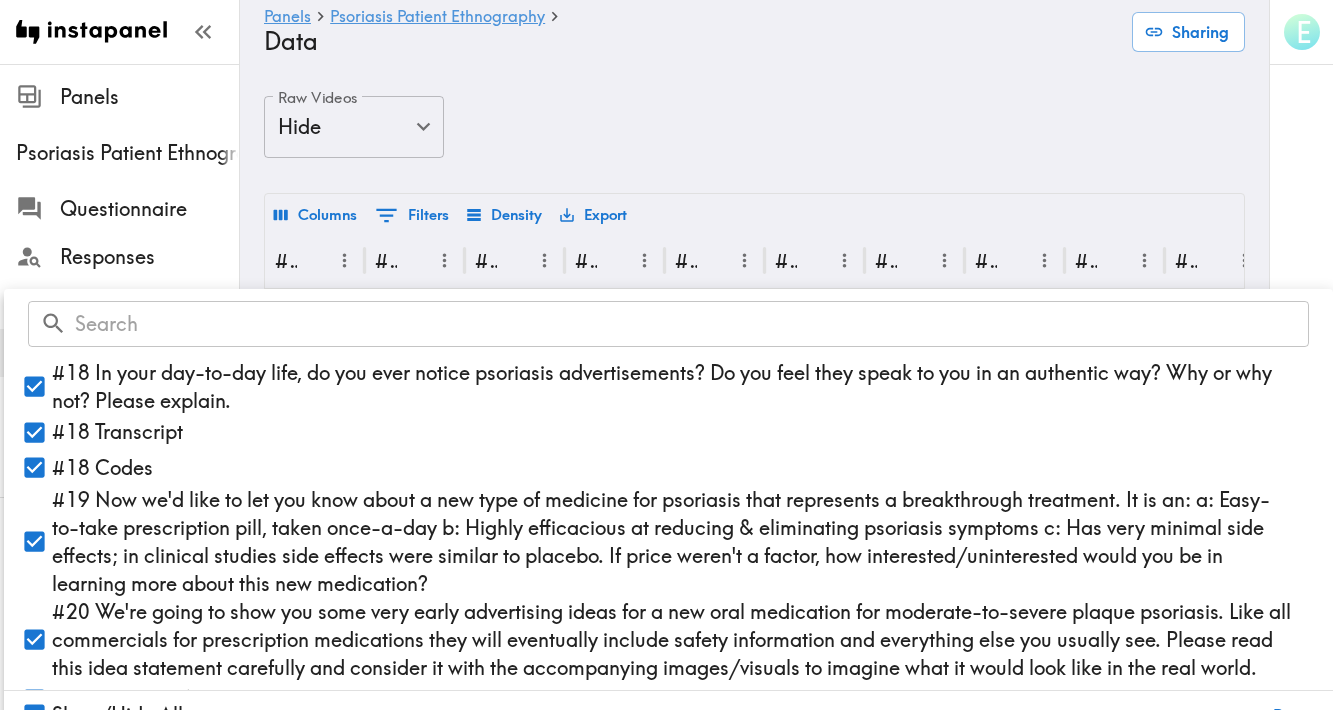 checkbox on "false" 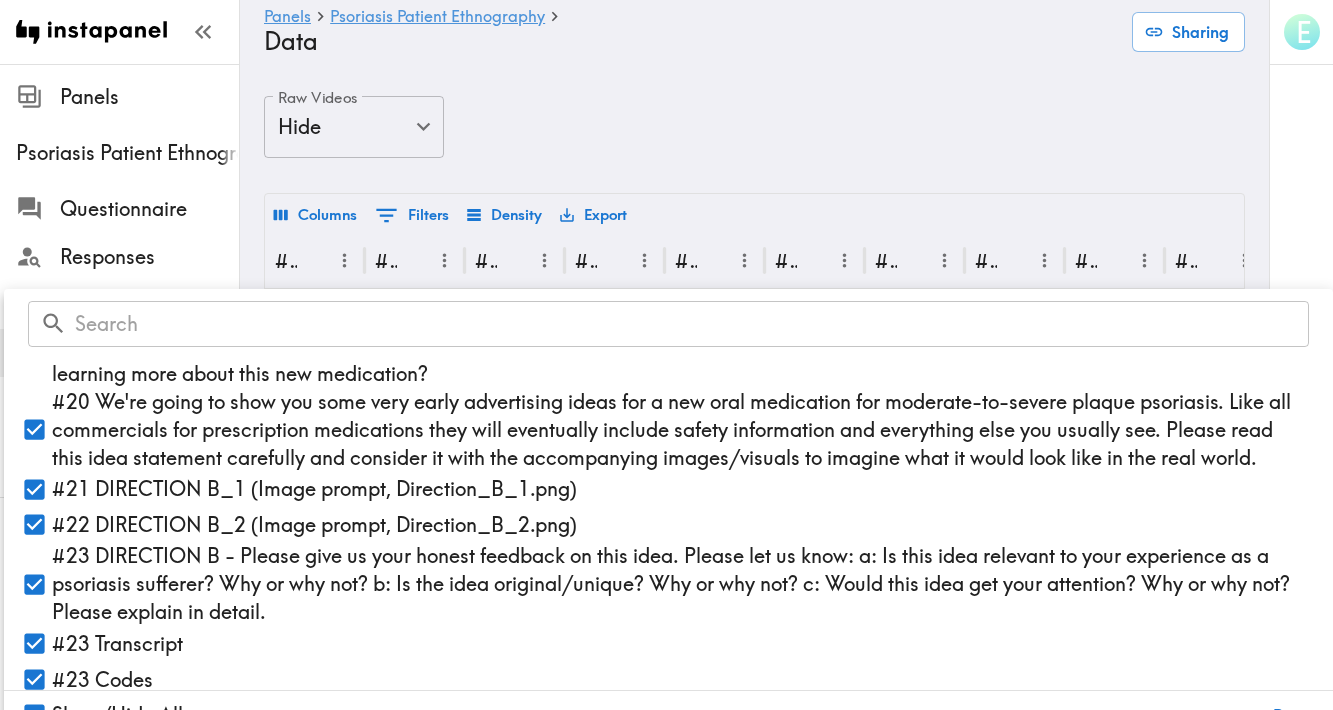 scroll, scrollTop: 1407, scrollLeft: 0, axis: vertical 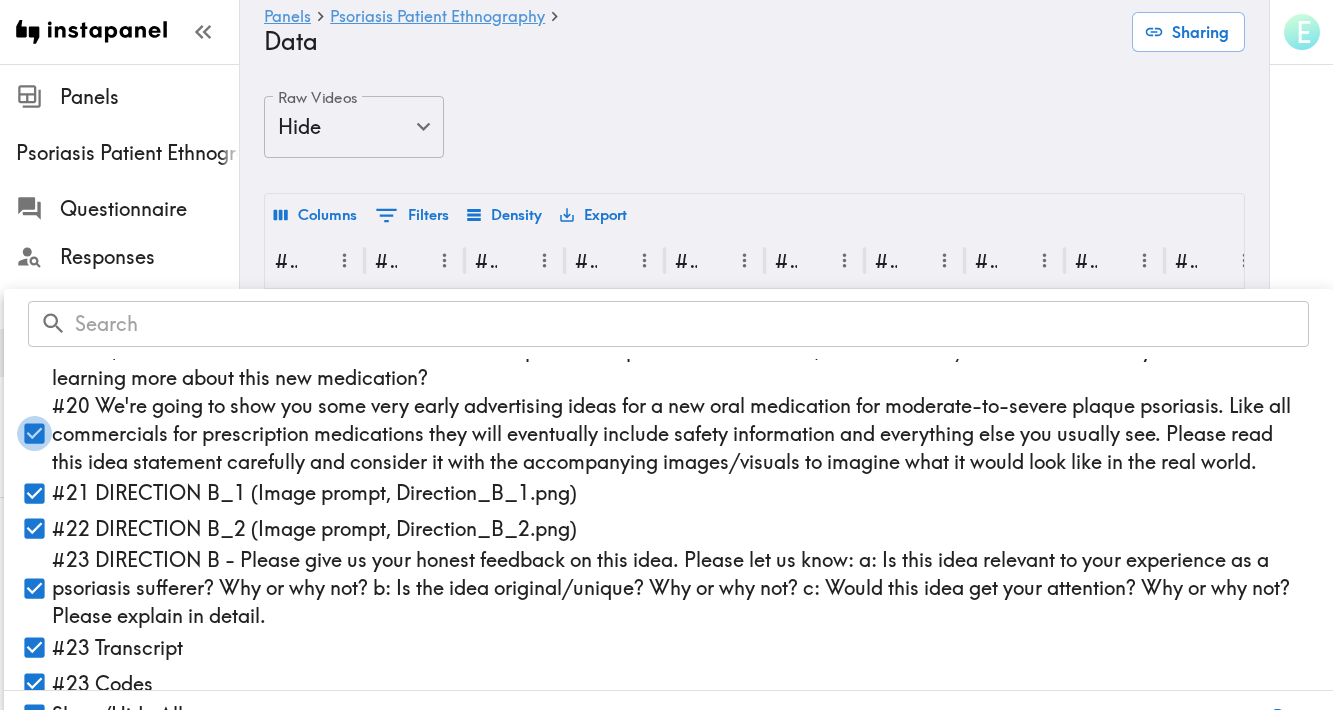 click on "#20 We're going to show you some very early advertising ideas for a new oral medication for moderate-to-severe plaque psoriasis. Like all commercials for prescription medications they will eventually include safety information and everything else you usually see. Please read this idea statement carefully and consider it with the accompanying images/visuals to imagine what it would look like in the real world." at bounding box center [34, 433] 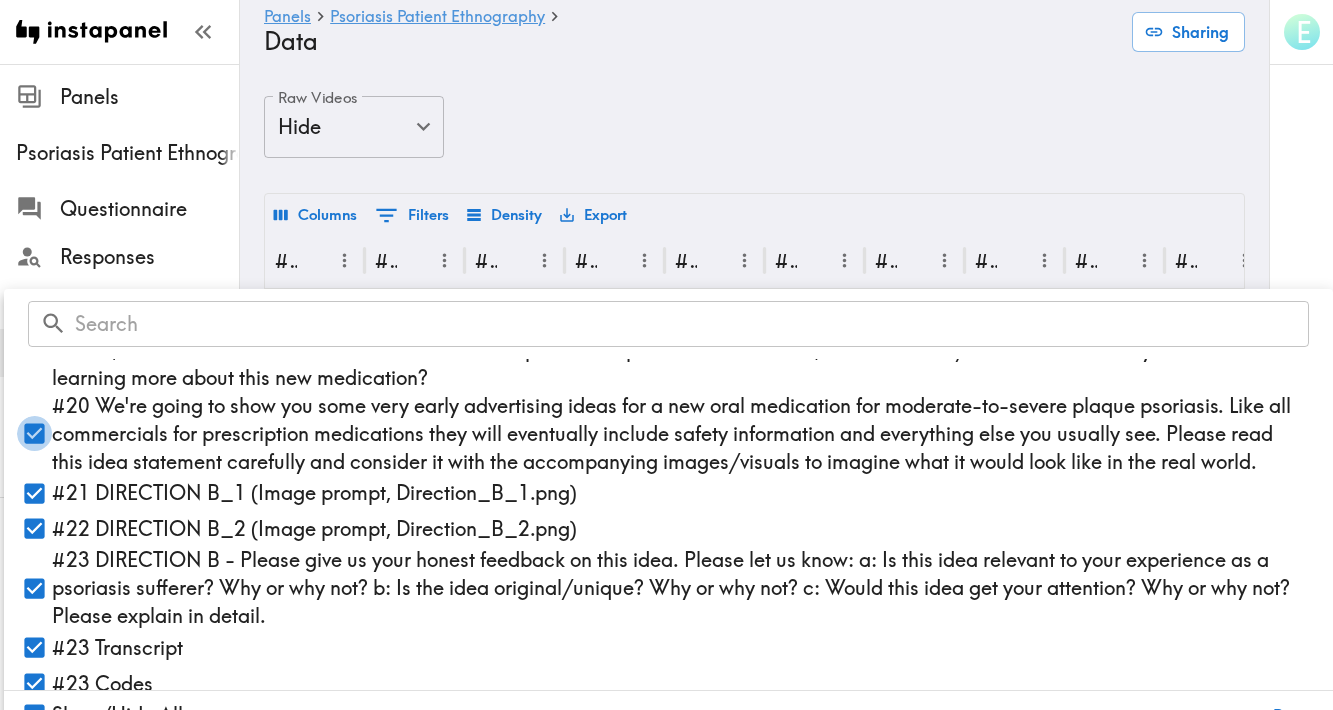 checkbox on "false" 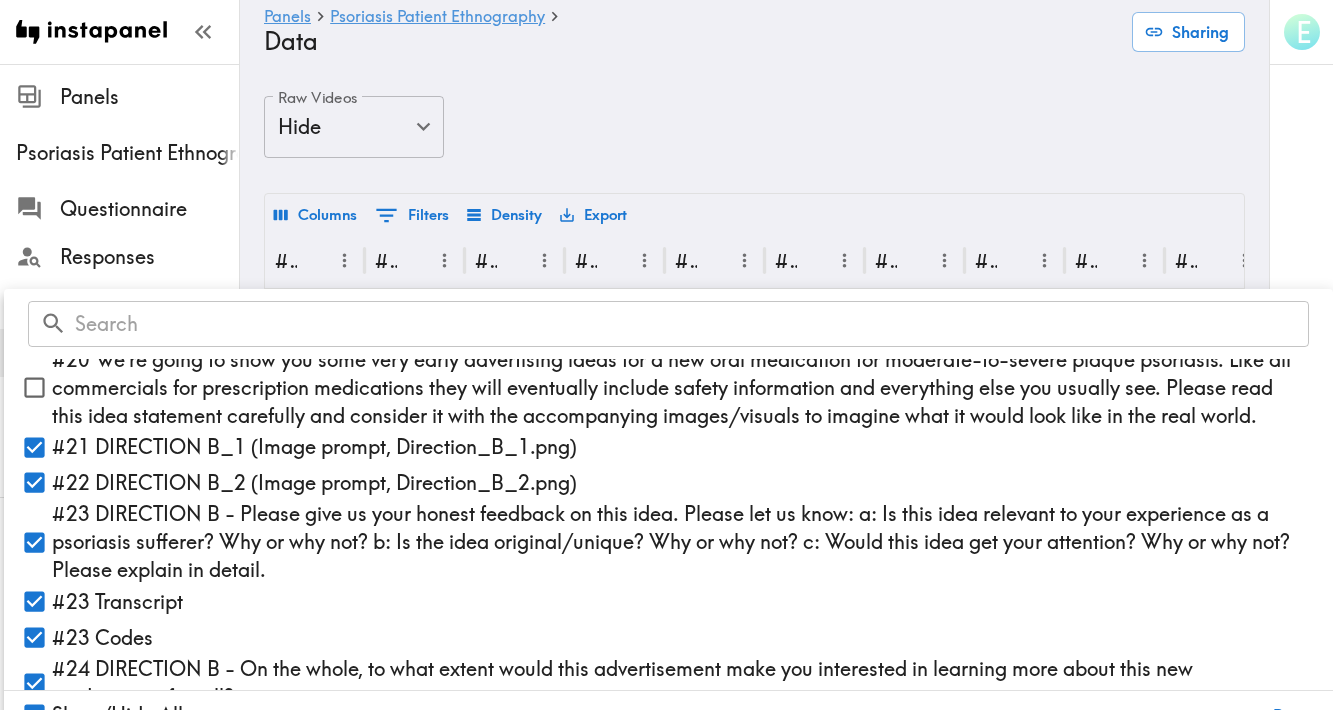 scroll, scrollTop: 1489, scrollLeft: 0, axis: vertical 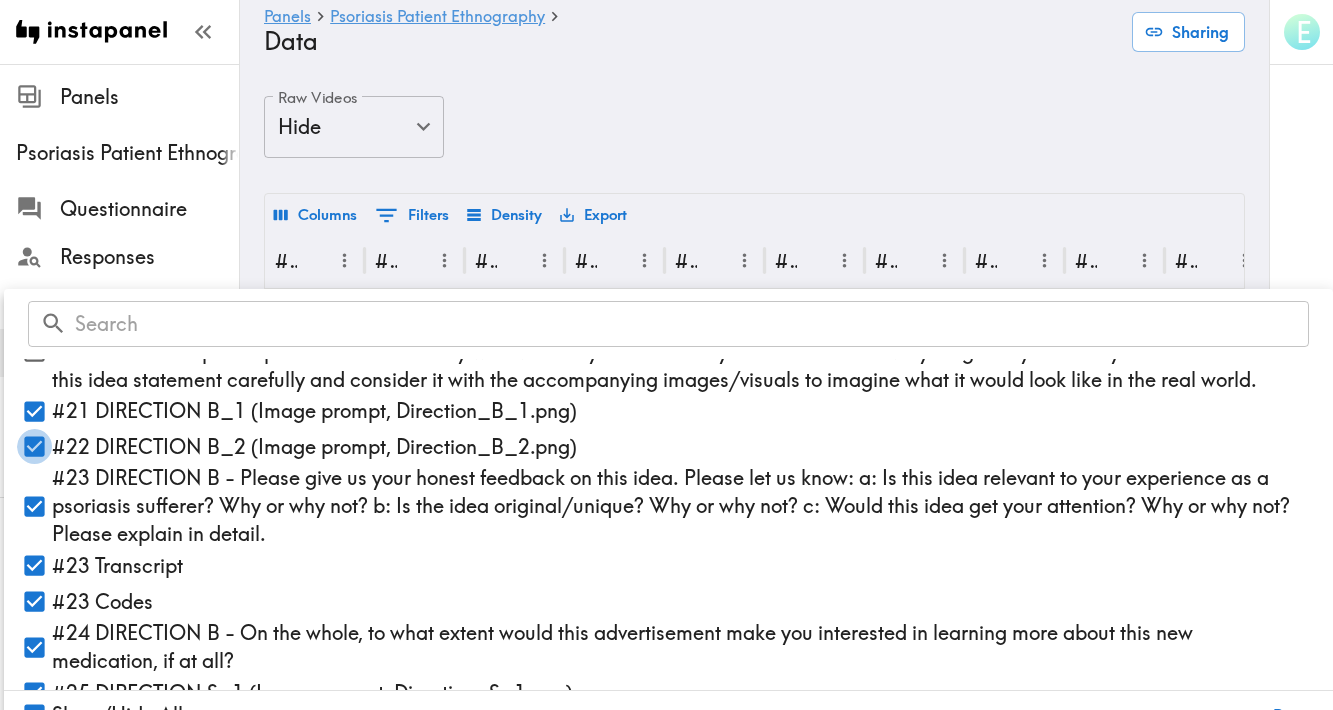 click on "#22 DIRECTION B_2 (Image prompt, Direction_B_2.png)" at bounding box center (34, 446) 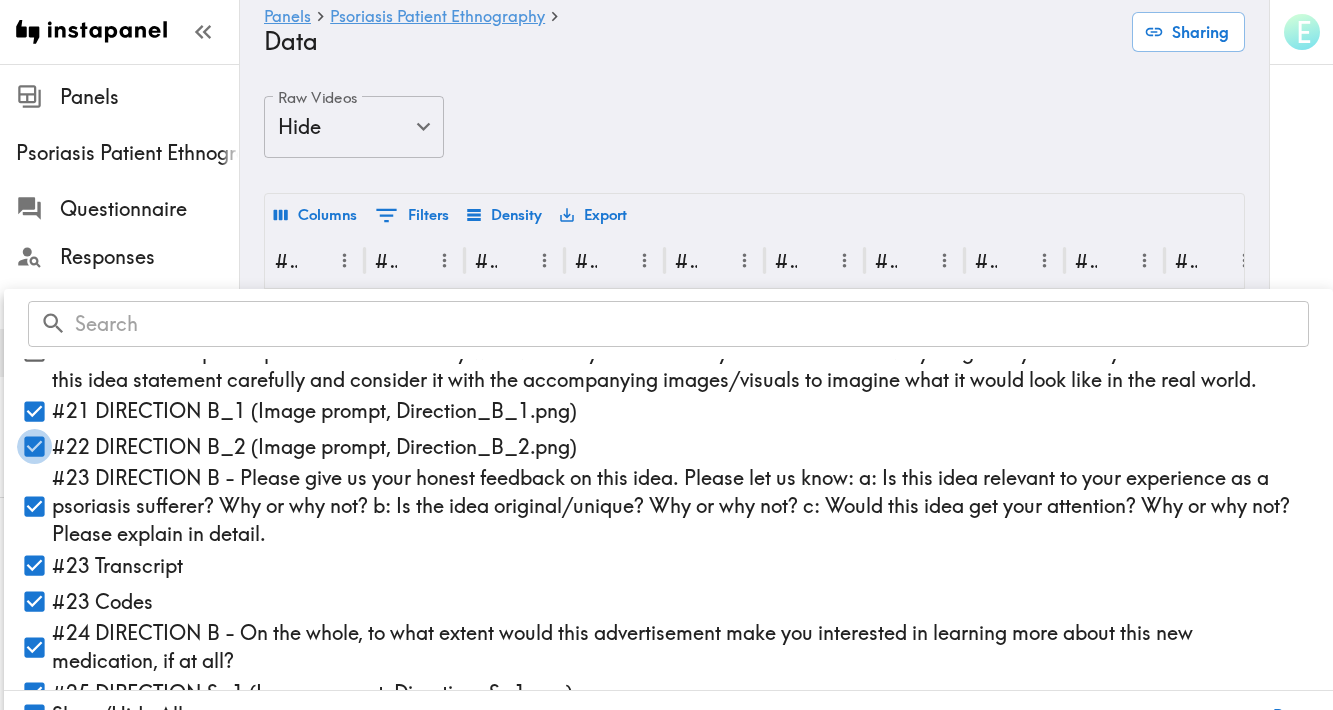 checkbox on "false" 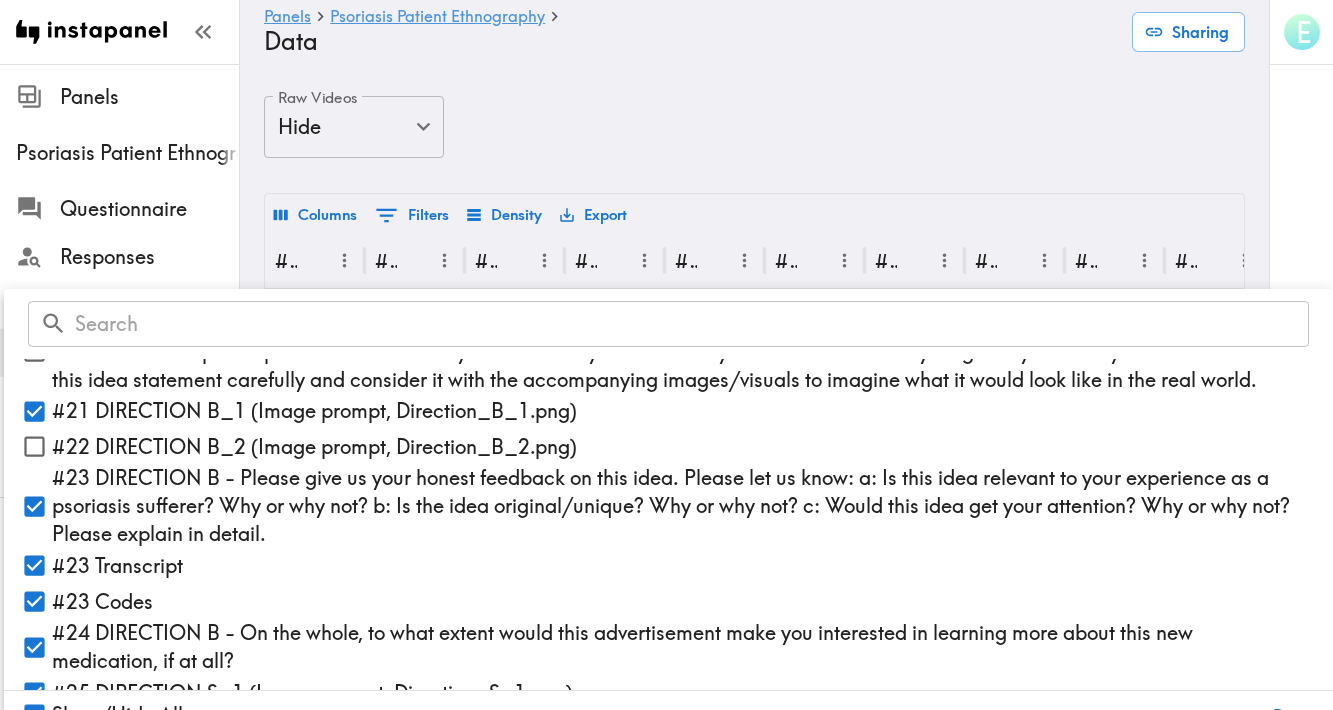 click on "#21 DIRECTION B_1 (Image prompt, Direction_B_1.png)" at bounding box center (34, 411) 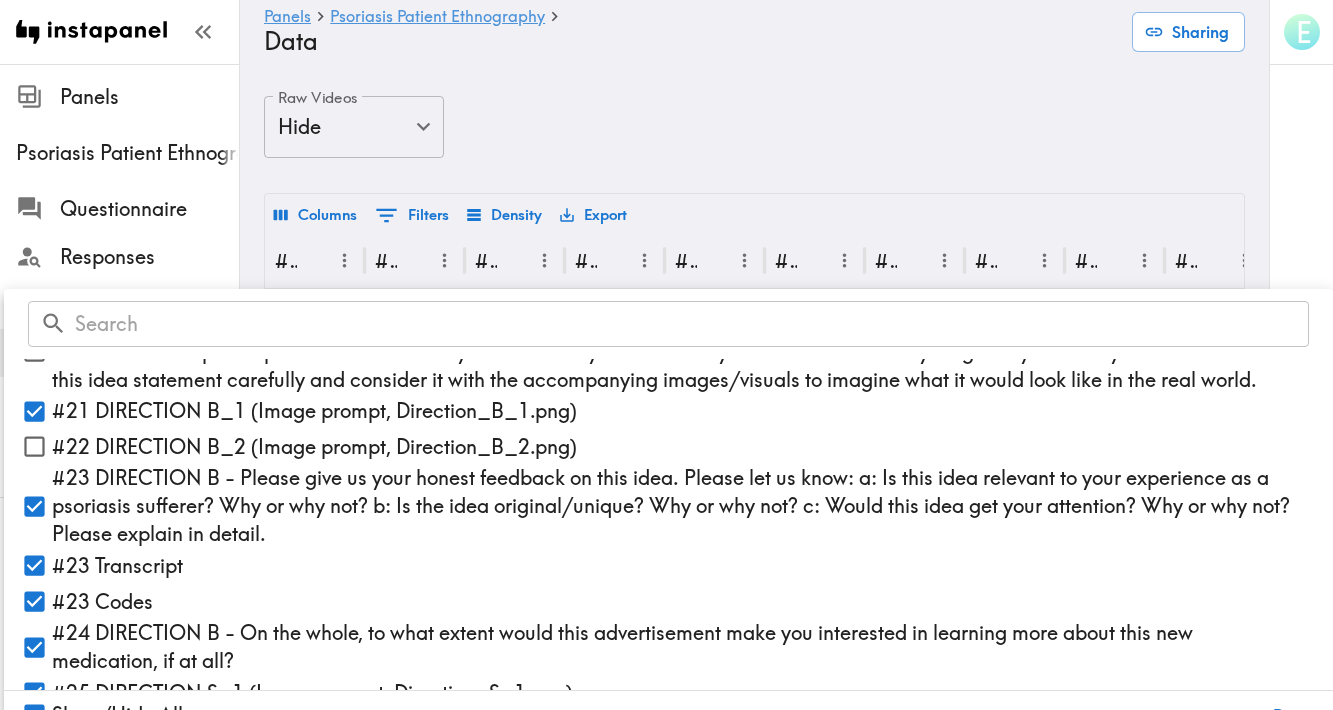 checkbox on "false" 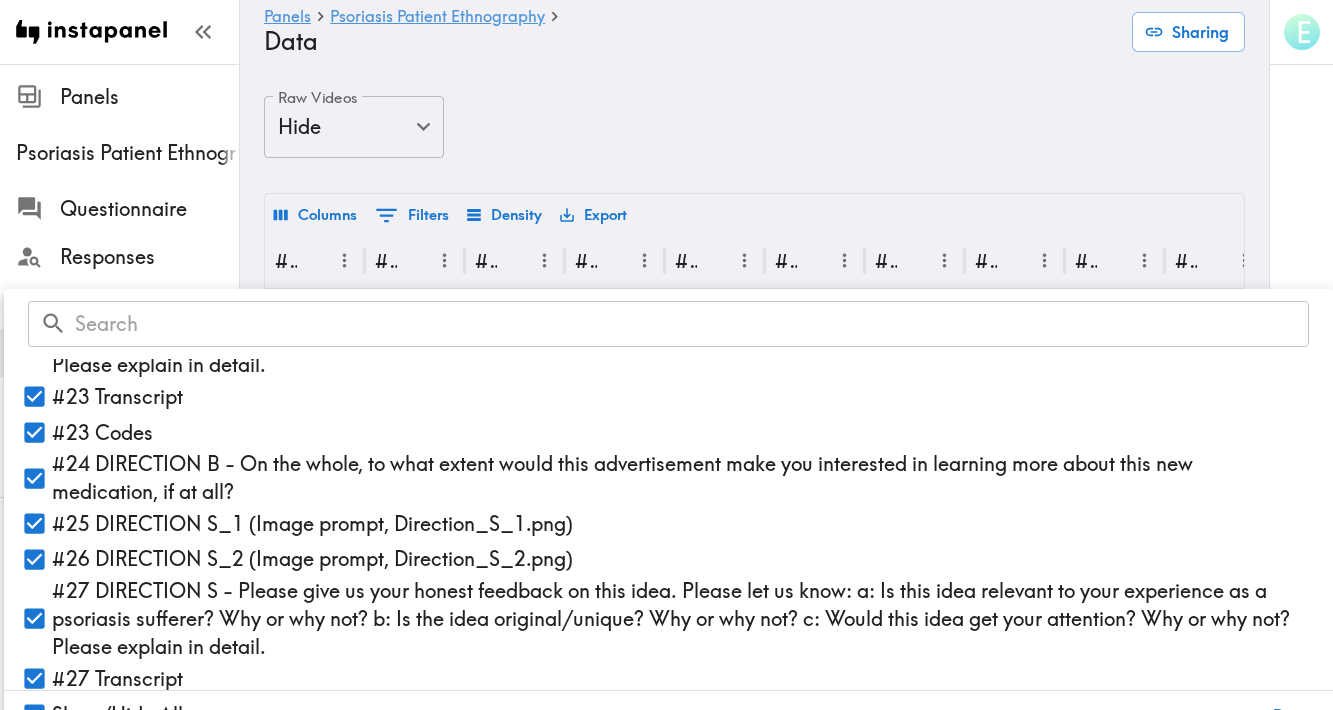 scroll, scrollTop: 1690, scrollLeft: 0, axis: vertical 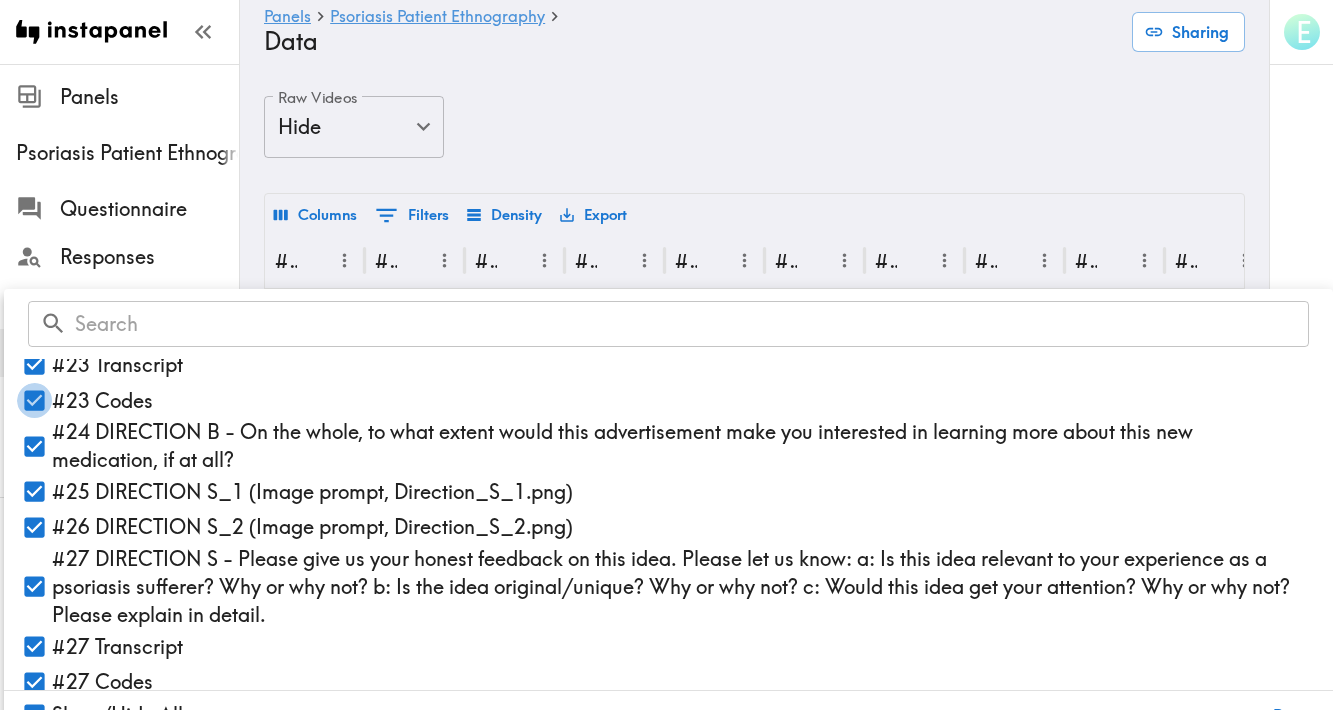 click on "#23 Codes" at bounding box center [34, 400] 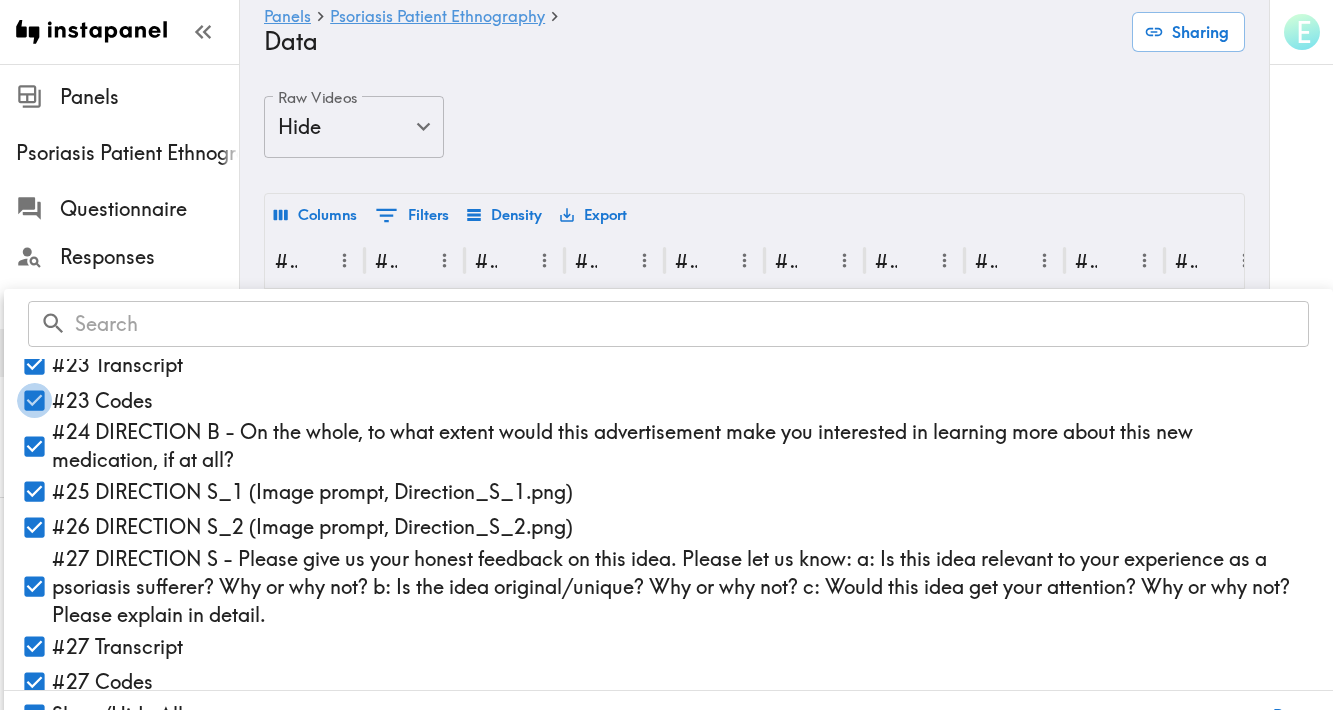 checkbox on "false" 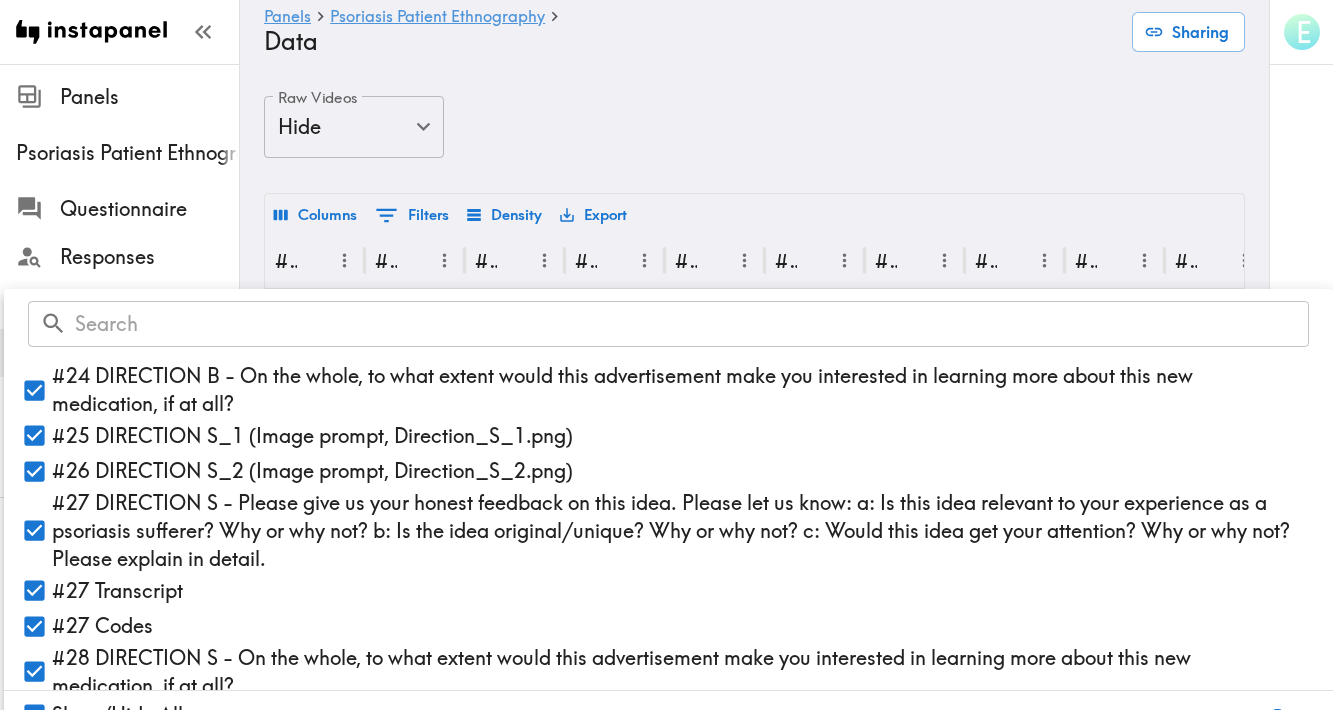 scroll, scrollTop: 1754, scrollLeft: 0, axis: vertical 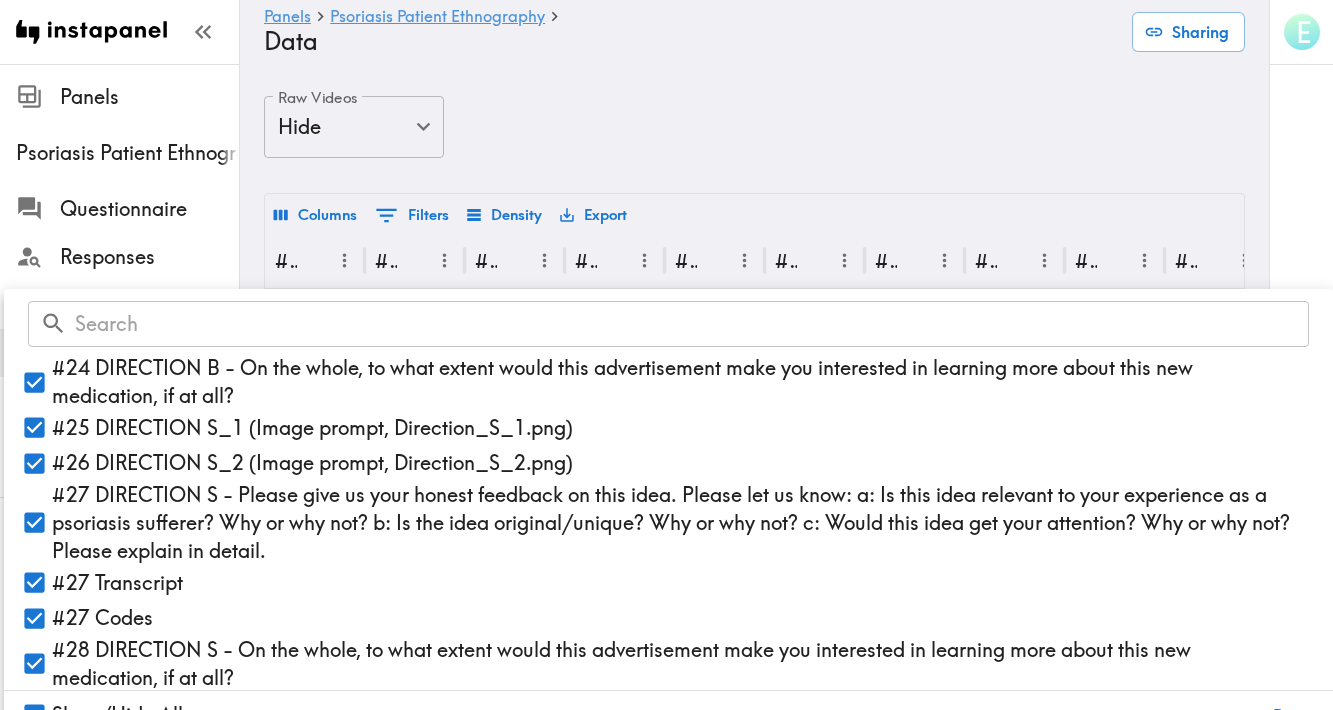 click on "#25 DIRECTION S_1 (Image prompt, Direction_S_1.png)" at bounding box center [34, 427] 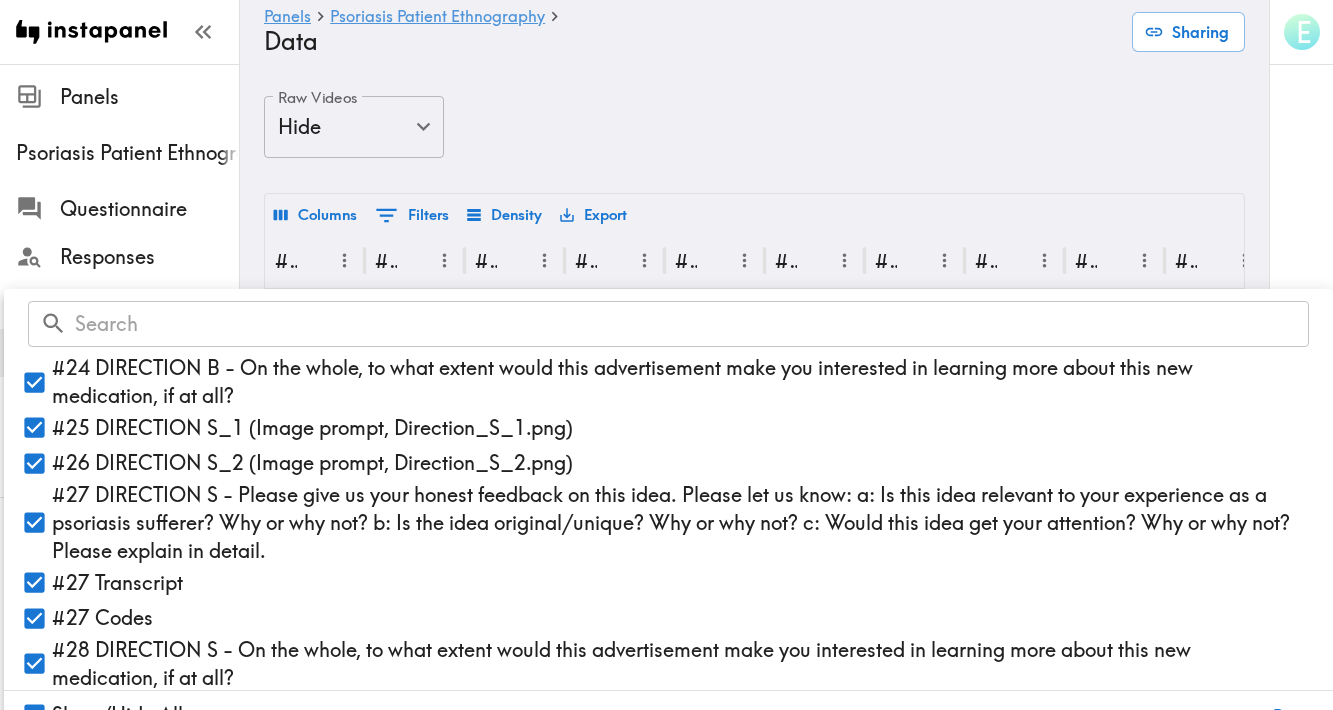 checkbox on "false" 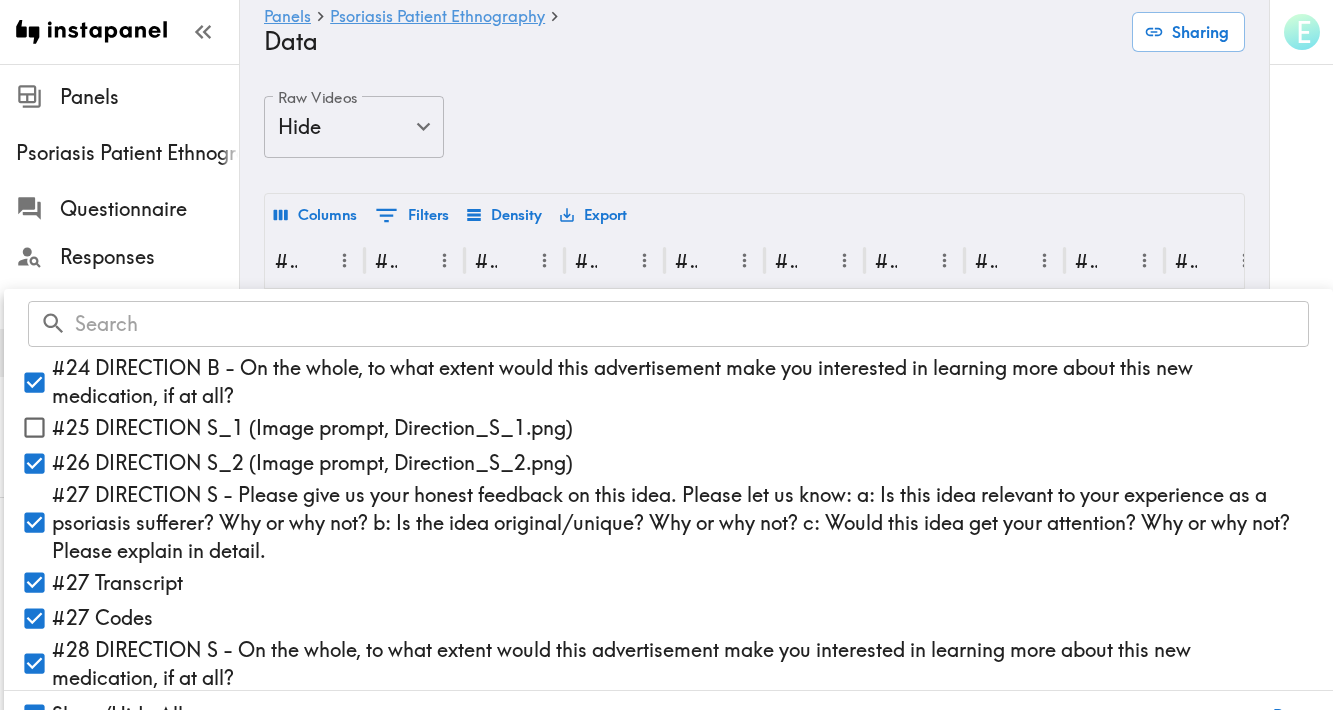 click on "#26 DIRECTION S_2 (Image prompt, Direction_S_2.png)" at bounding box center (34, 463) 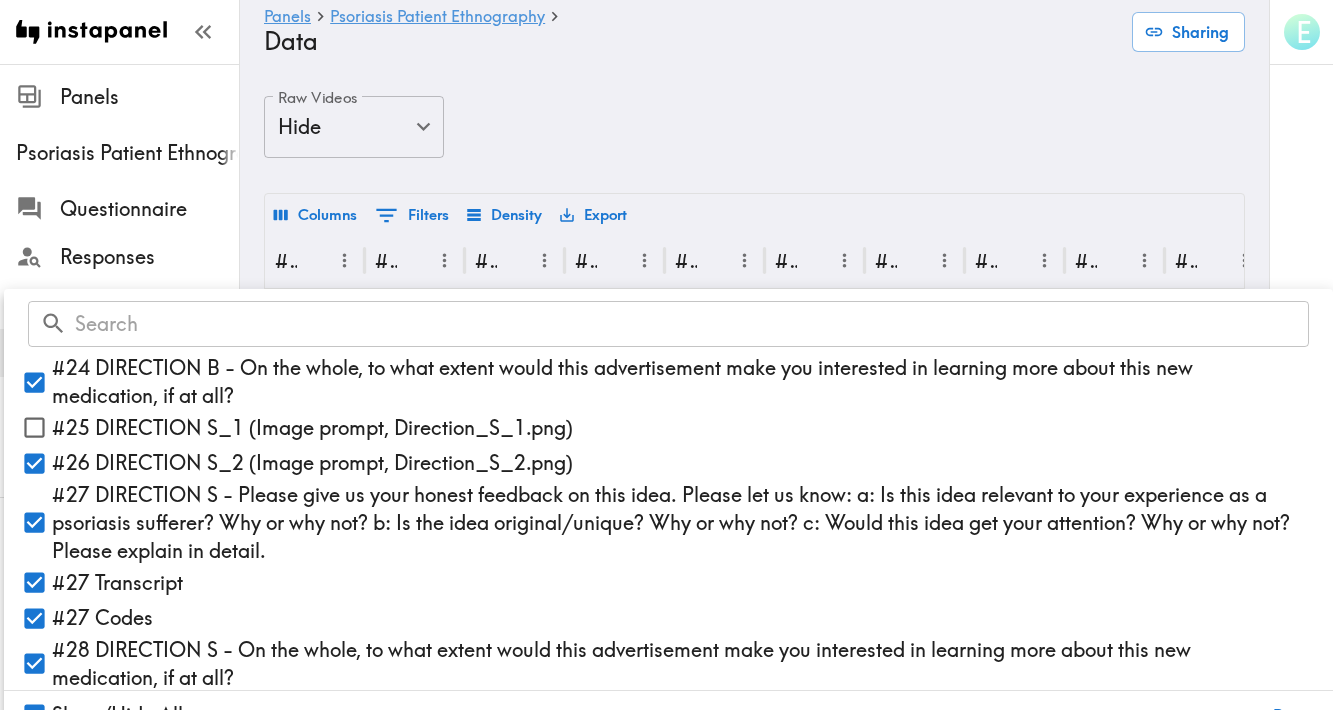 checkbox on "false" 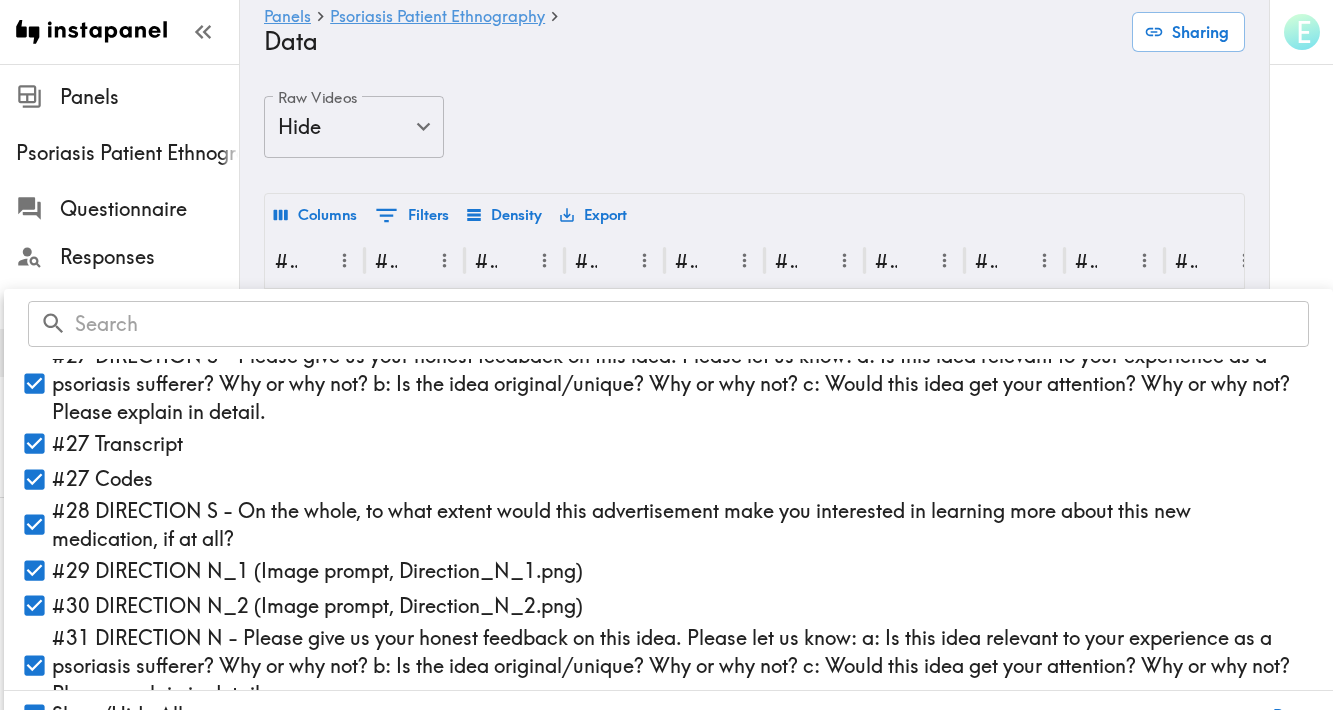 scroll, scrollTop: 1906, scrollLeft: 0, axis: vertical 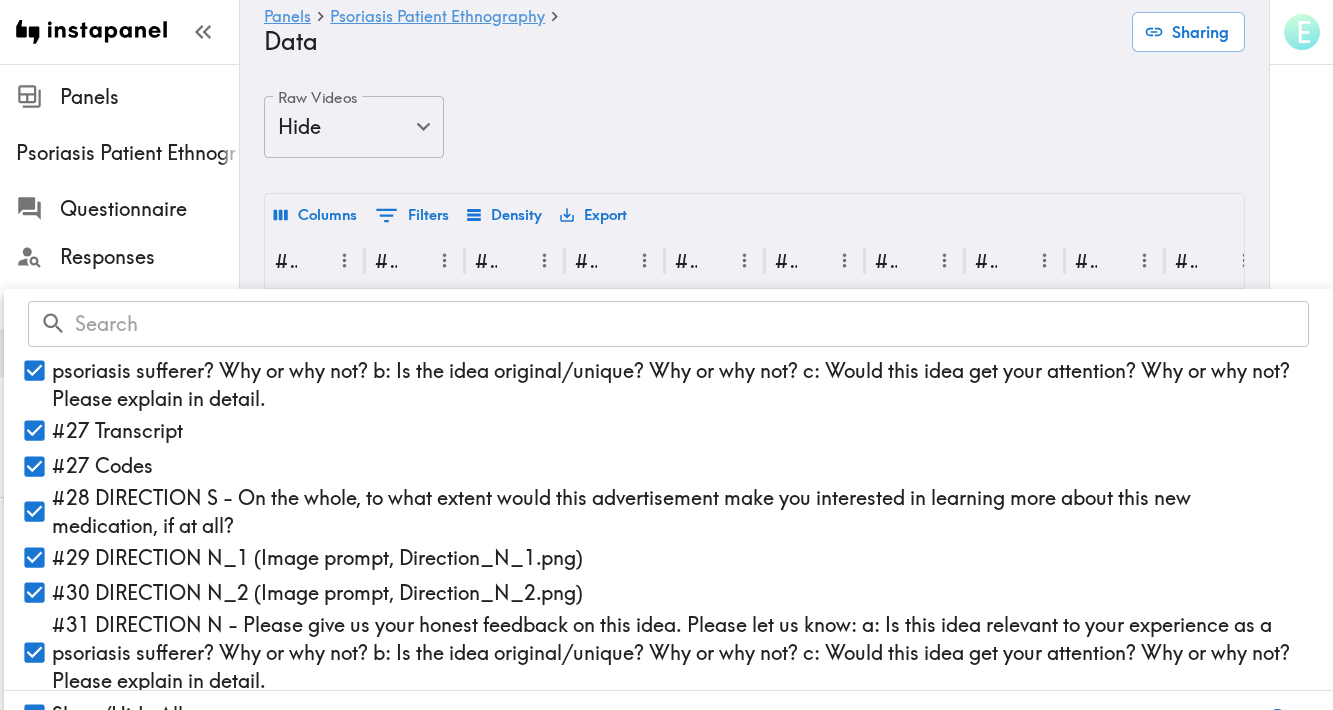 click on "#27 Codes" at bounding box center (34, 466) 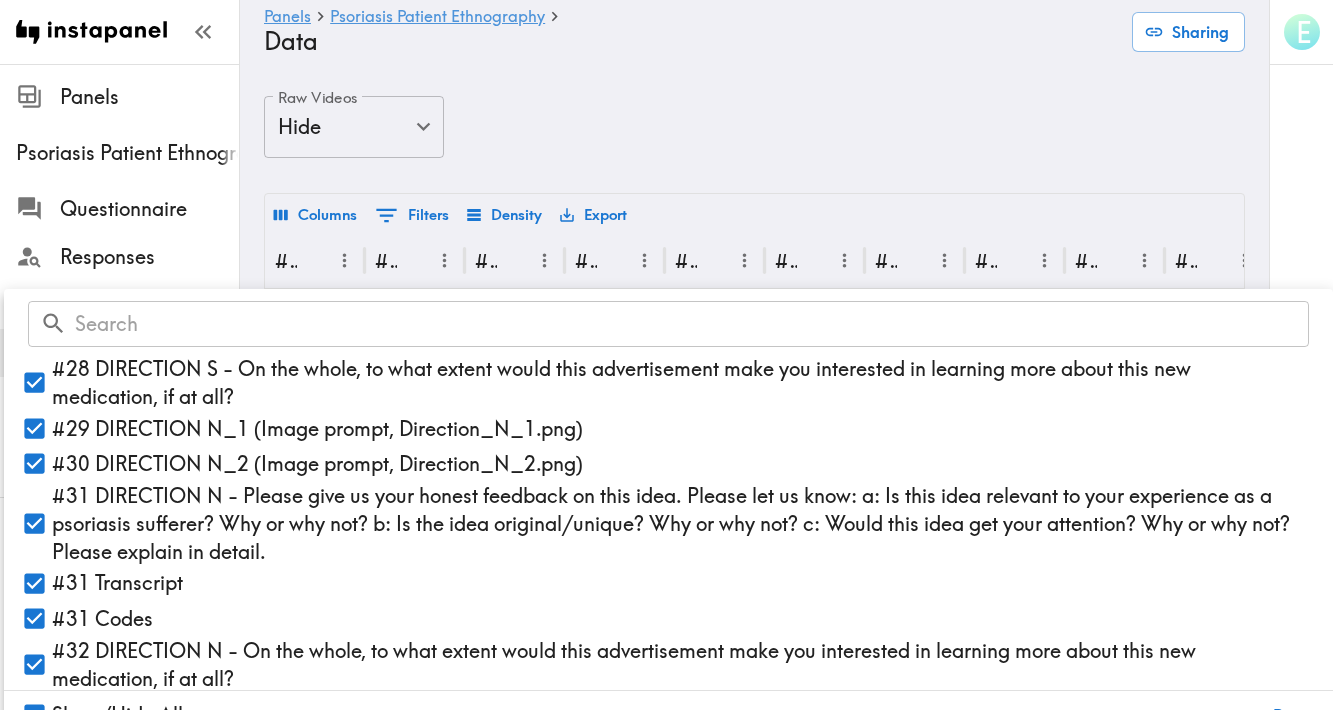 scroll, scrollTop: 2038, scrollLeft: 0, axis: vertical 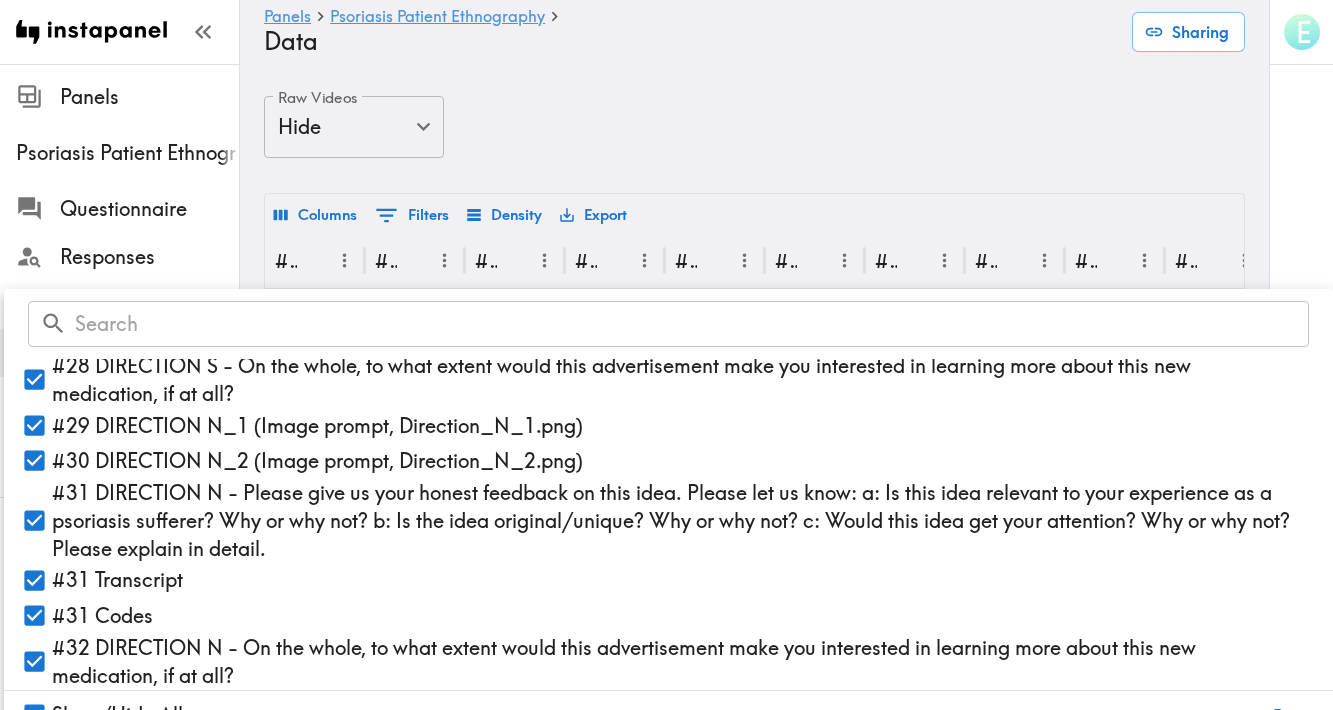click on "#29 DIRECTION N_1 (Image prompt, Direction_N_1.png)" at bounding box center (34, 425) 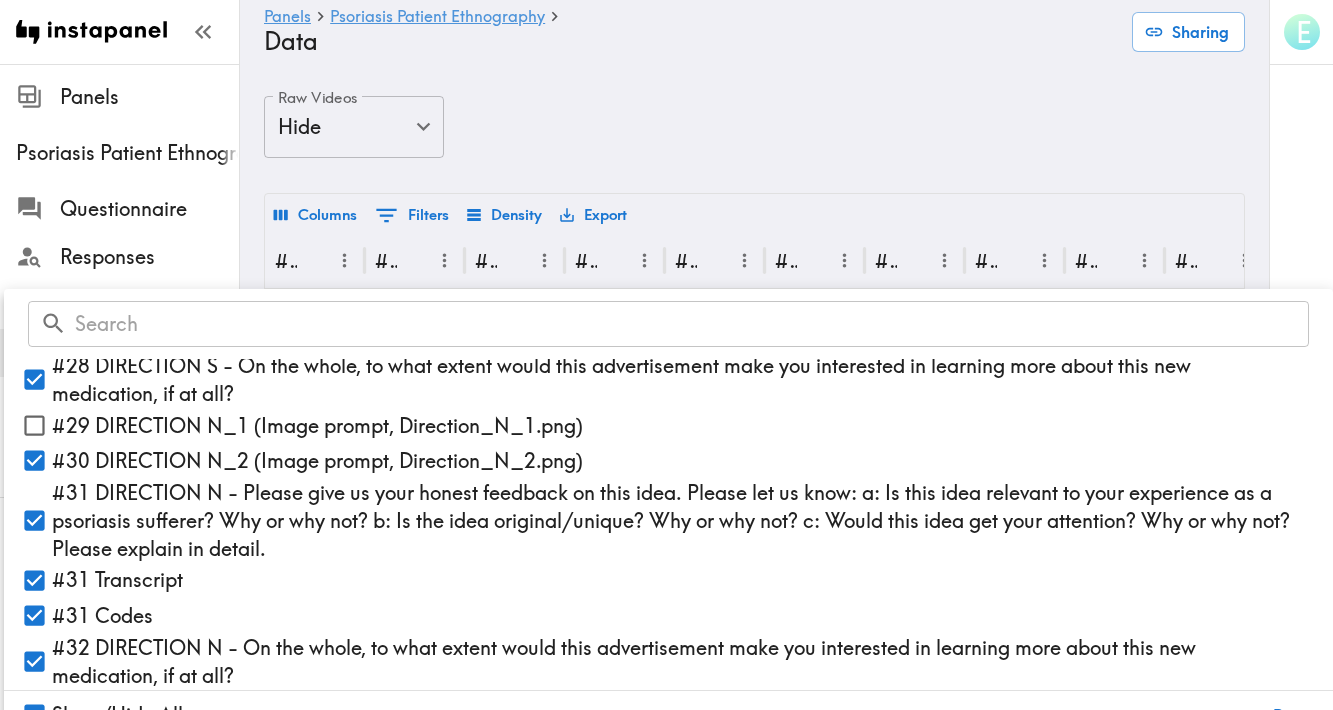 click on "#30 DIRECTION N_2 (Image prompt, Direction_N_2.png)" at bounding box center (34, 460) 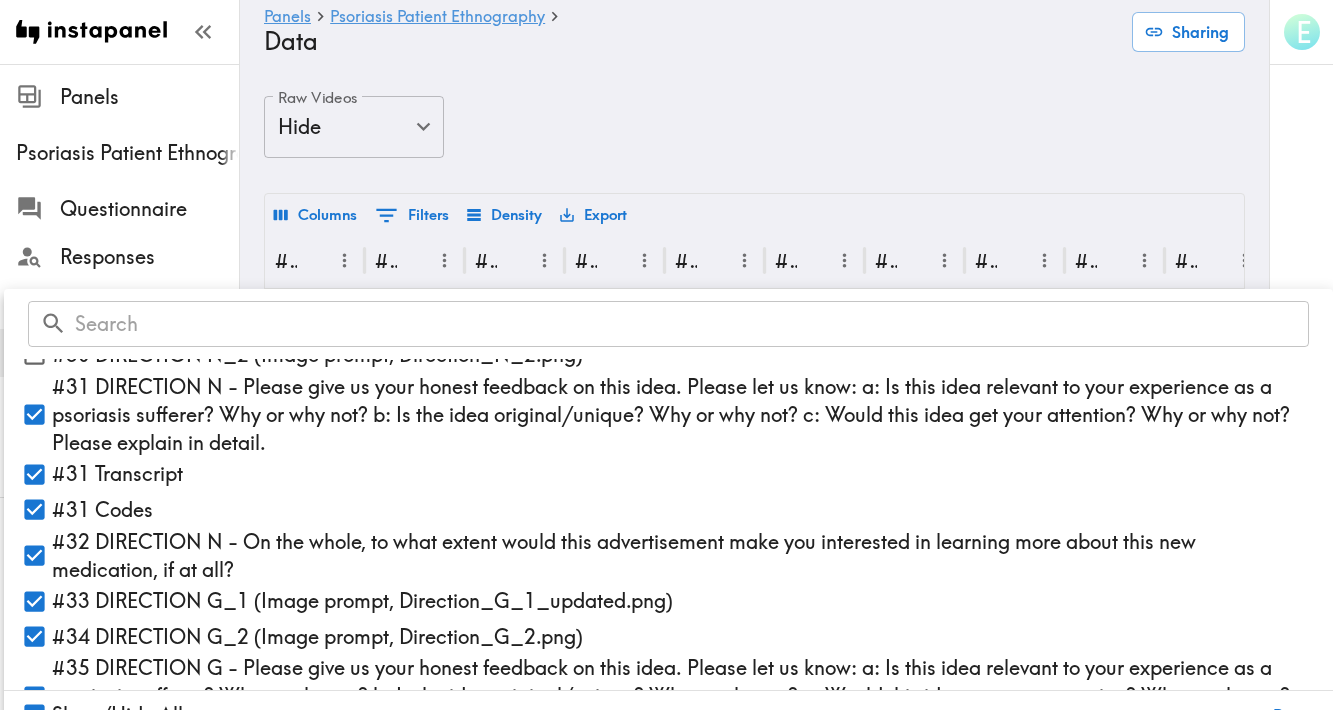 scroll, scrollTop: 2153, scrollLeft: 0, axis: vertical 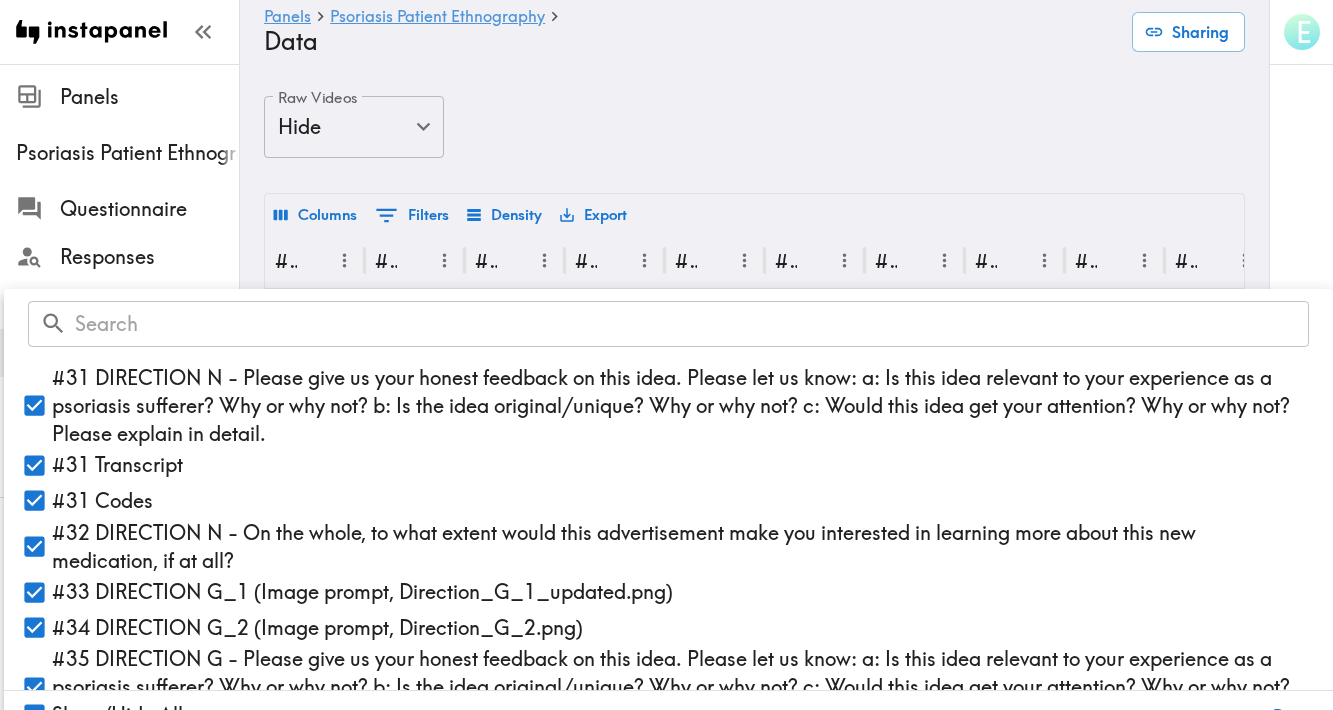 click on "#31 Codes" at bounding box center (34, 500) 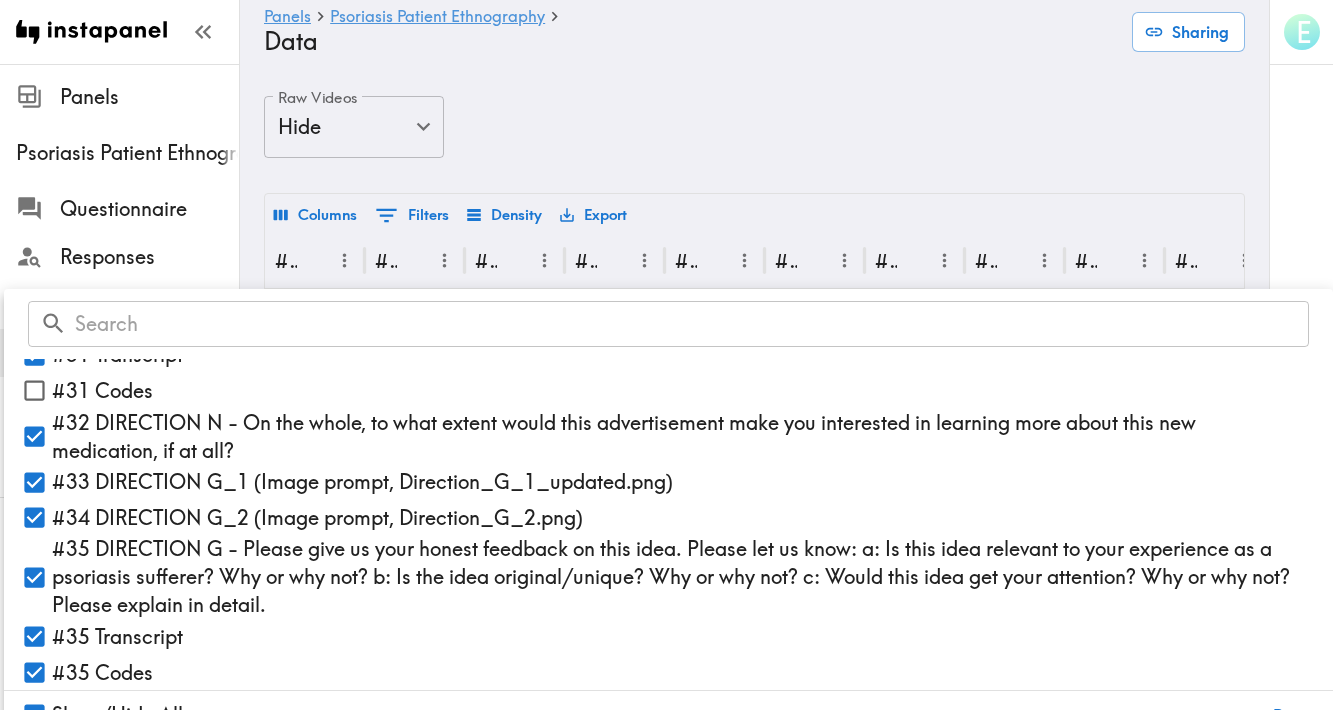 scroll, scrollTop: 2296, scrollLeft: 0, axis: vertical 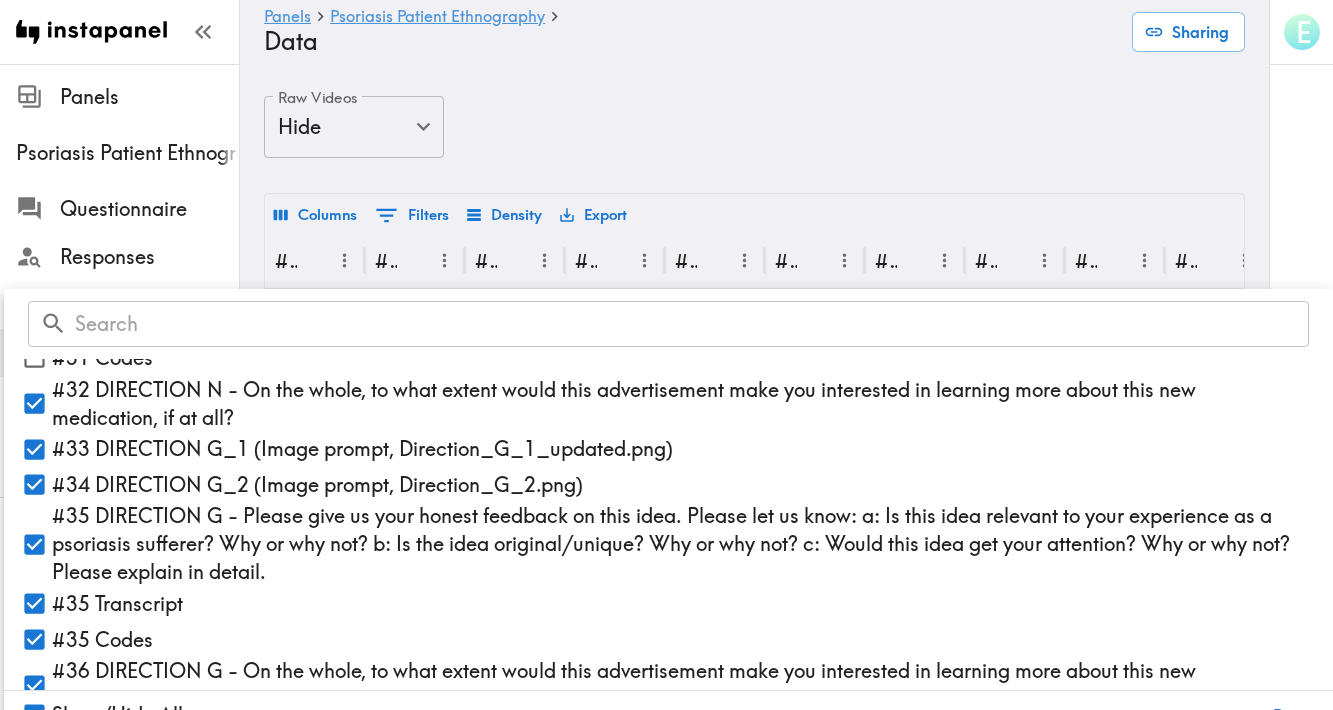 click on "#33 DIRECTION G_1 (Image prompt, Direction_G_1_updated.png)" at bounding box center [34, 449] 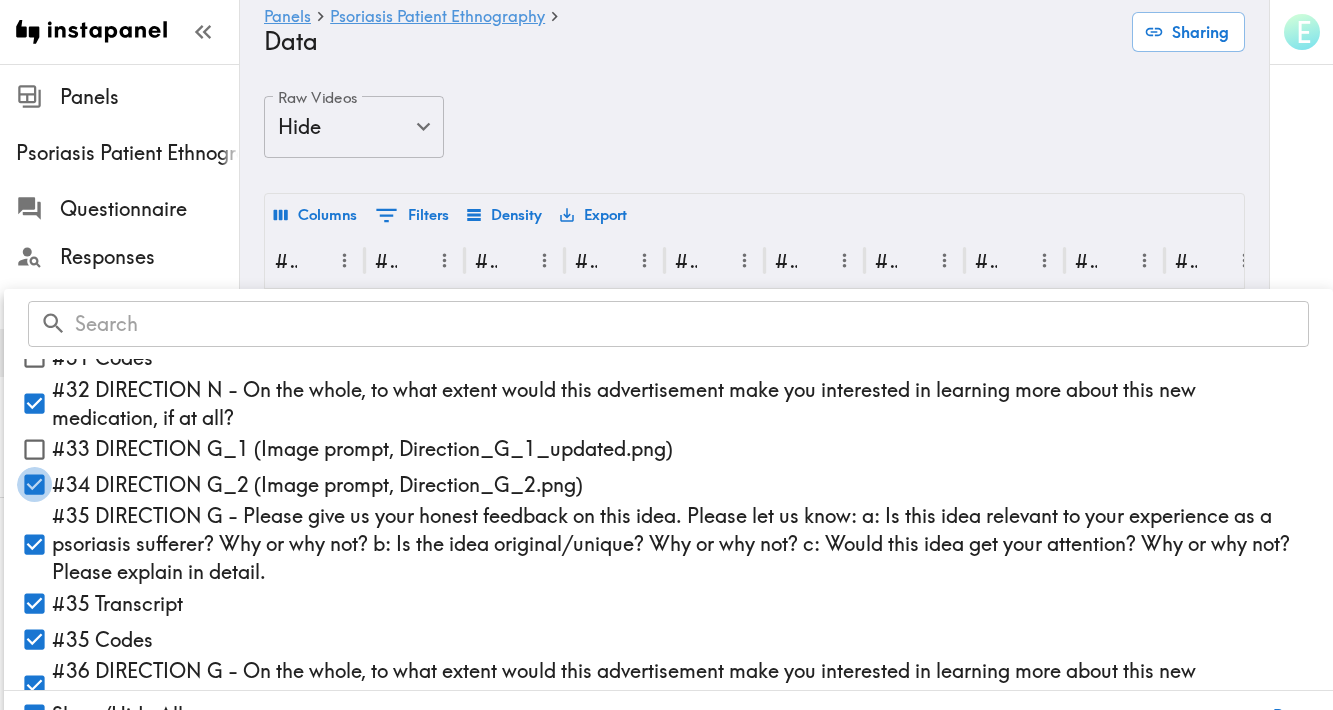 click on "#34 DIRECTION G_2 (Image prompt, Direction_G_2.png)" at bounding box center (34, 484) 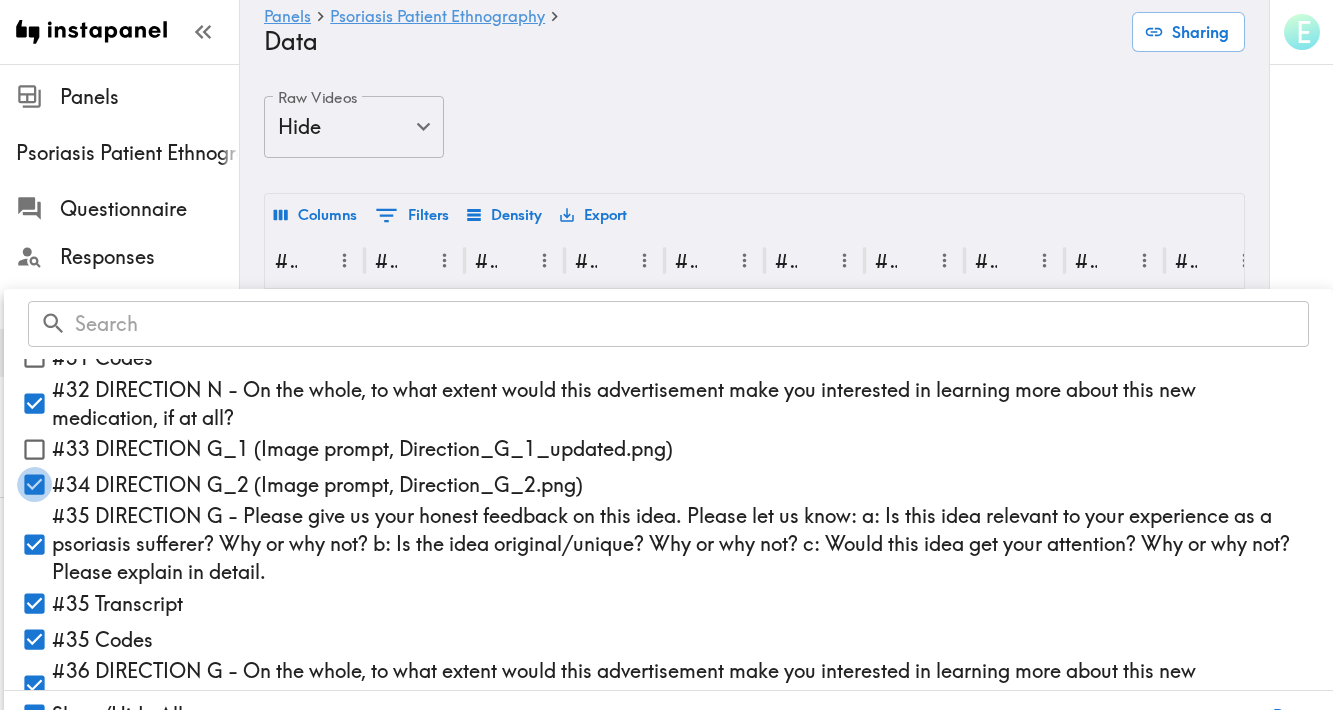 checkbox on "false" 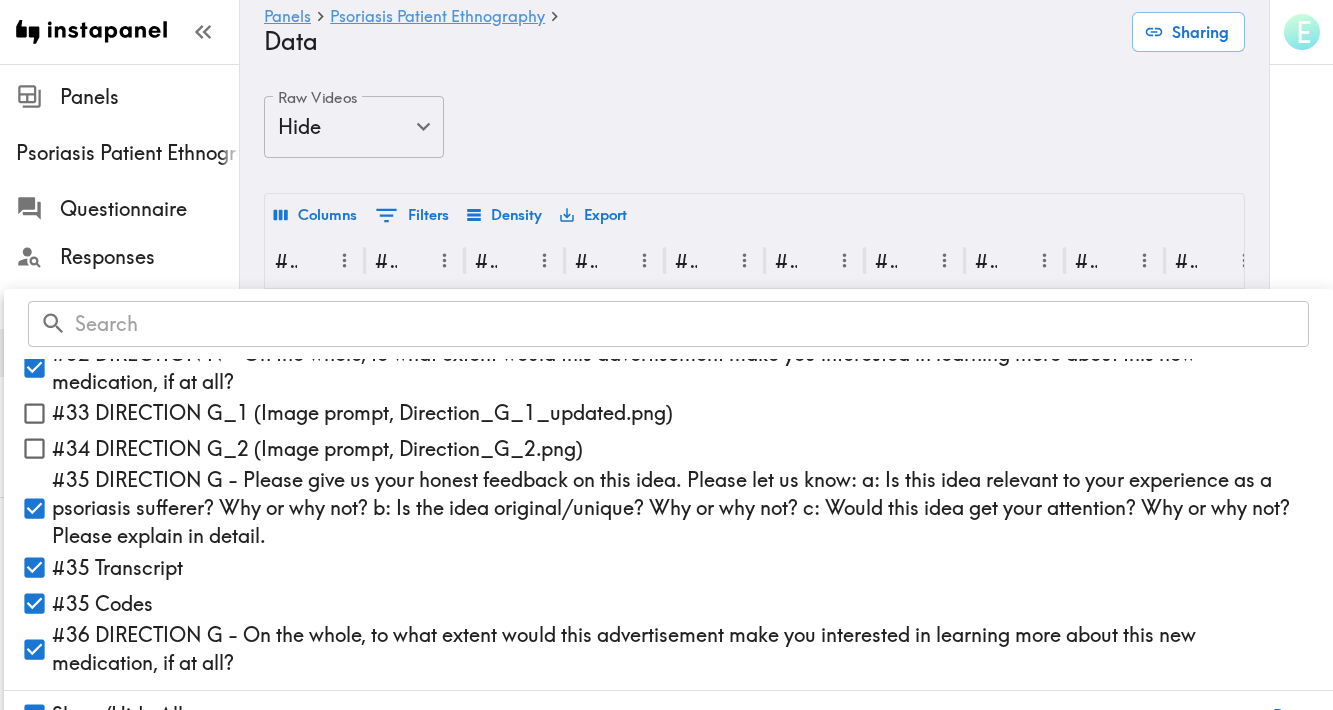 scroll, scrollTop: 2360, scrollLeft: 0, axis: vertical 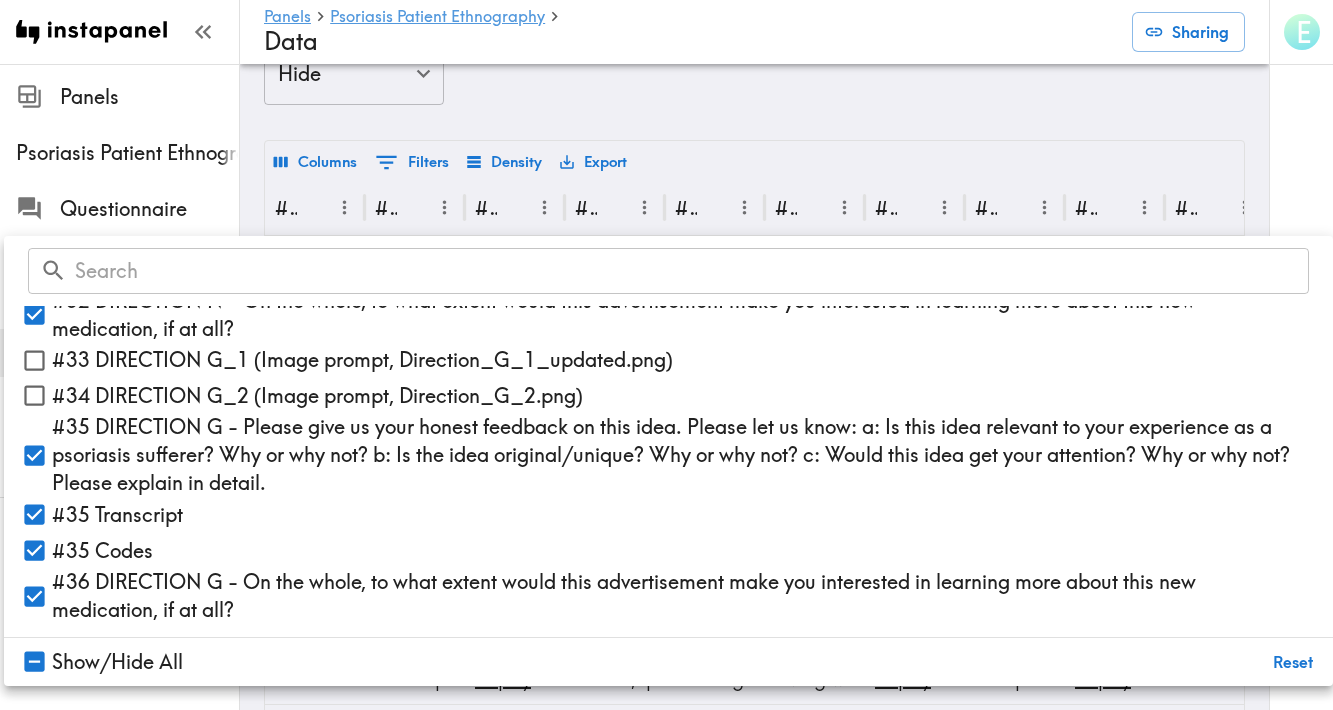 click on "#35 Codes" at bounding box center [34, 550] 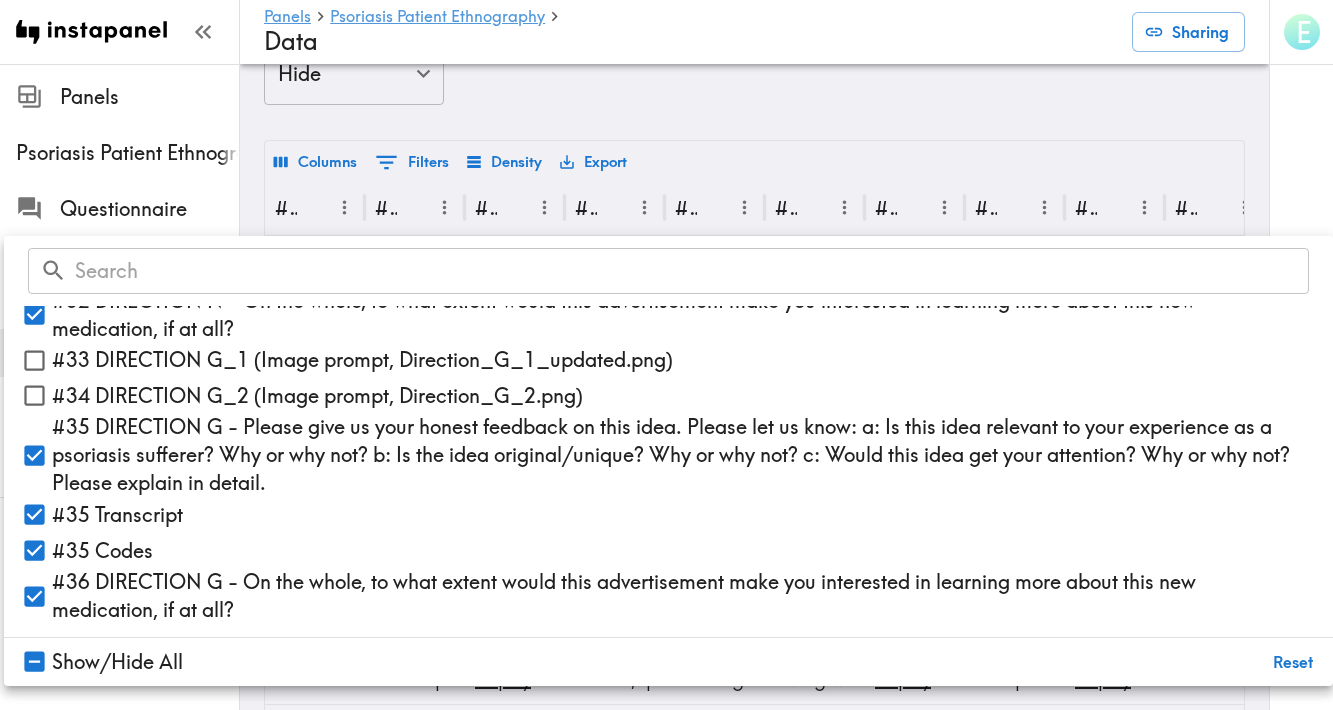 checkbox on "false" 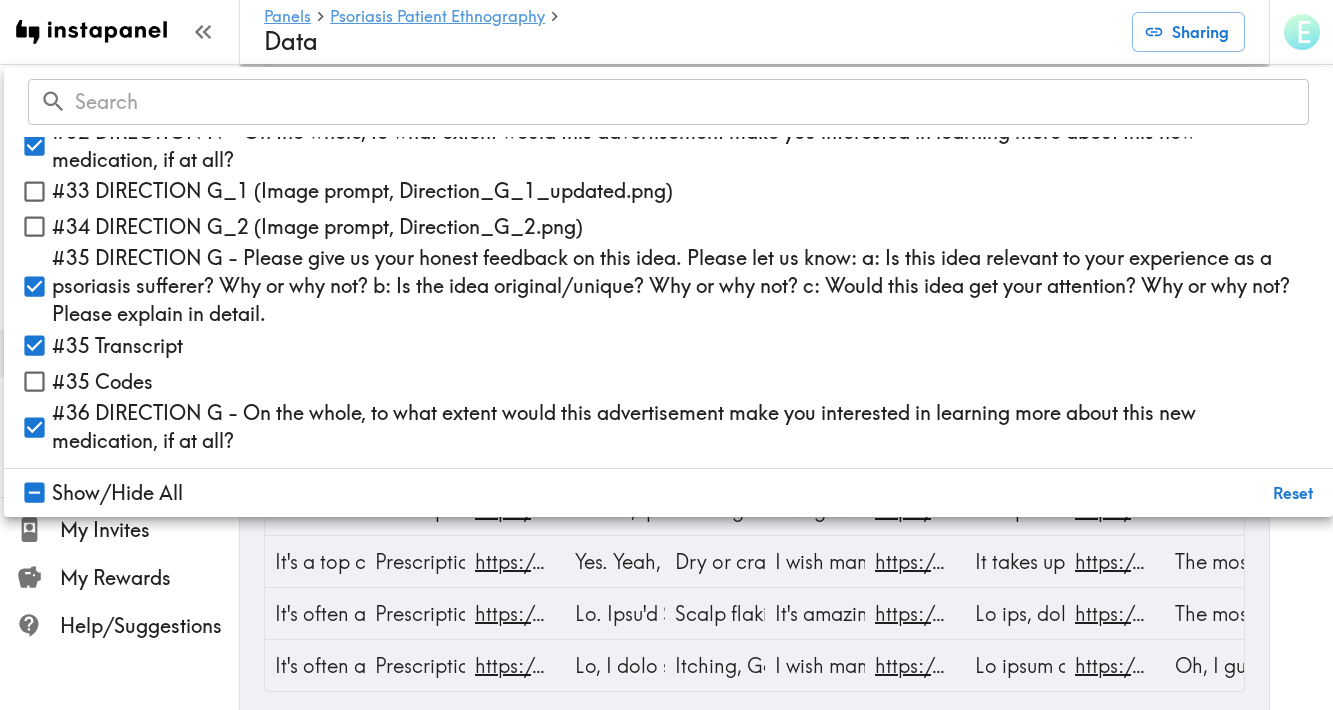 scroll, scrollTop: 225, scrollLeft: 0, axis: vertical 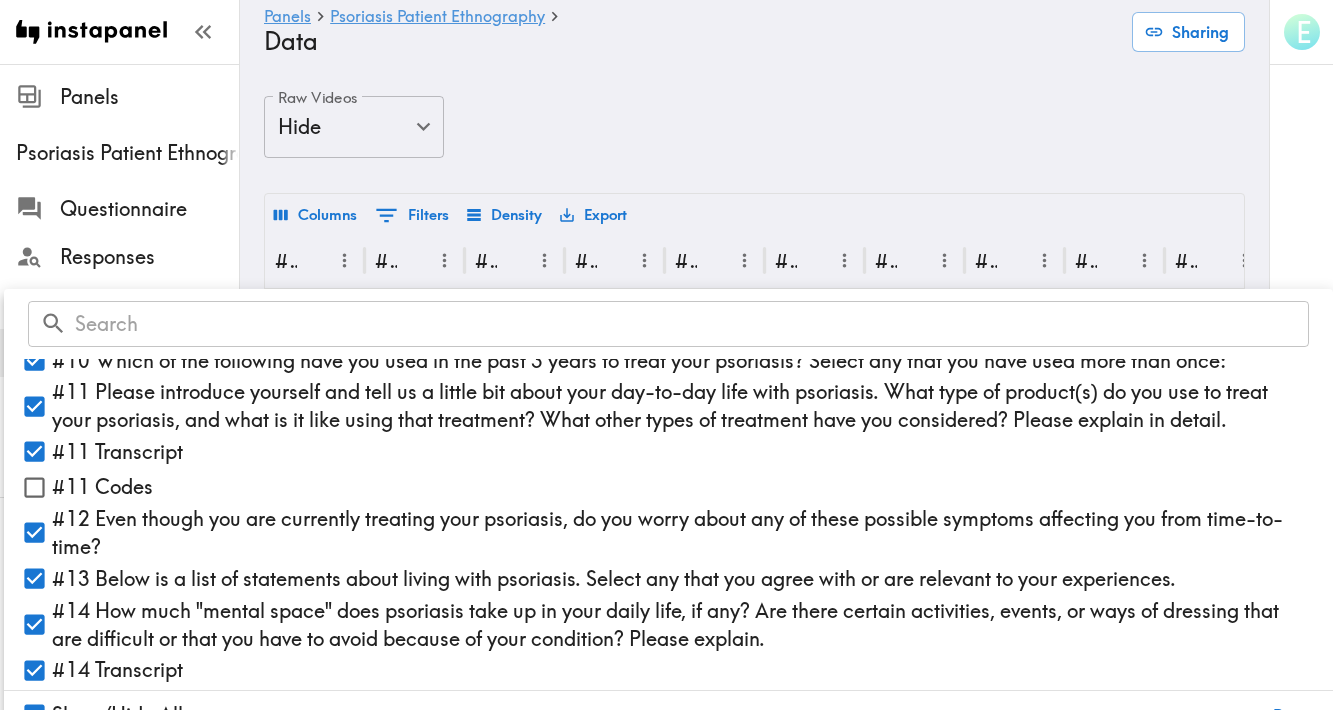 click on "Export" at bounding box center [593, 215] 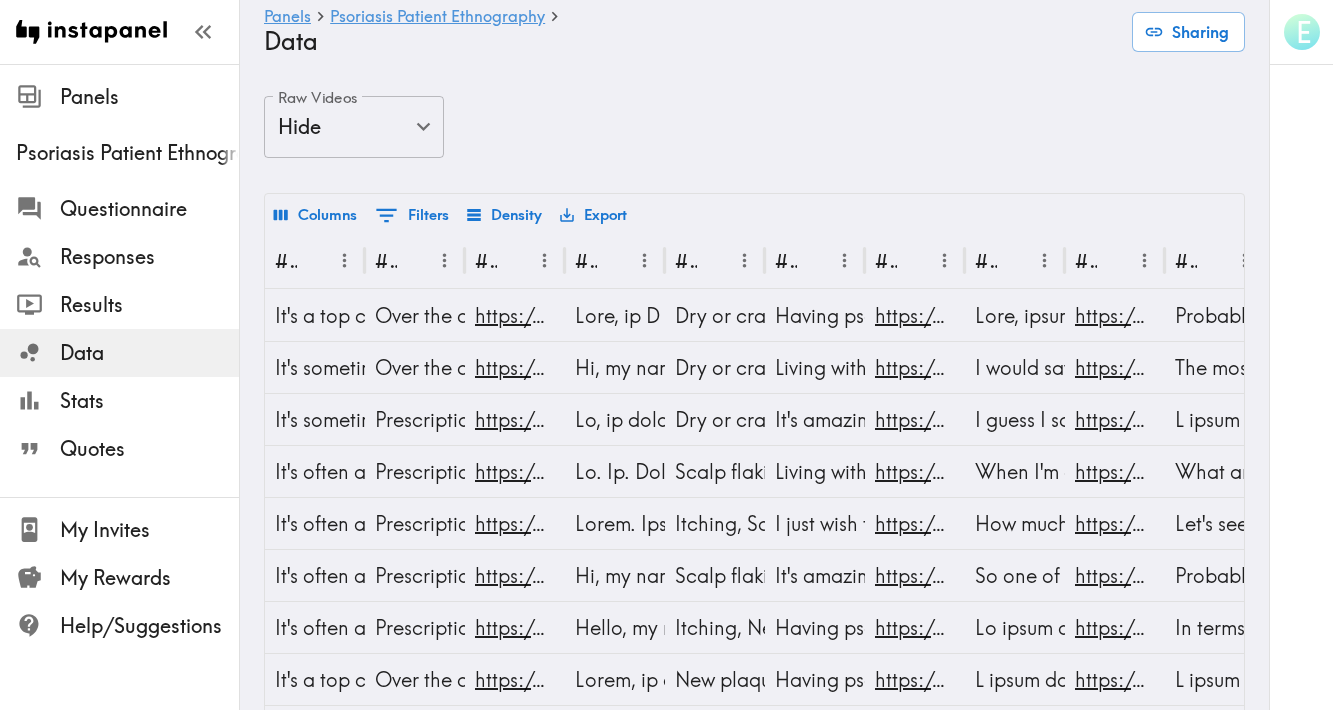 click on "Export" at bounding box center (593, 215) 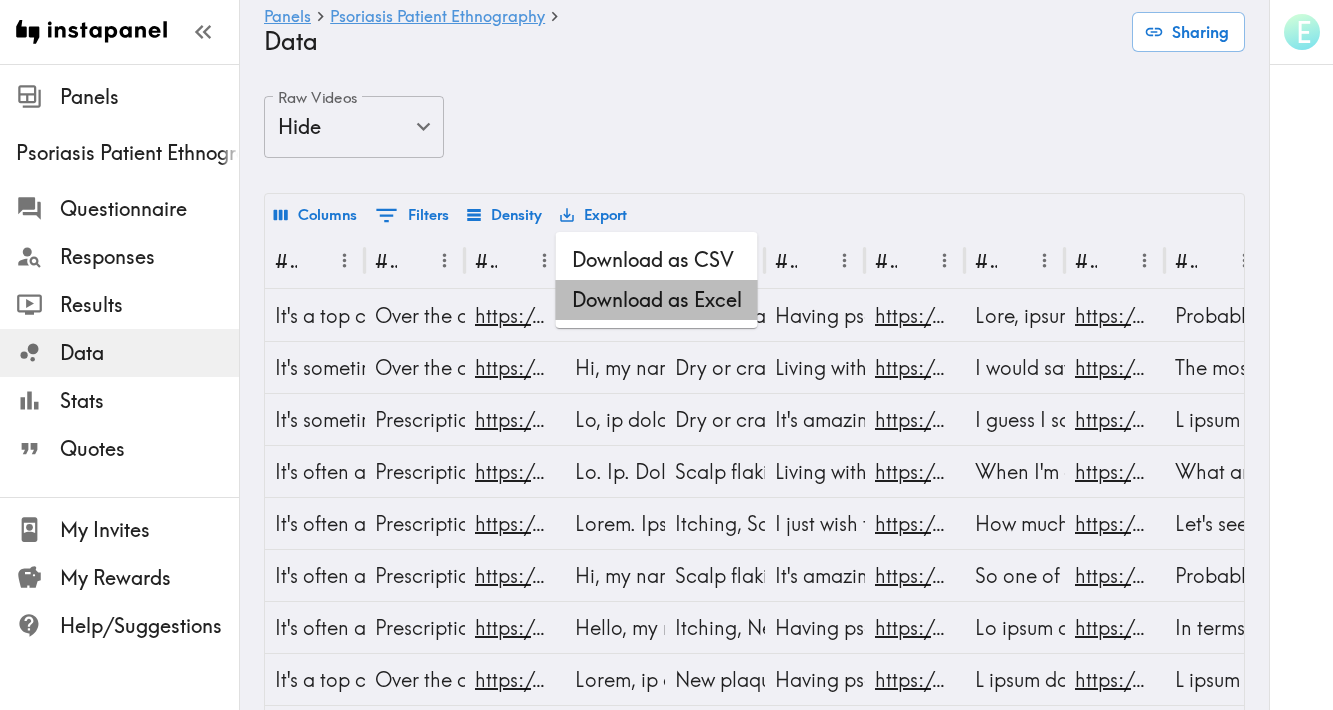 click on "Download as Excel" at bounding box center [657, 300] 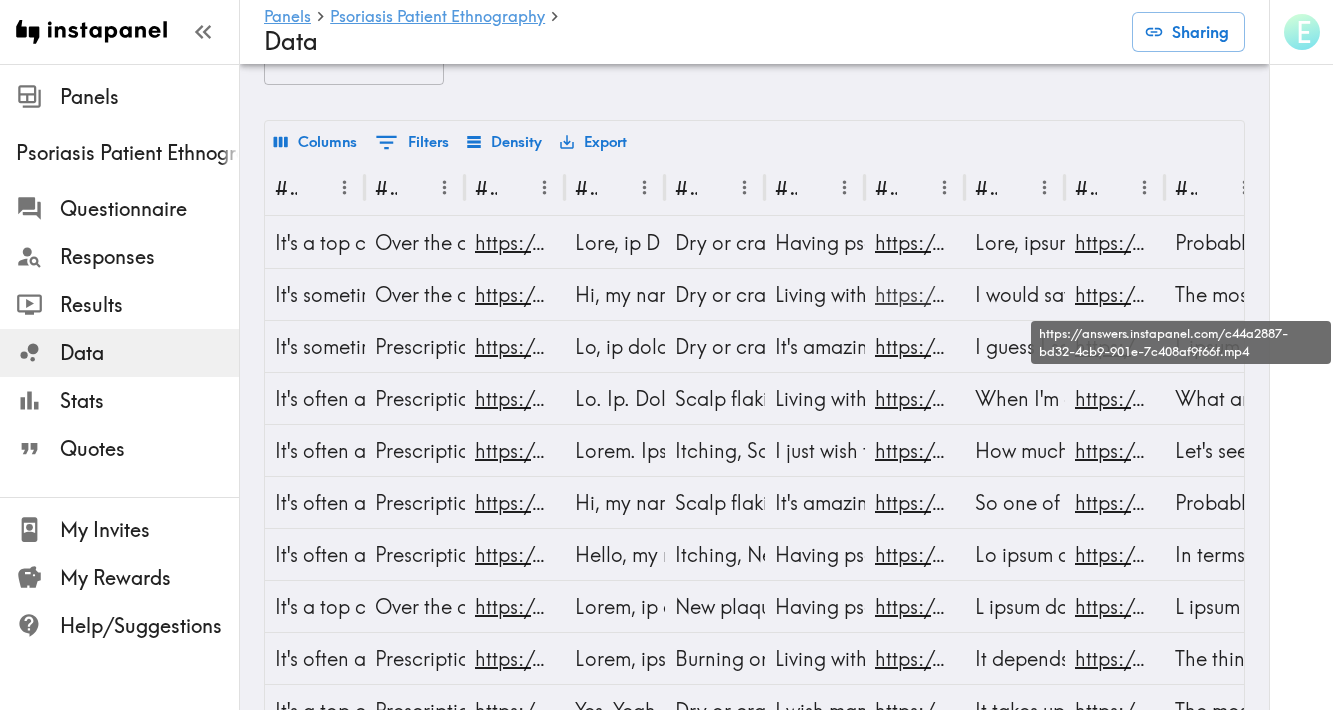 scroll, scrollTop: 72, scrollLeft: 0, axis: vertical 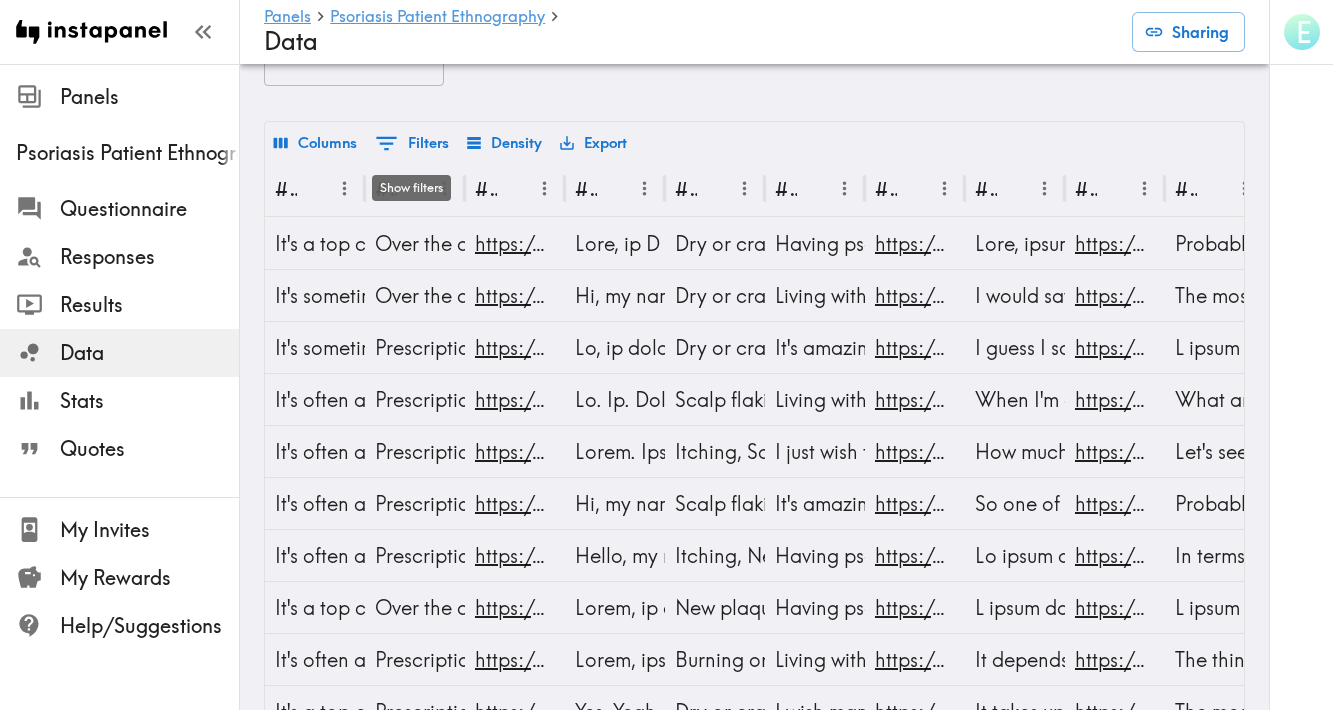 click on "0 Filters" at bounding box center (412, 143) 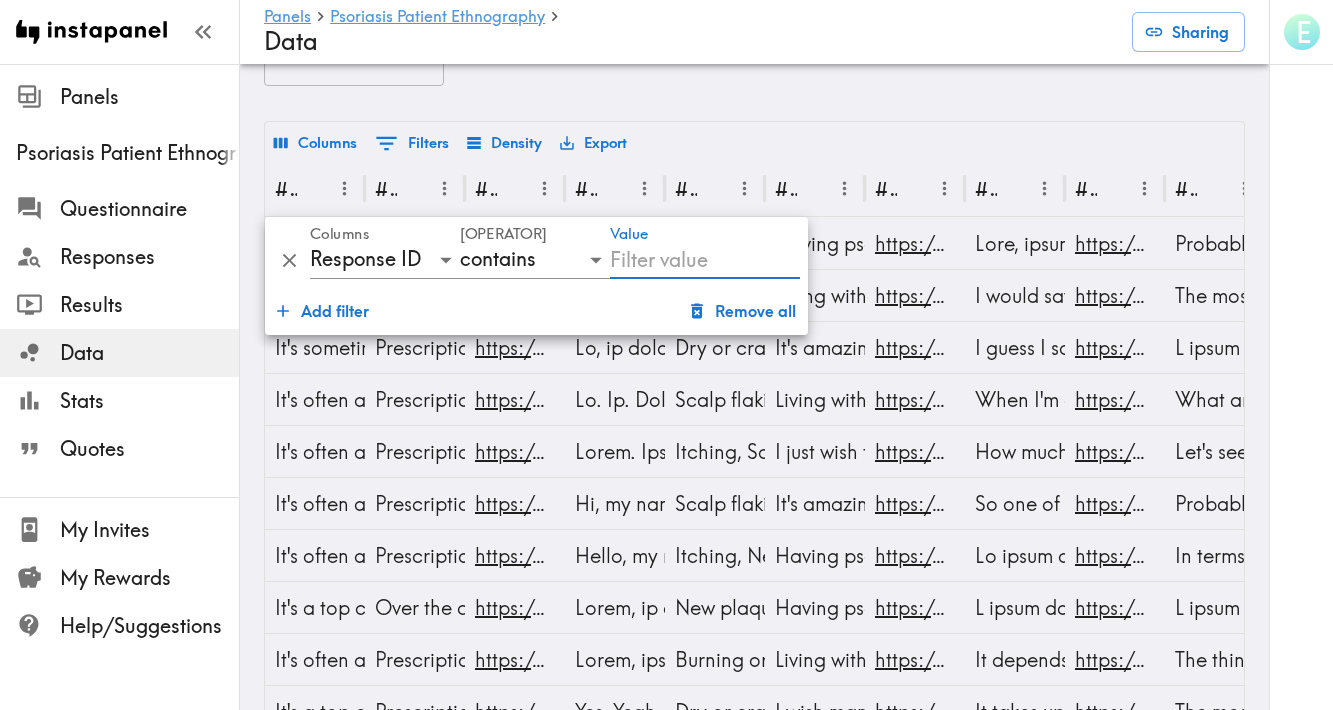 click on "Density" at bounding box center (504, 143) 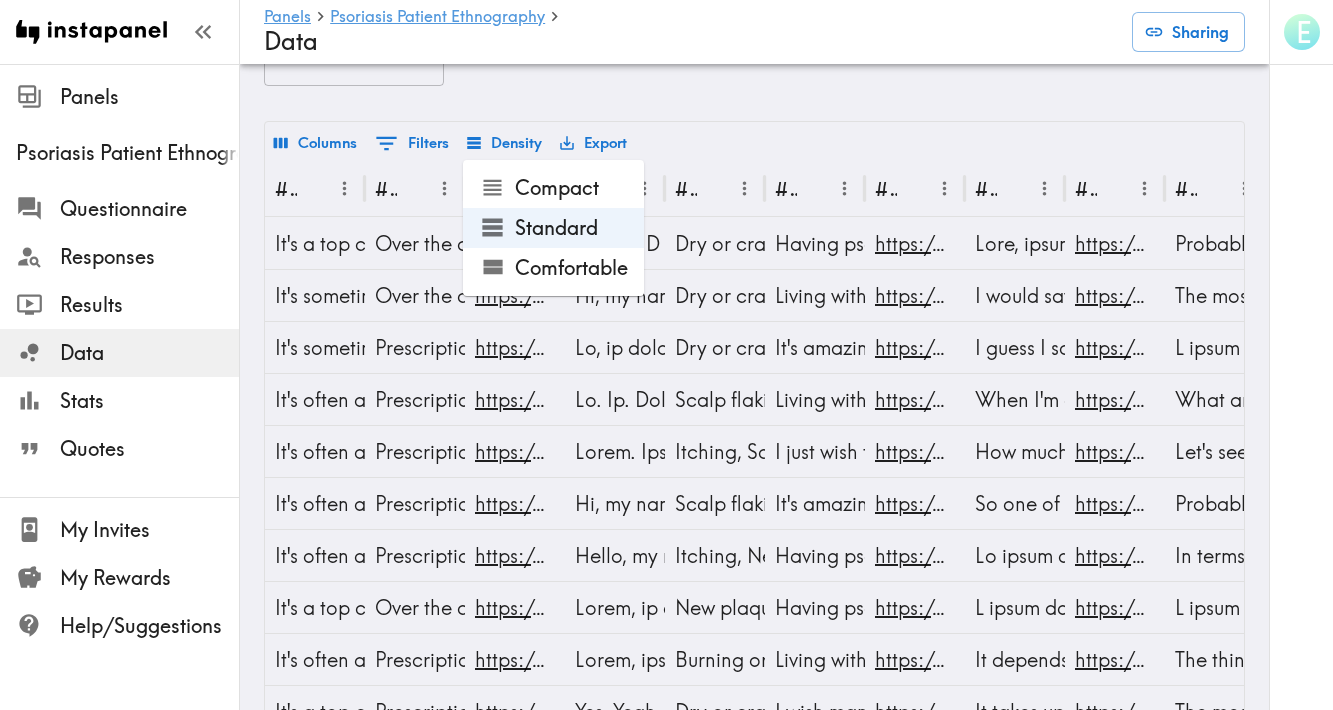 click 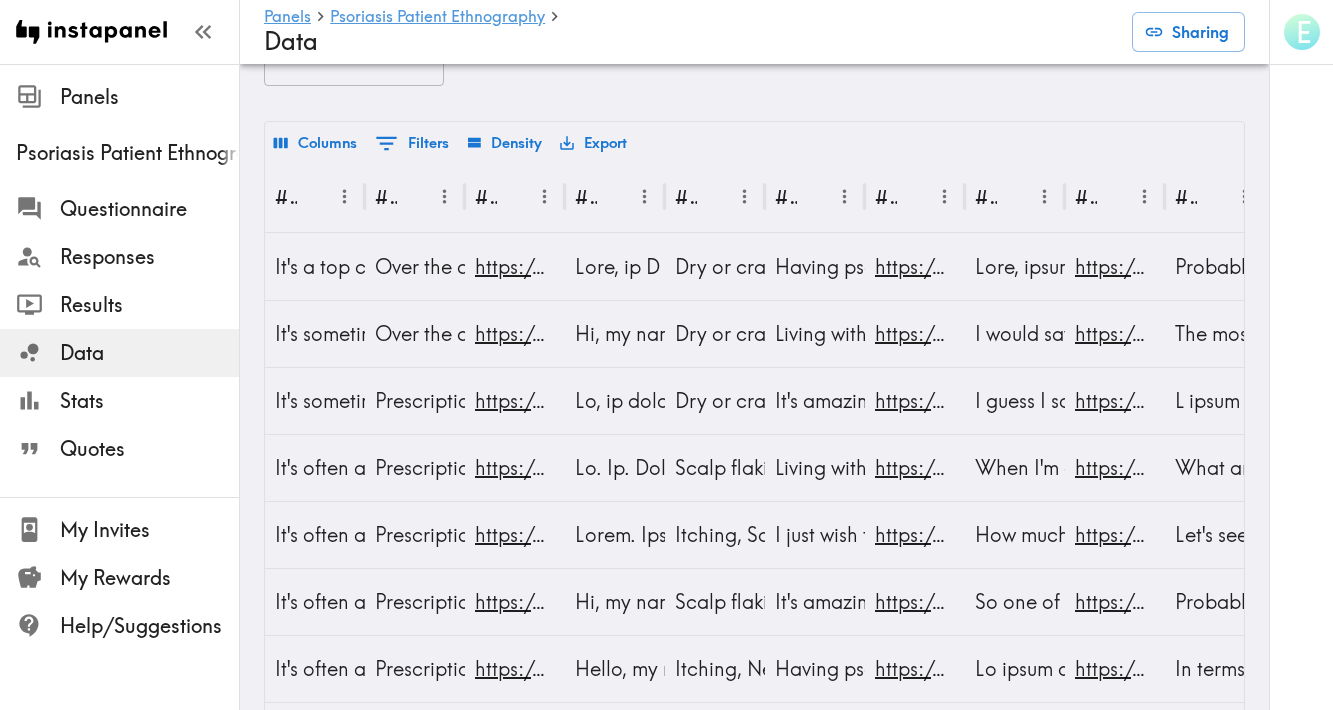 scroll, scrollTop: 0, scrollLeft: 64, axis: horizontal 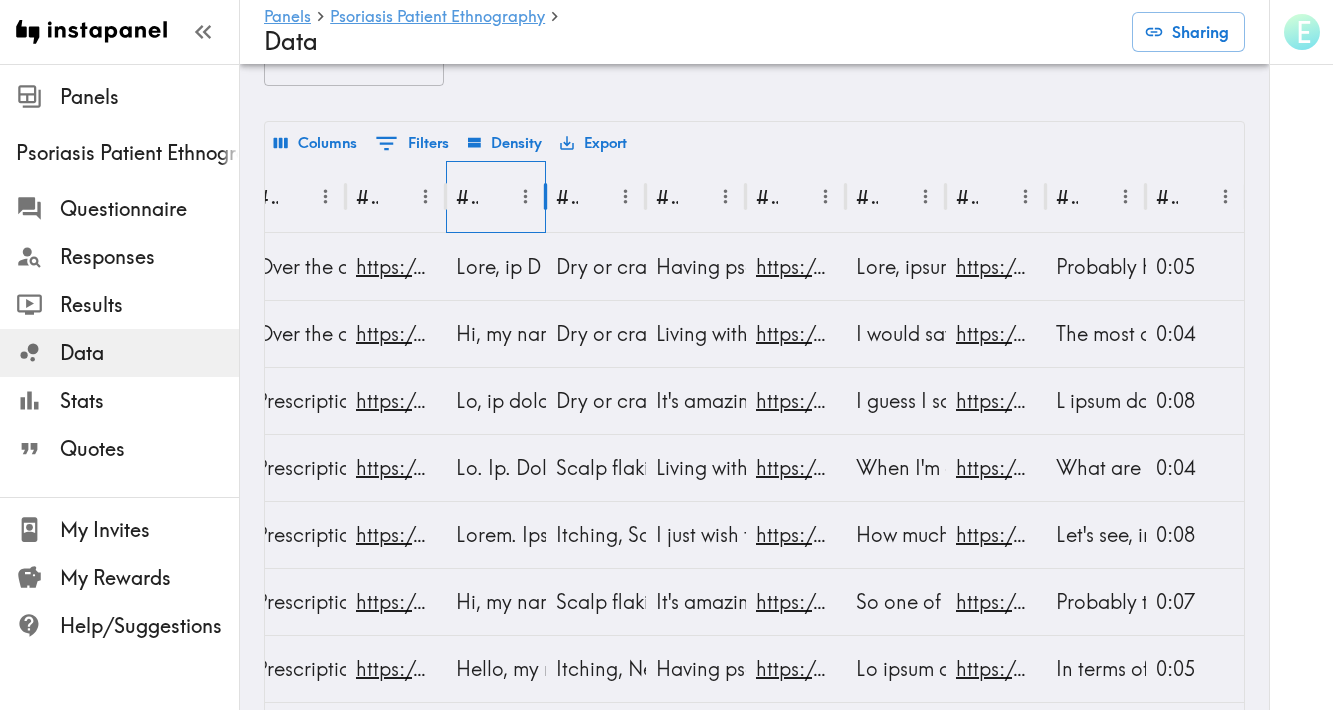 click on "#11 Transcript" at bounding box center [467, 196] 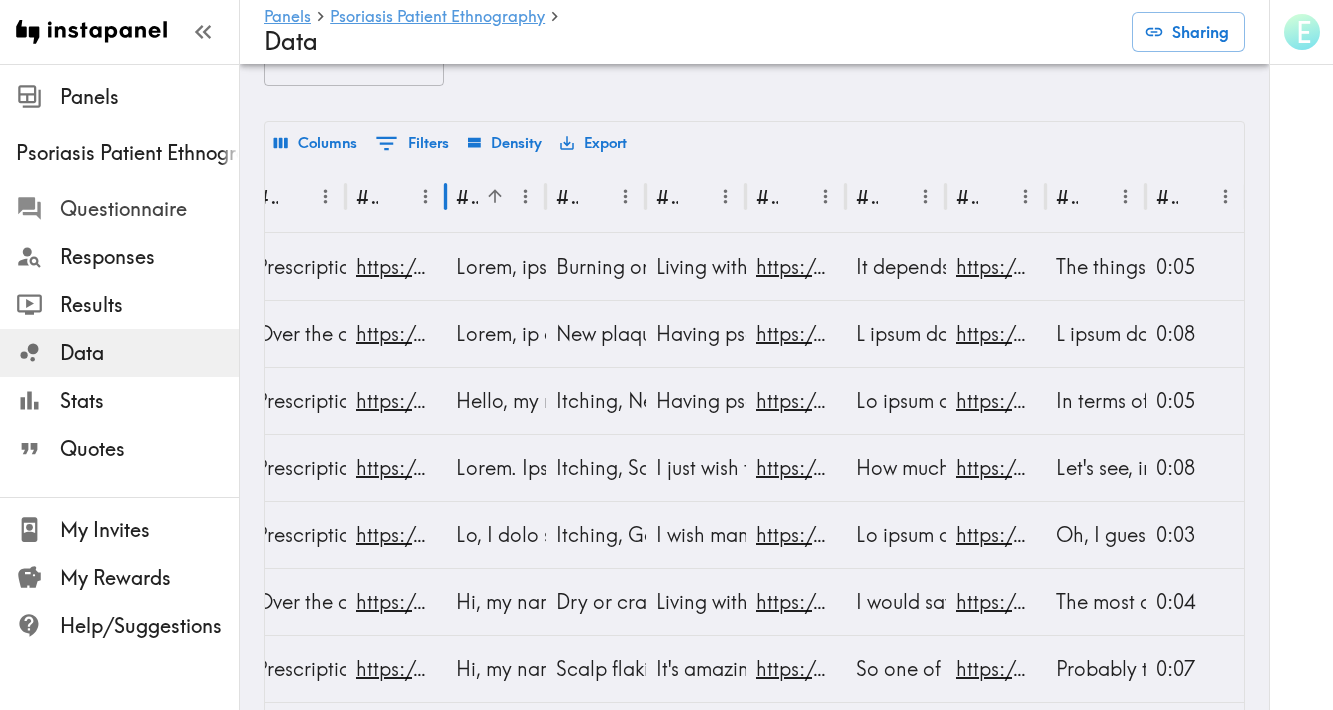 click on "Questionnaire" at bounding box center [149, 209] 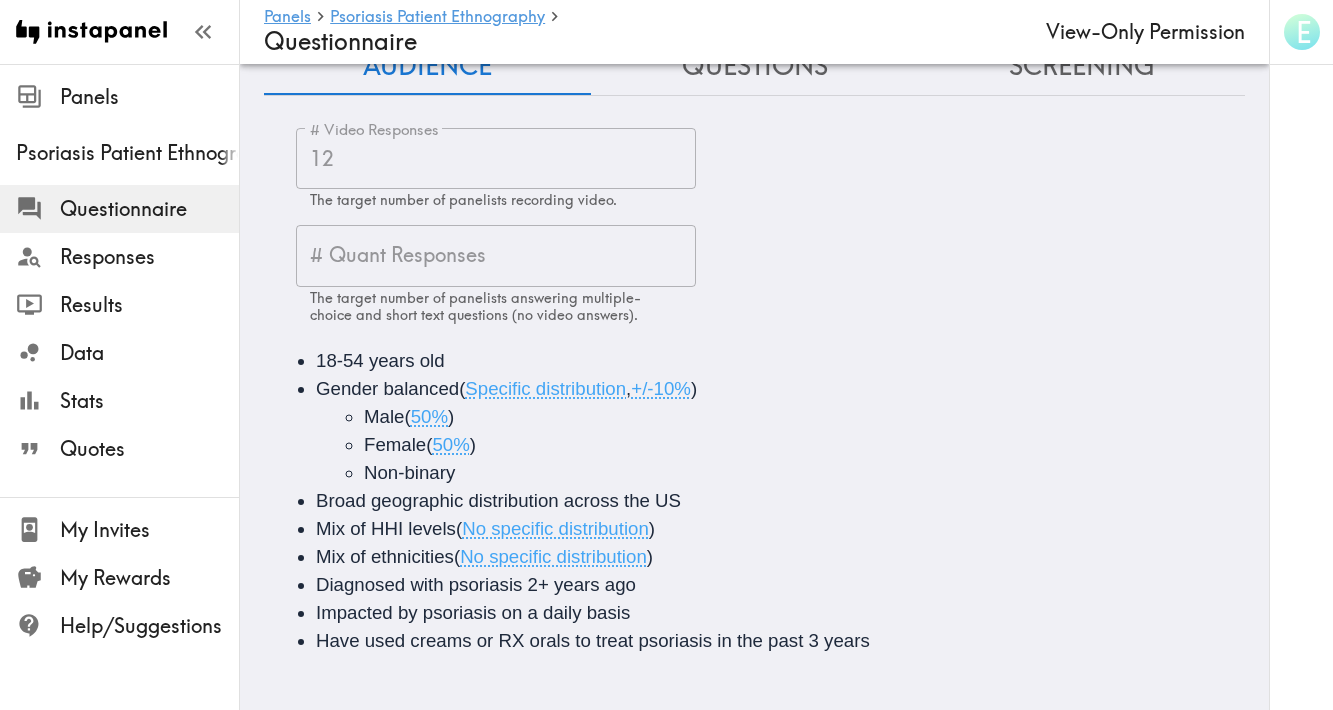 scroll, scrollTop: 57, scrollLeft: 0, axis: vertical 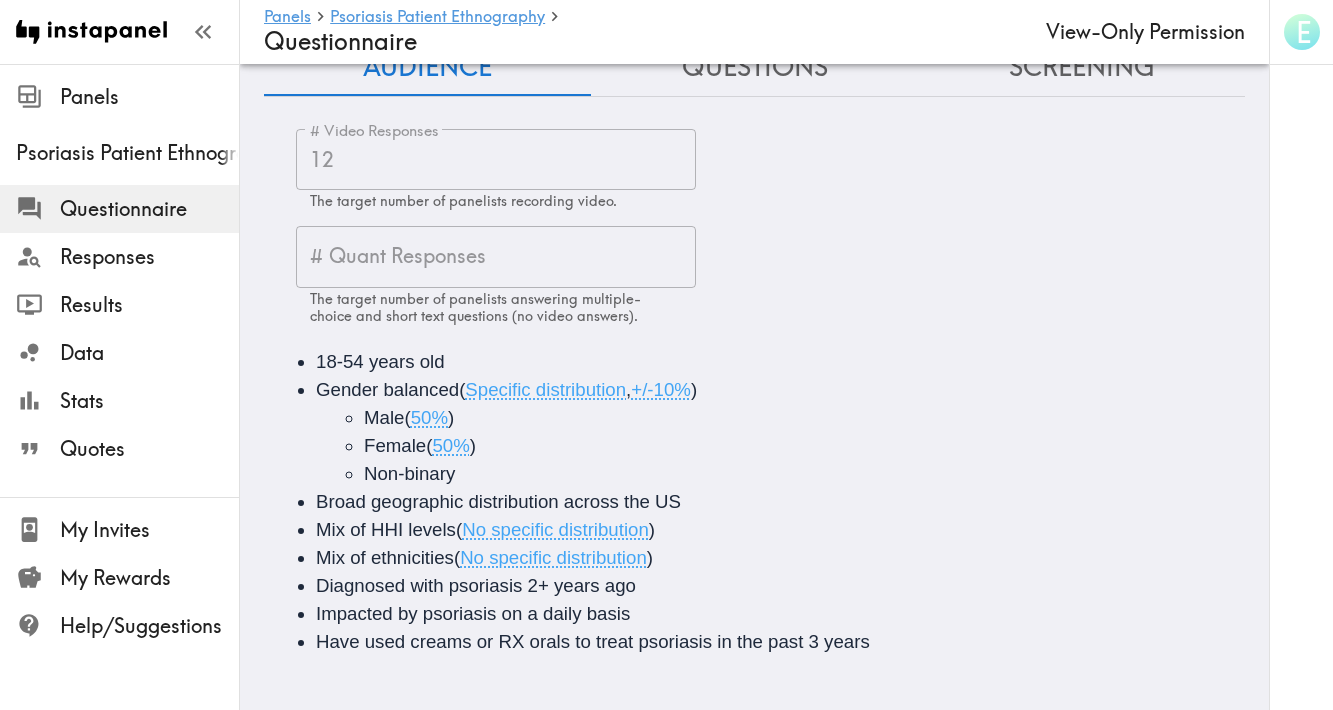 click on "Questions" at bounding box center [754, 67] 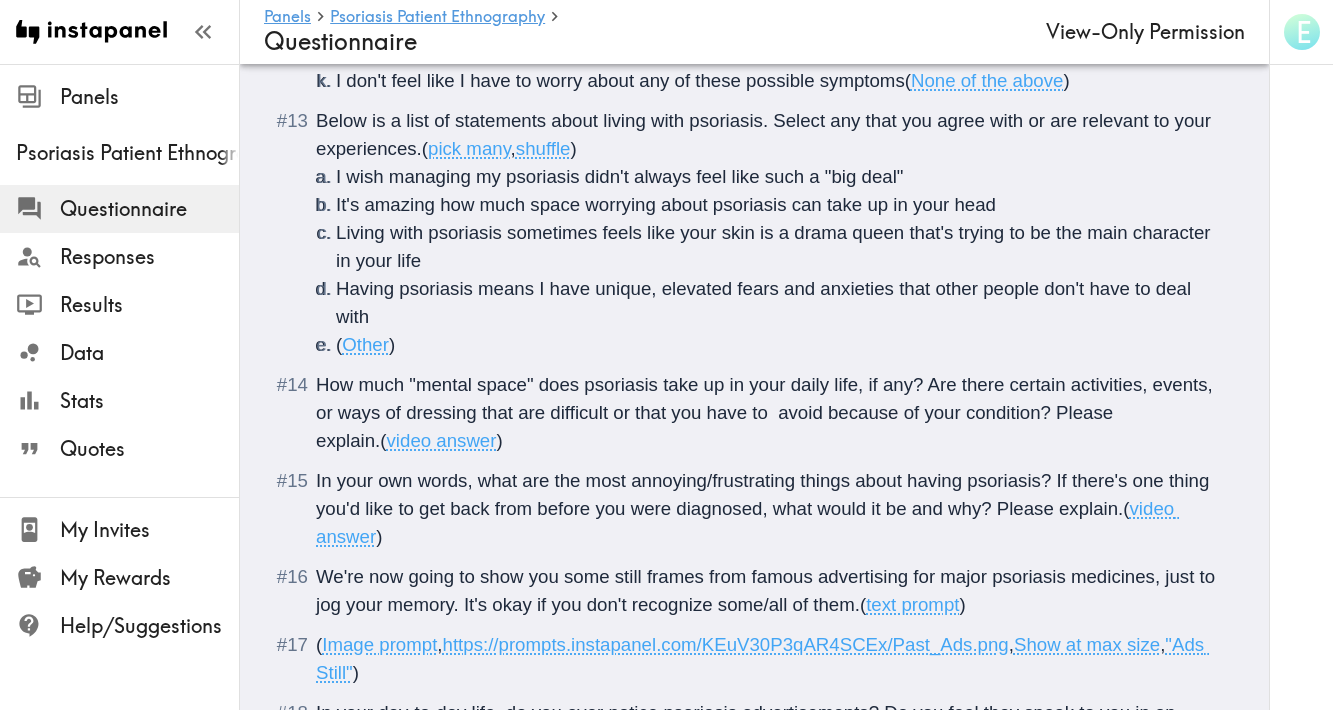 scroll, scrollTop: 2286, scrollLeft: 0, axis: vertical 